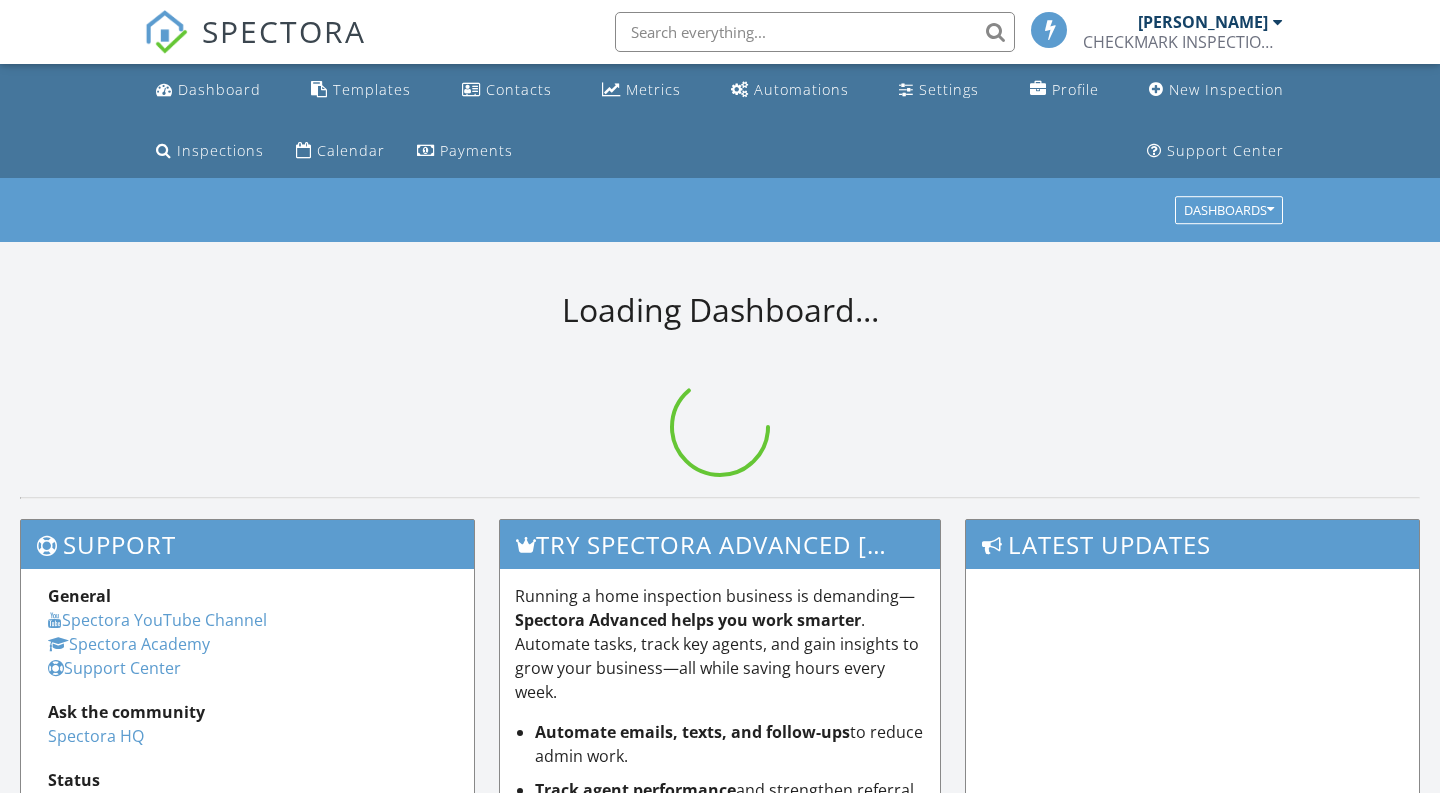 scroll, scrollTop: 0, scrollLeft: 0, axis: both 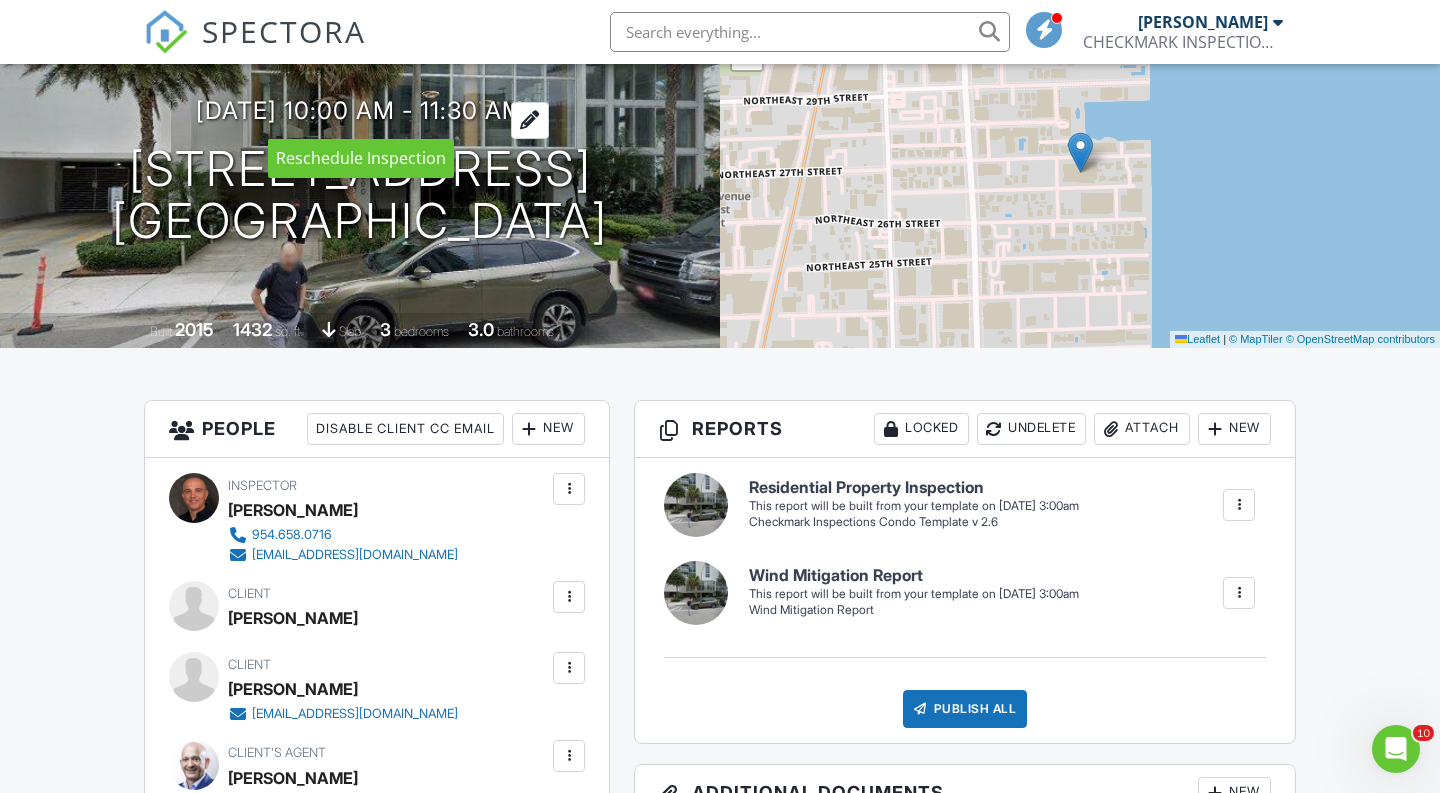click at bounding box center (530, 120) 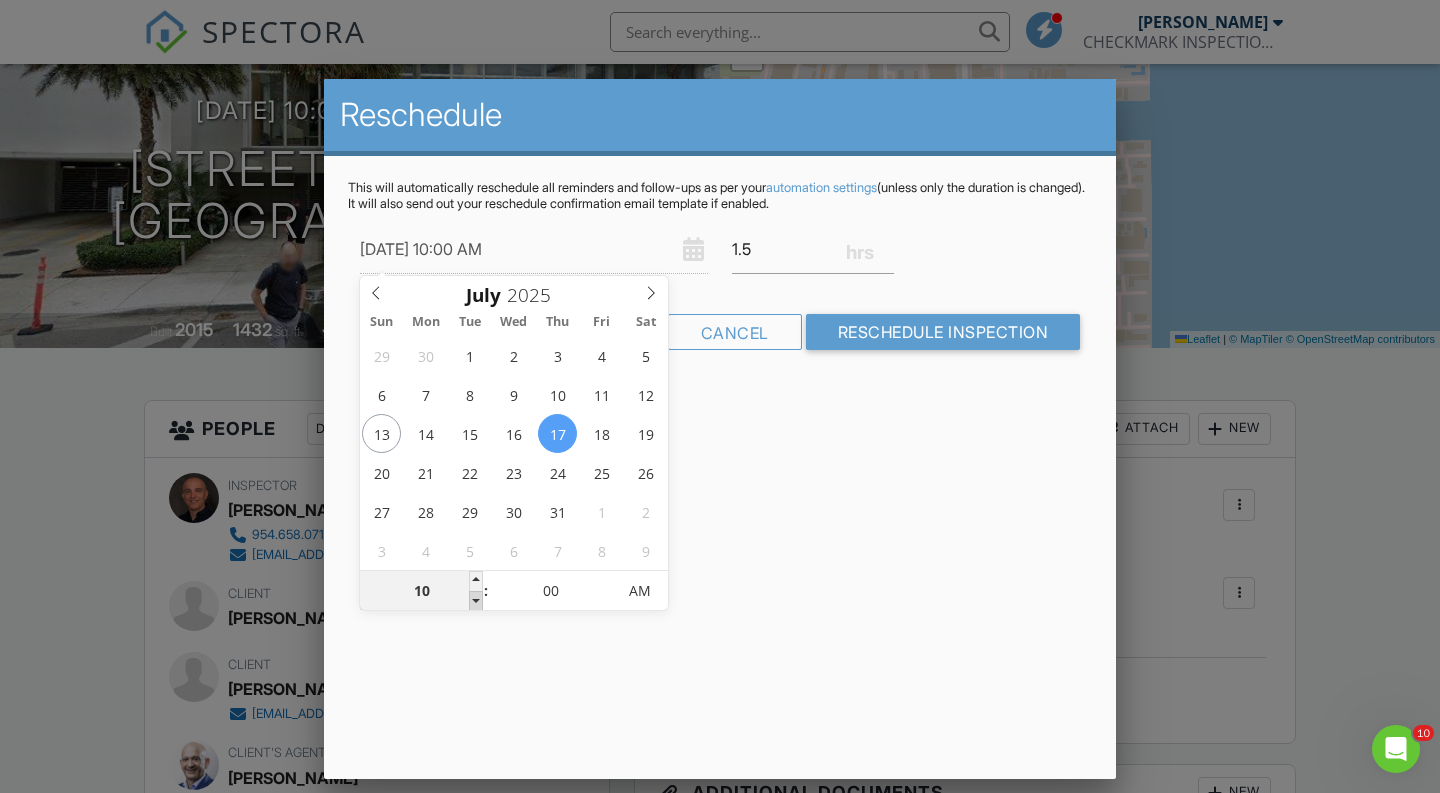 type on "07/17/2025 9:00 AM" 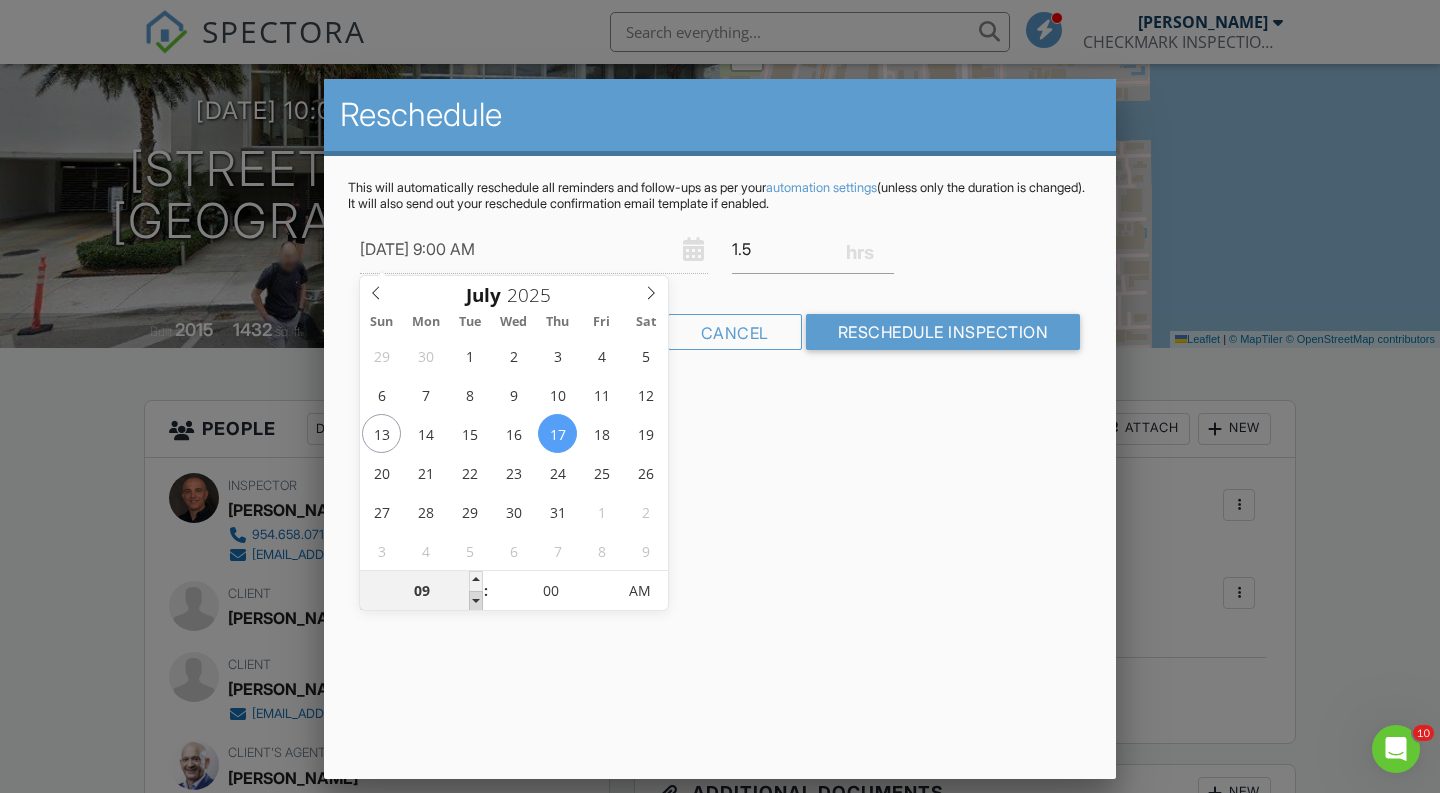 click at bounding box center [476, 601] 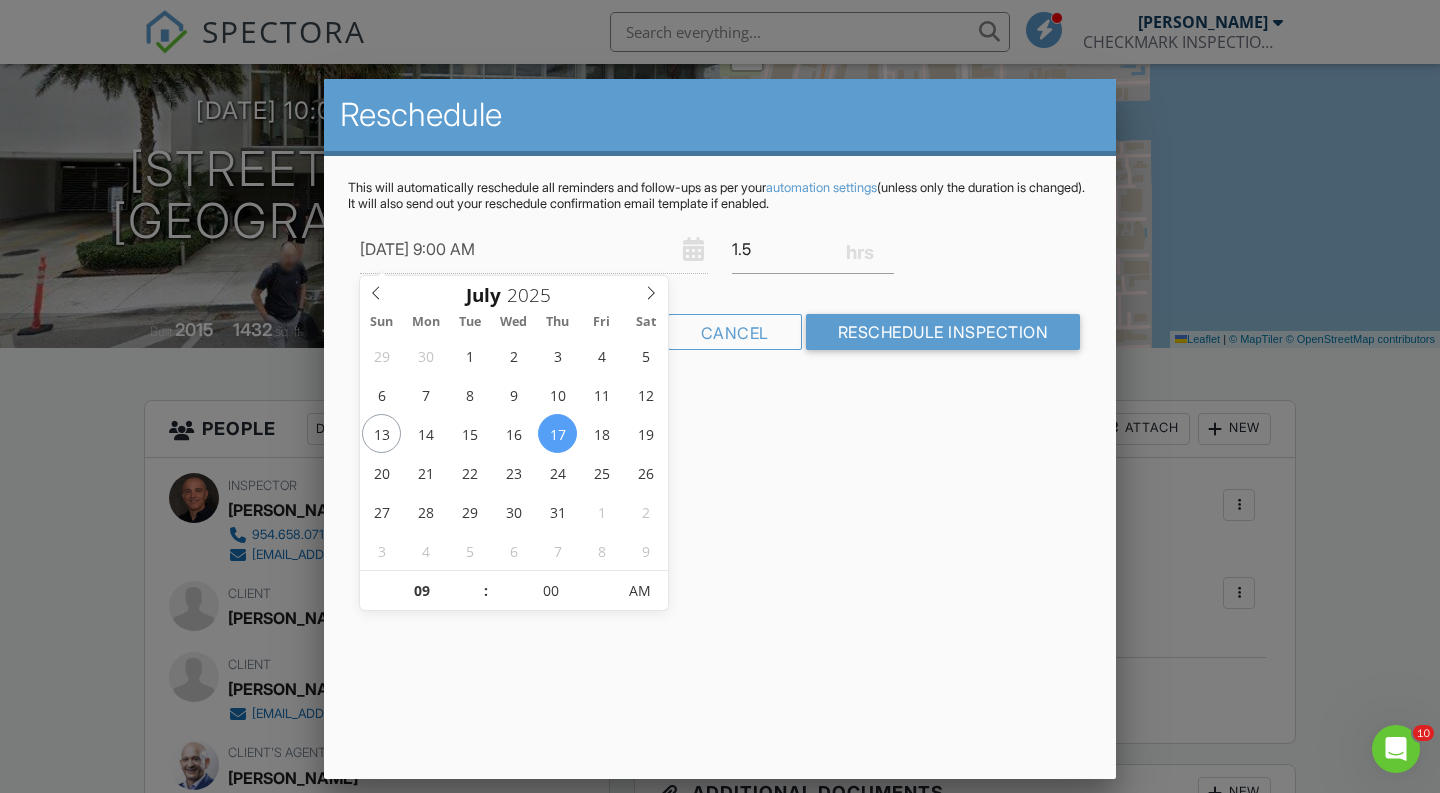 click on "Reschedule
This will automatically reschedule all reminders and follow-ups as per your  automation settings  (unless only the duration is changed). It will also send out your reschedule confirmation email template if enabled.
07/17/2025 9:00 AM
1.5
Warning: this date/time is in the past.
Cancel
Reschedule Inspection" at bounding box center (720, 429) 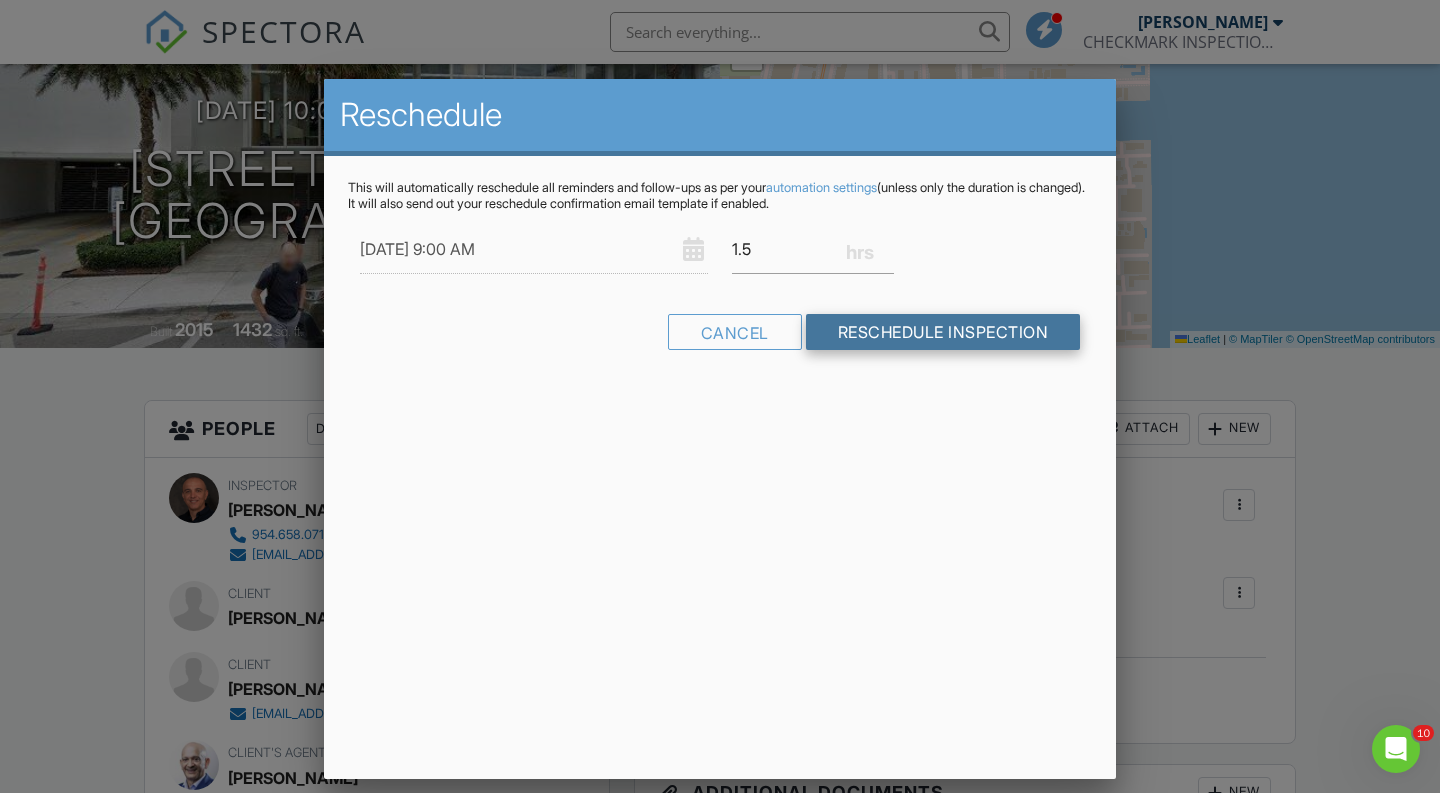 click on "Reschedule Inspection" at bounding box center [943, 332] 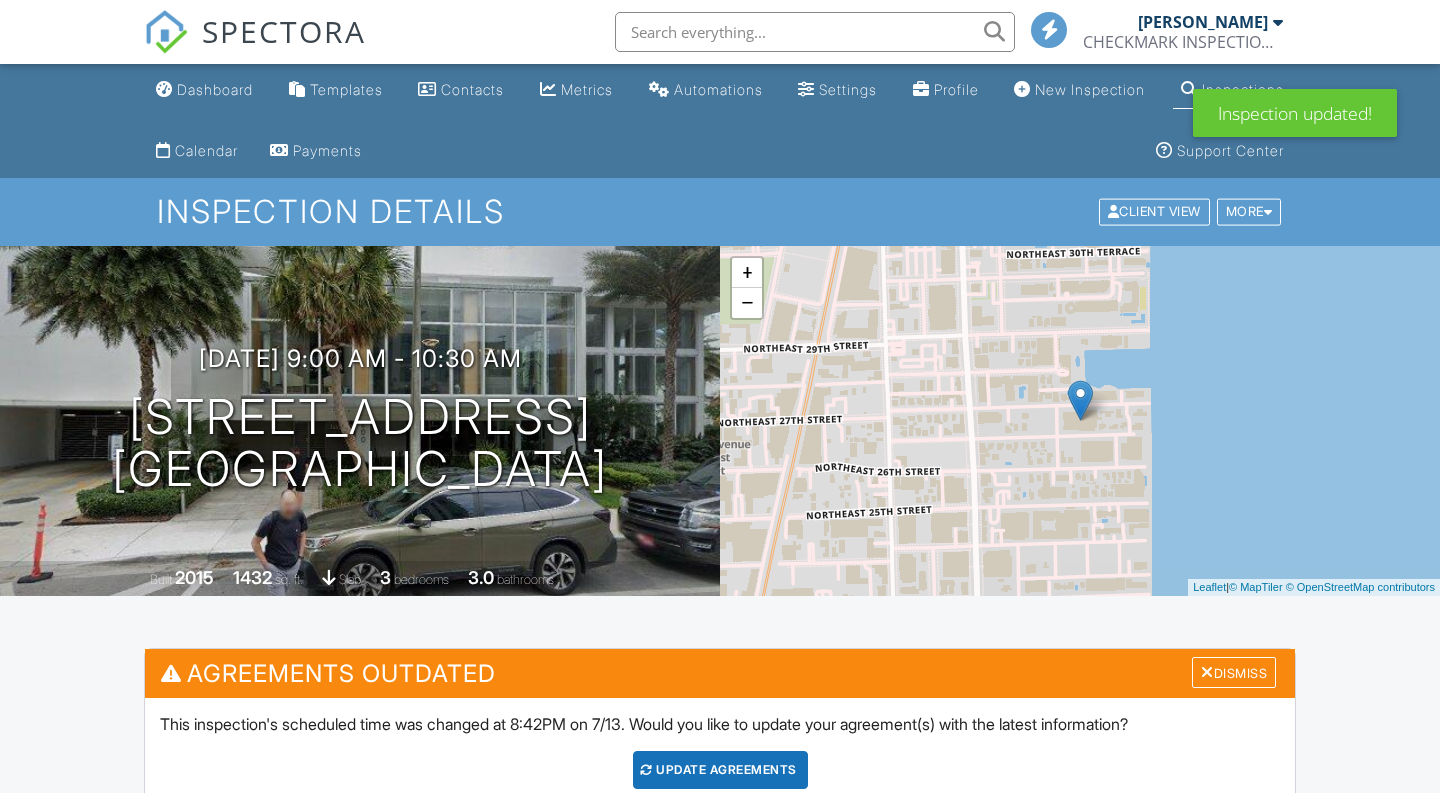 scroll, scrollTop: 0, scrollLeft: 0, axis: both 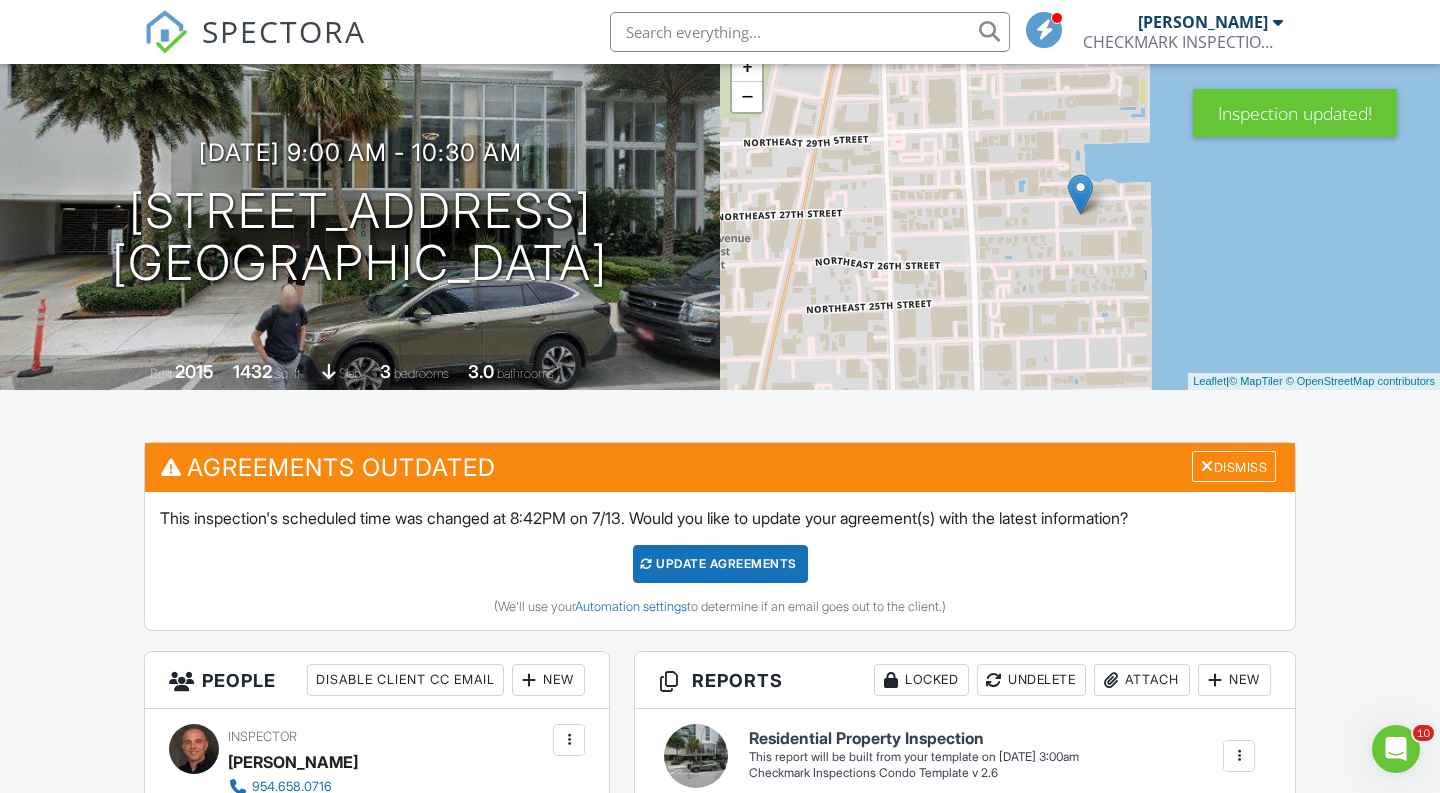 click on "Update Agreements" at bounding box center [720, 564] 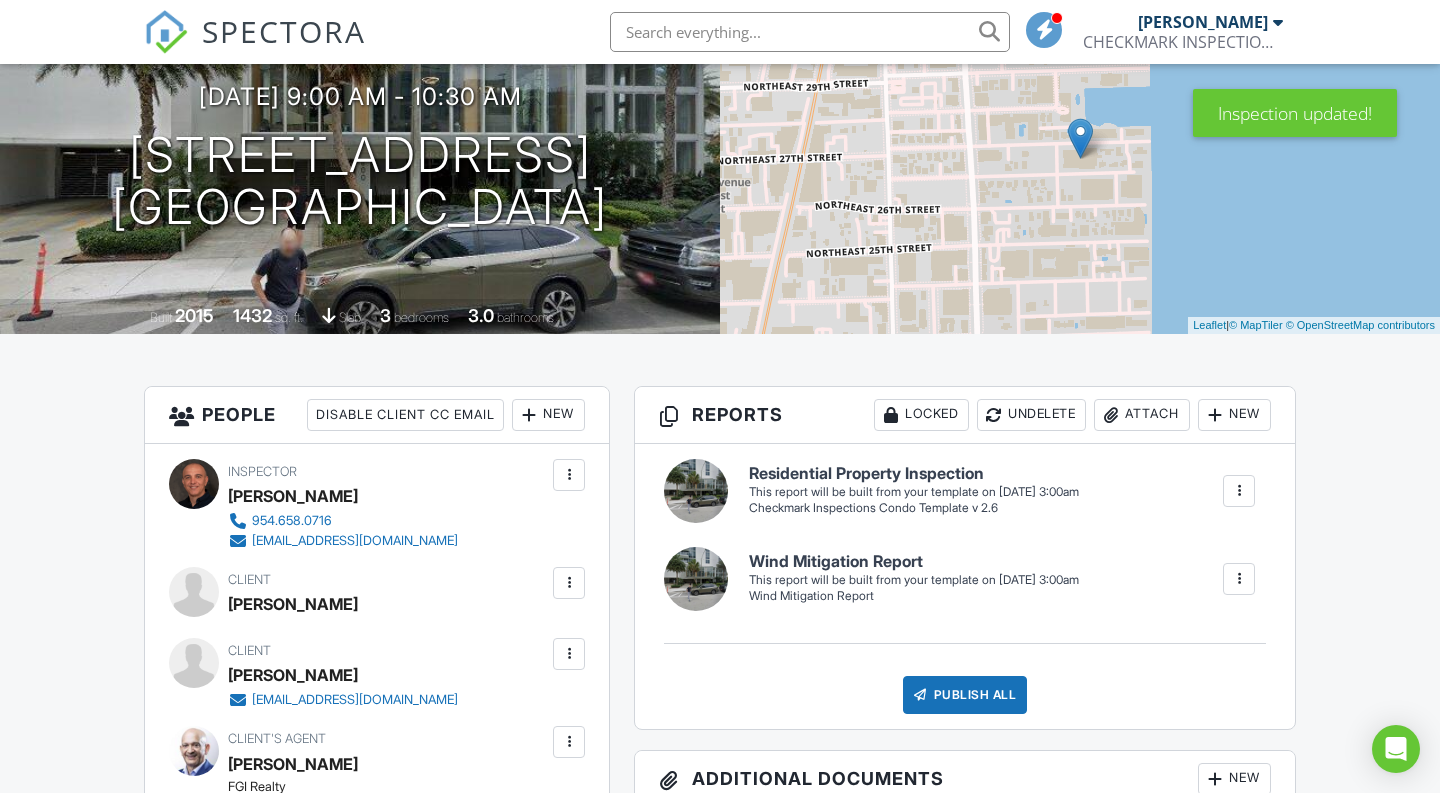 scroll, scrollTop: 284, scrollLeft: 0, axis: vertical 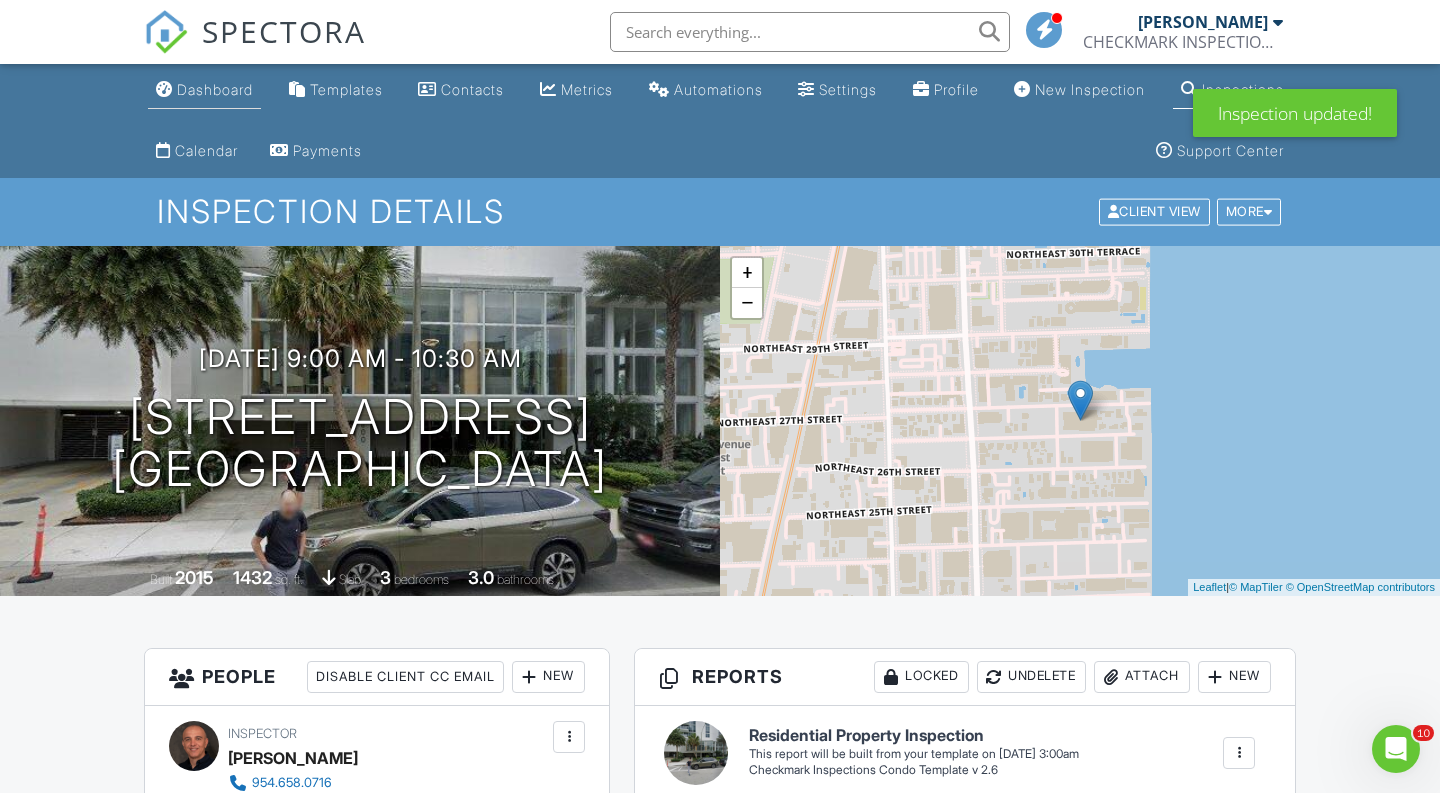 click on "Dashboard" at bounding box center (215, 89) 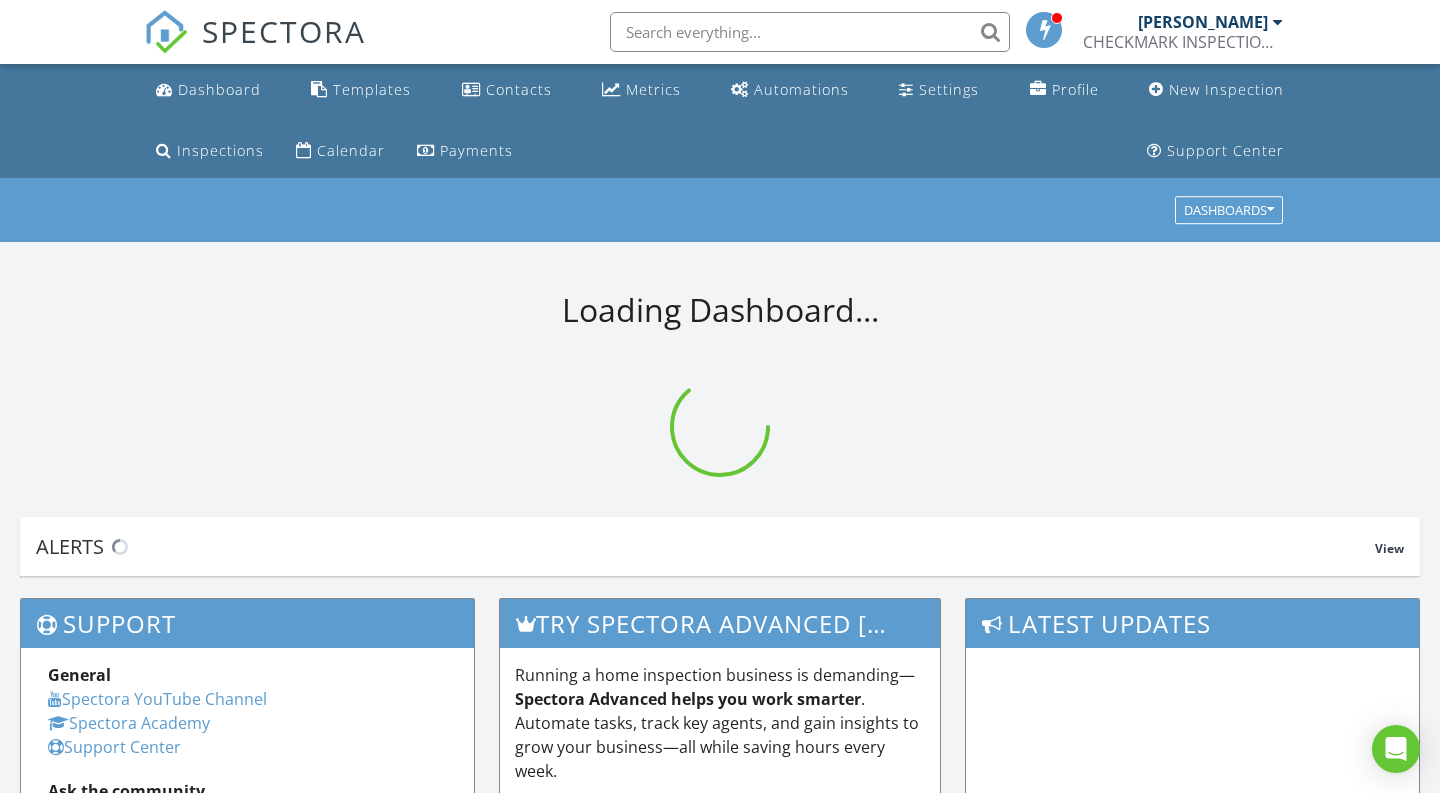 scroll, scrollTop: 0, scrollLeft: 0, axis: both 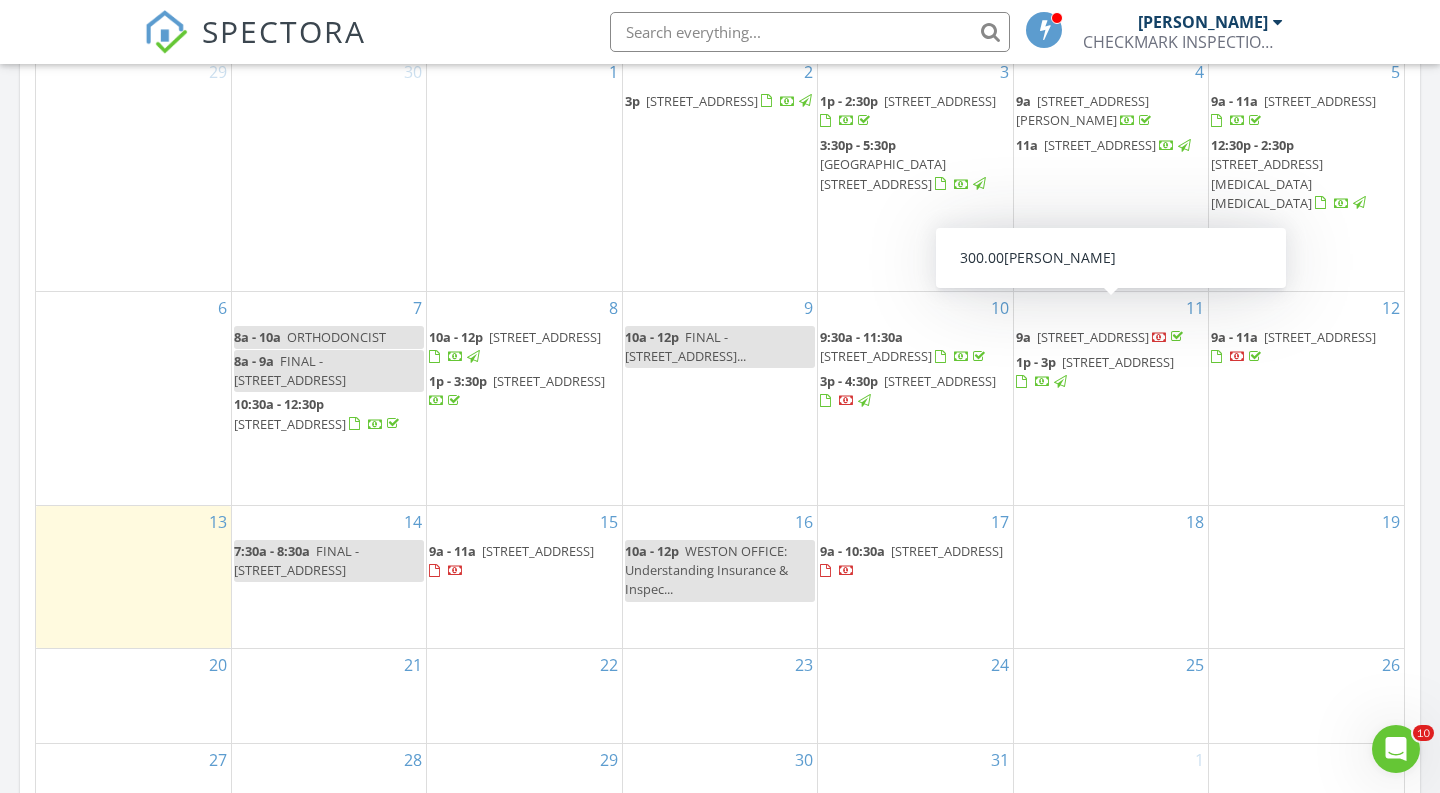 click on "[STREET_ADDRESS]" at bounding box center [1093, 337] 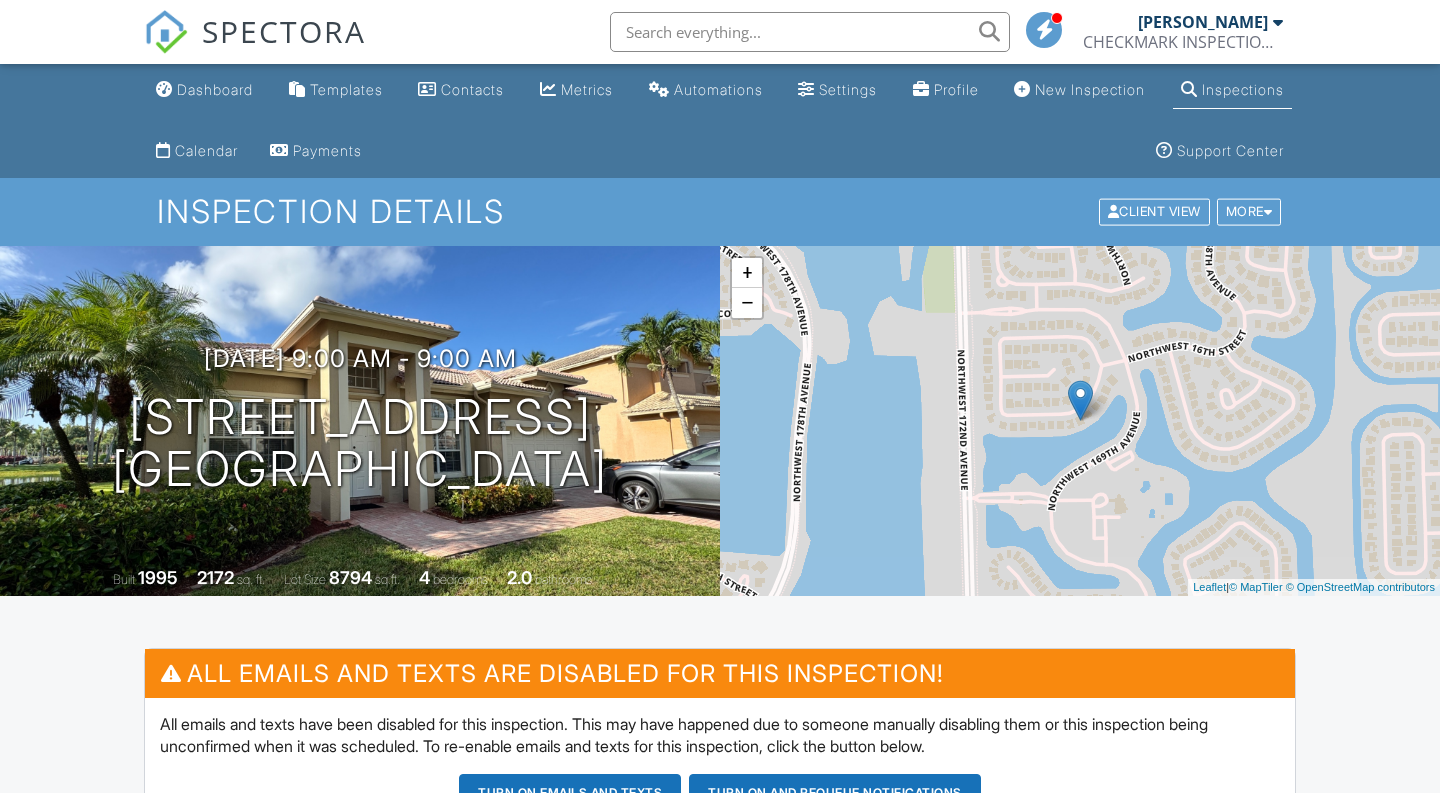 scroll, scrollTop: 908, scrollLeft: 0, axis: vertical 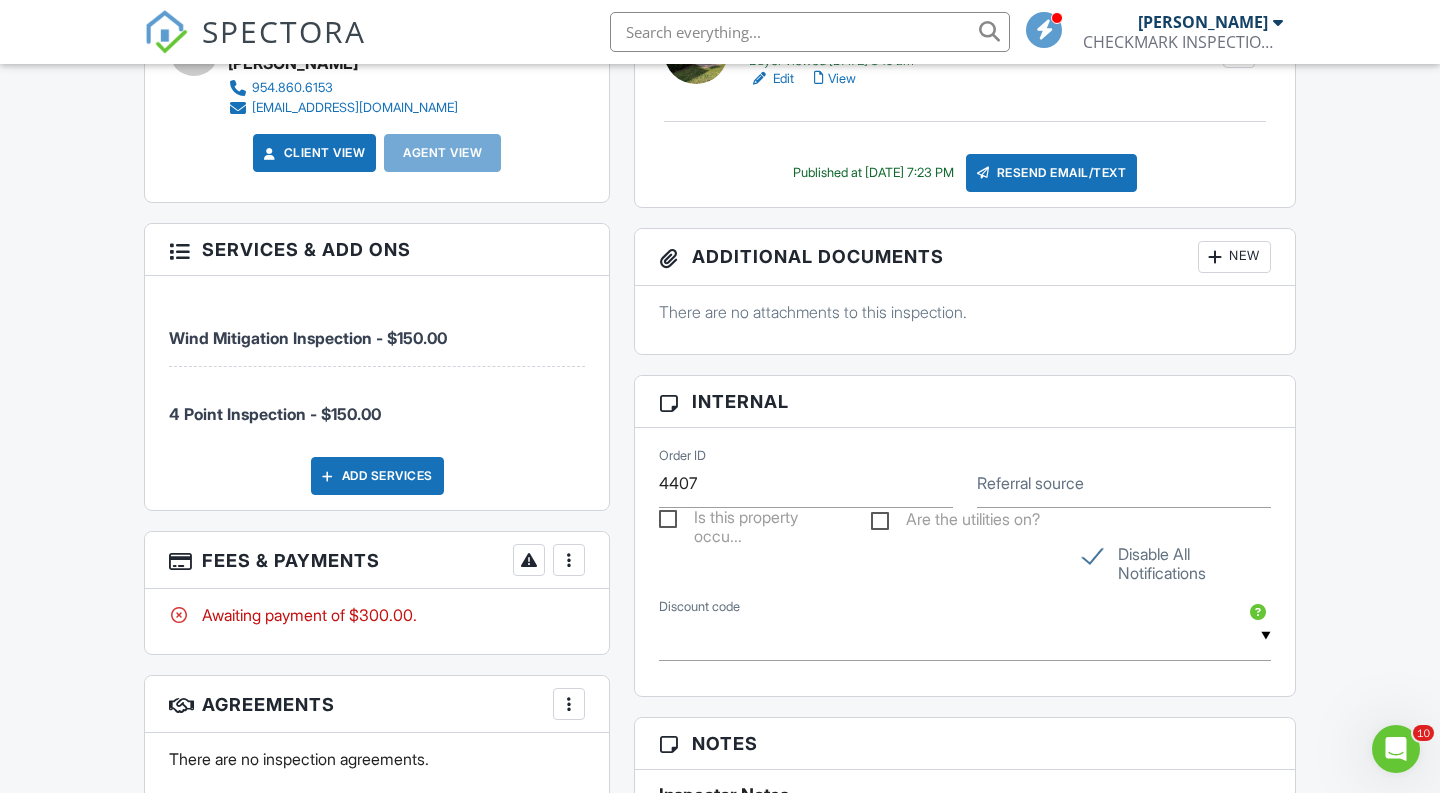 click at bounding box center (569, 560) 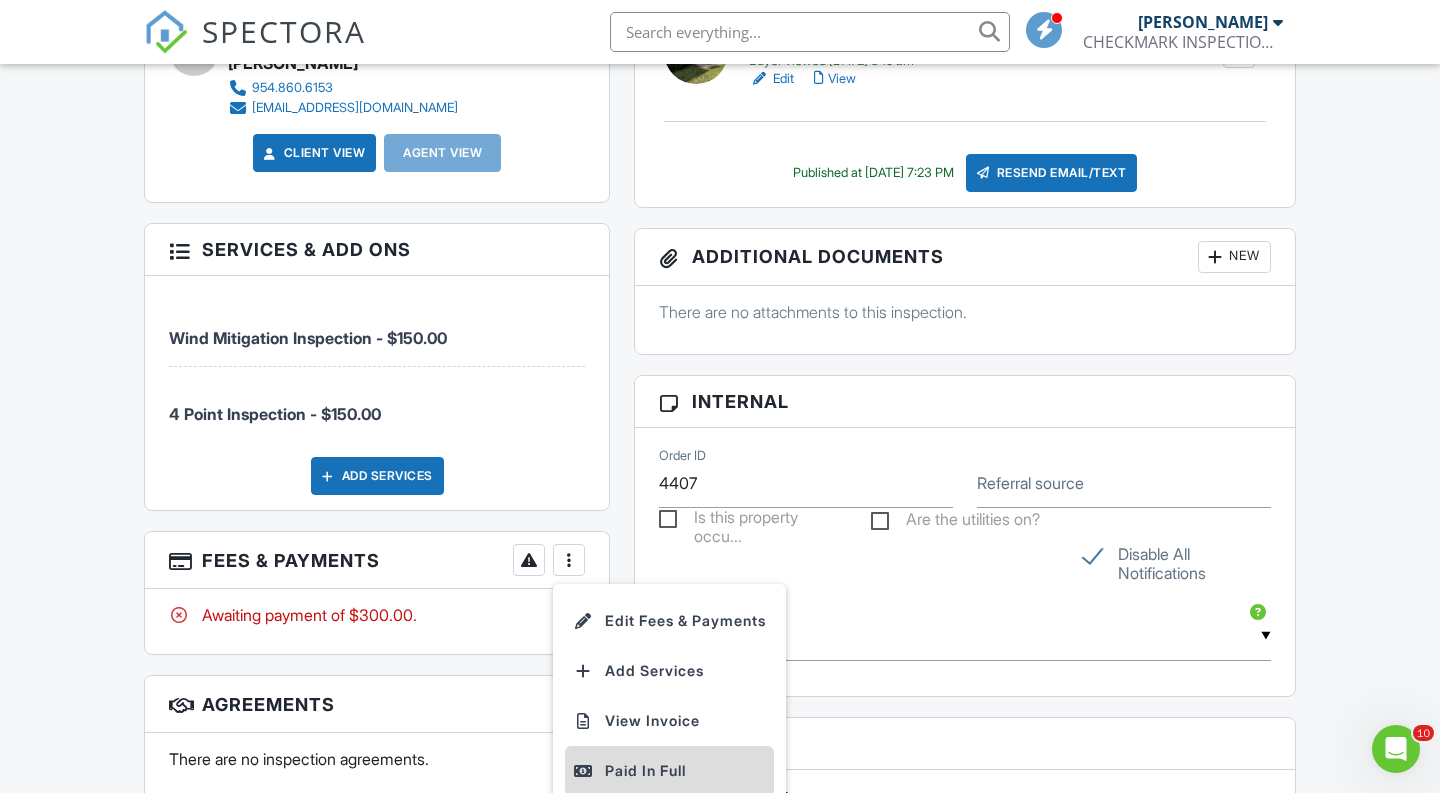 click on "Paid In Full" at bounding box center [669, 771] 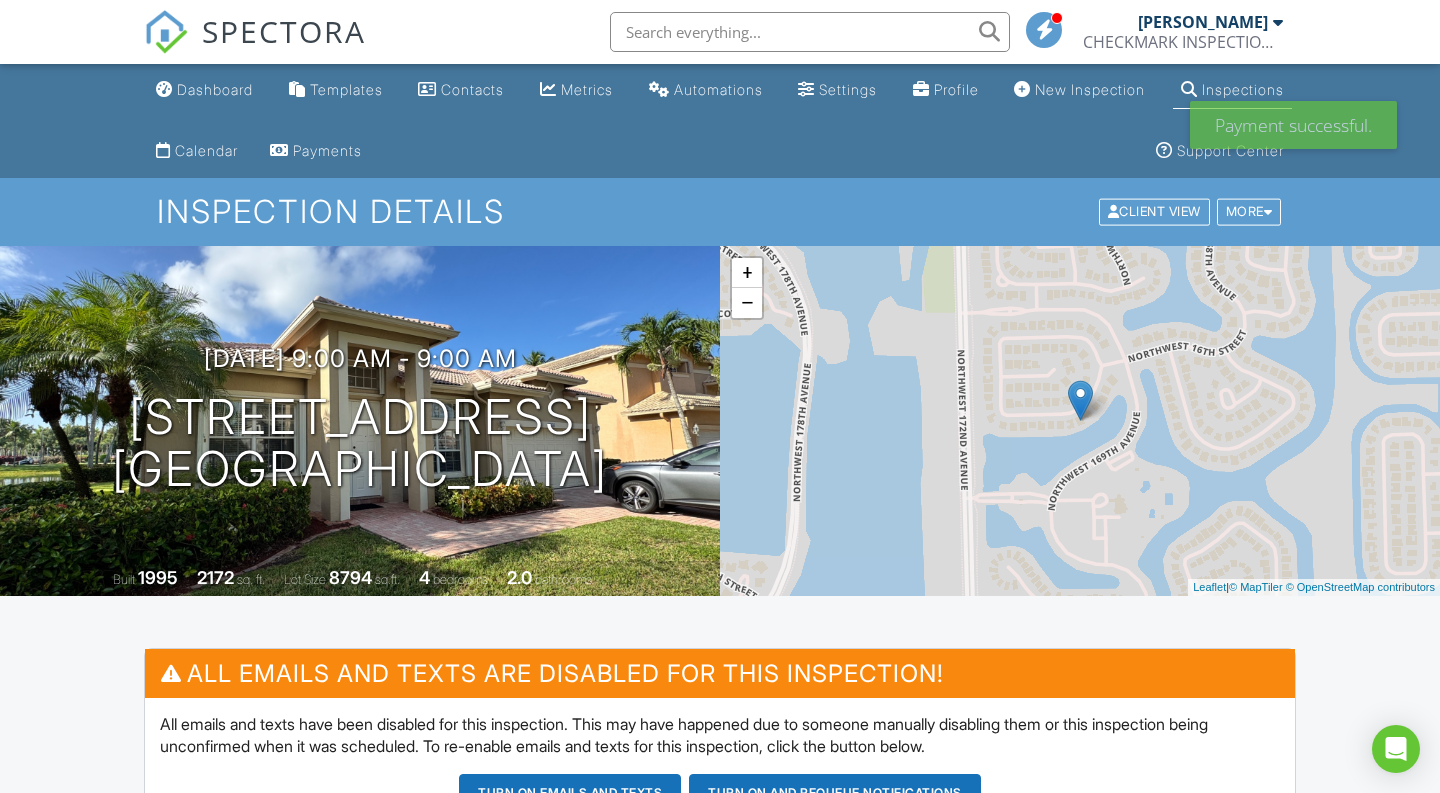 scroll, scrollTop: 0, scrollLeft: 0, axis: both 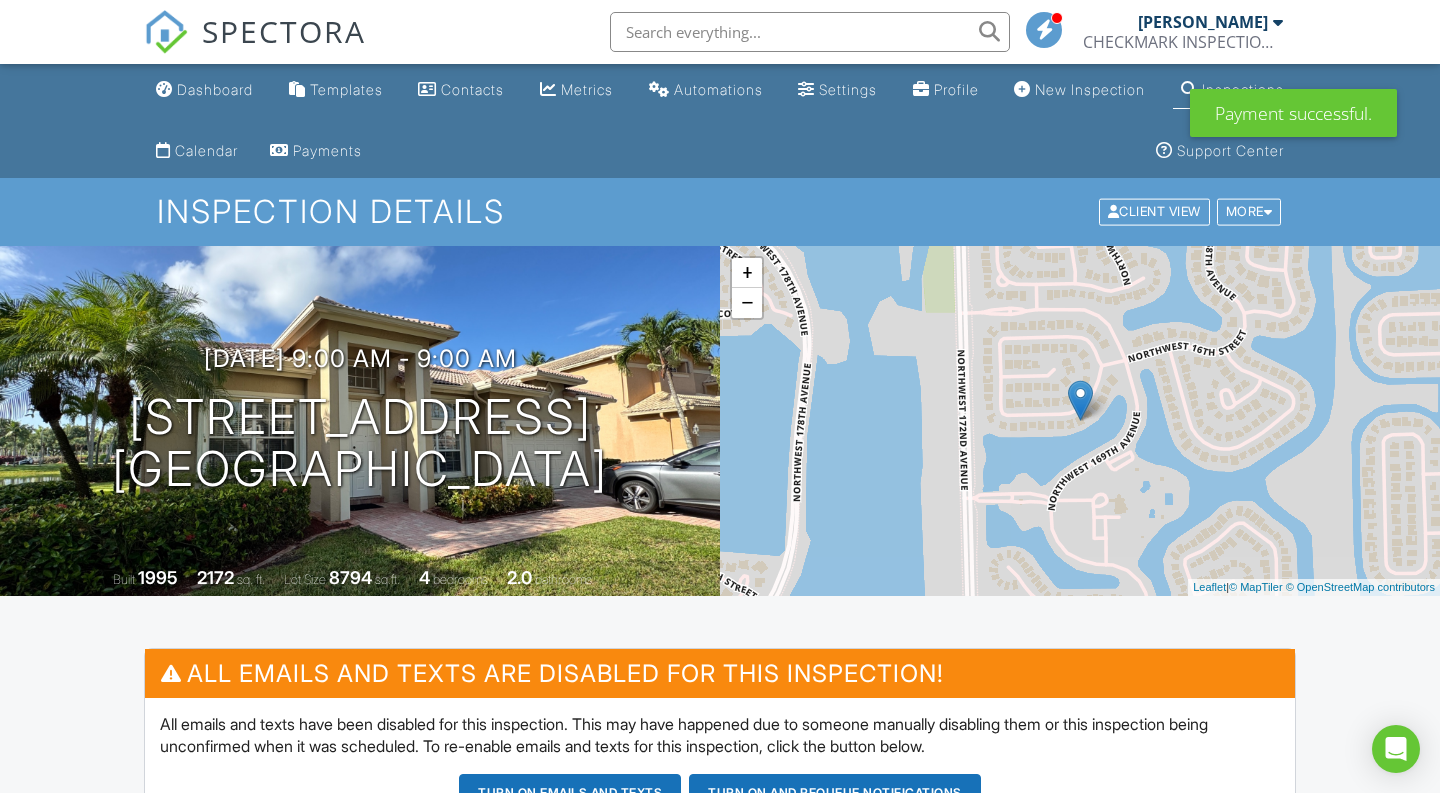 click on "Dashboard" at bounding box center (204, 90) 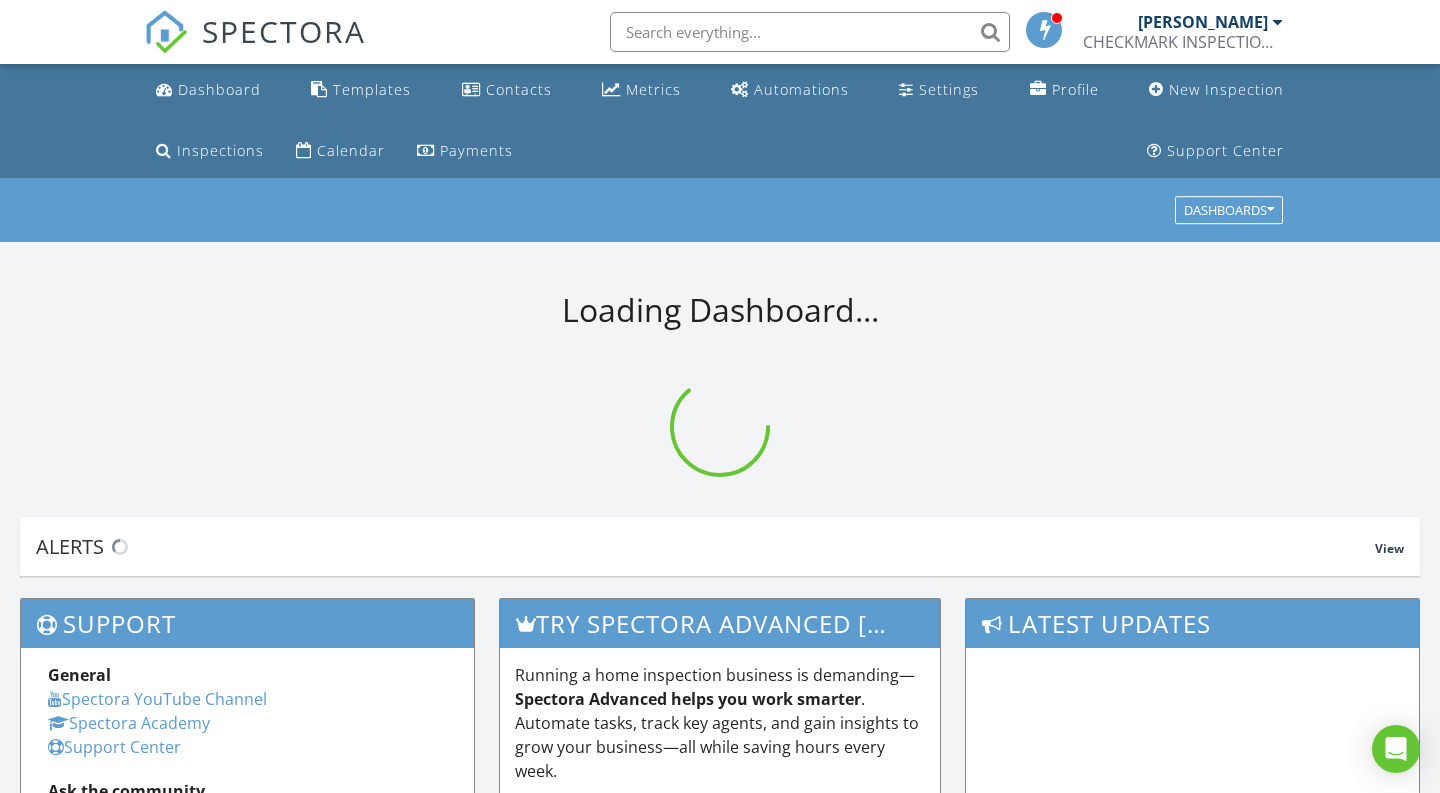 scroll, scrollTop: 0, scrollLeft: 0, axis: both 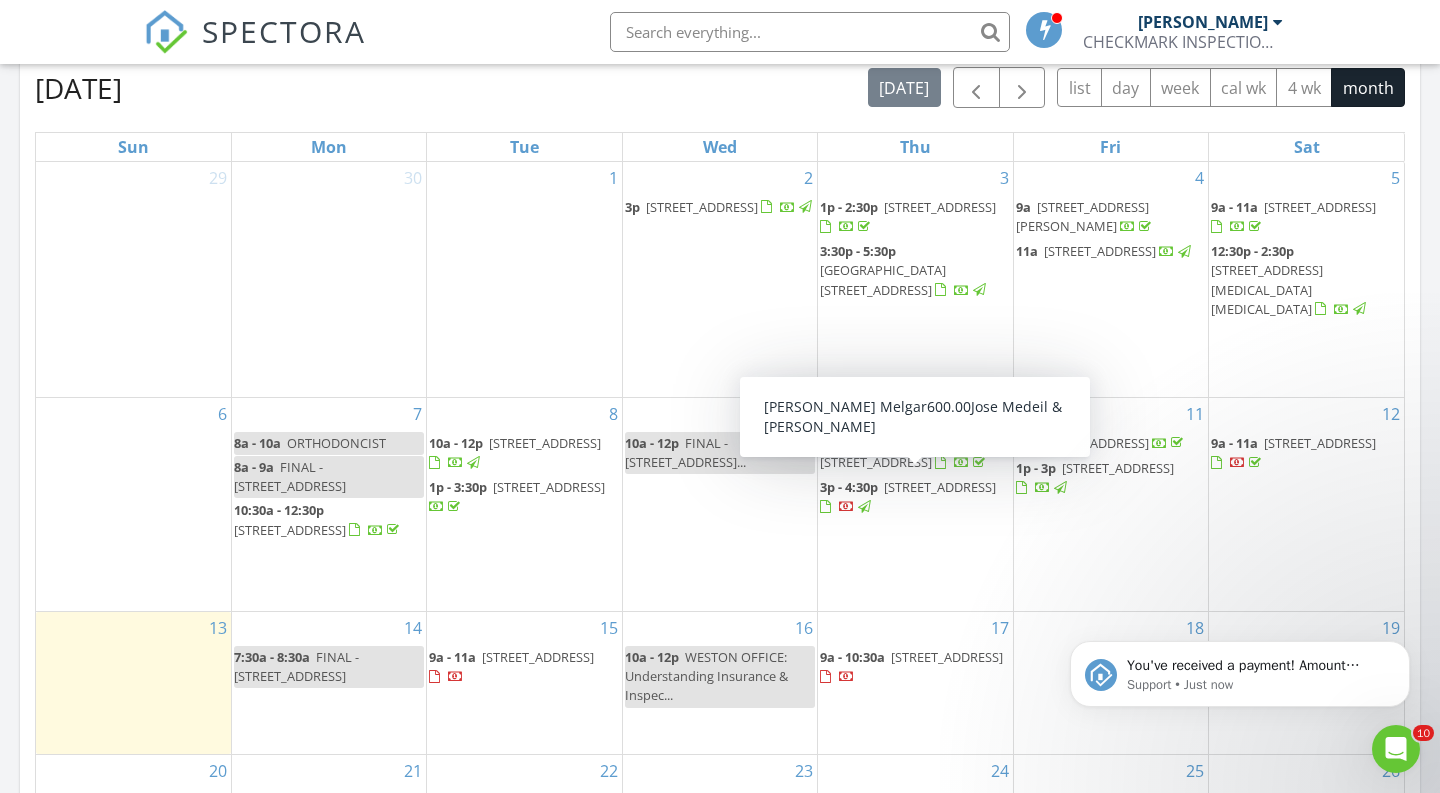 click on "[STREET_ADDRESS]" at bounding box center (940, 487) 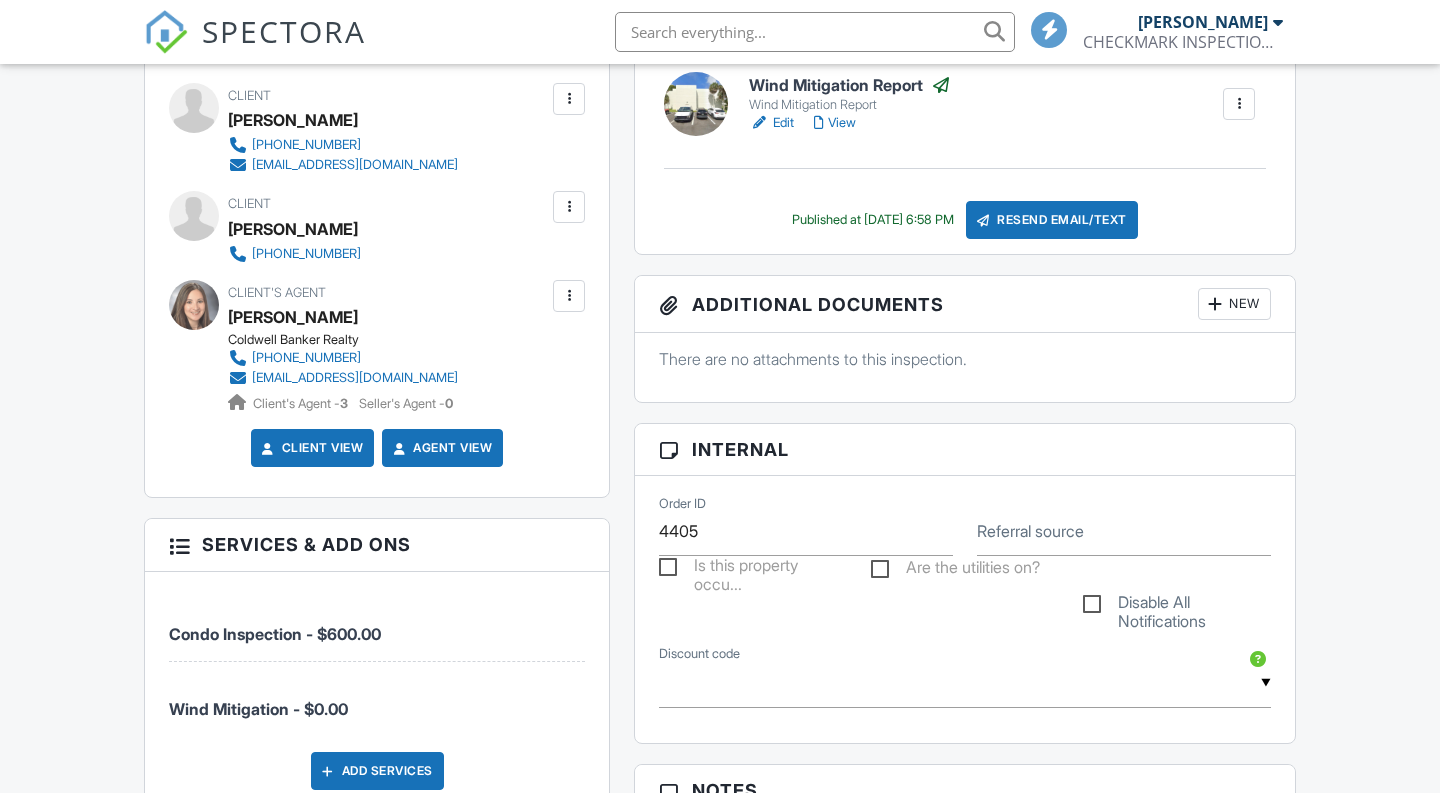 scroll, scrollTop: 829, scrollLeft: 0, axis: vertical 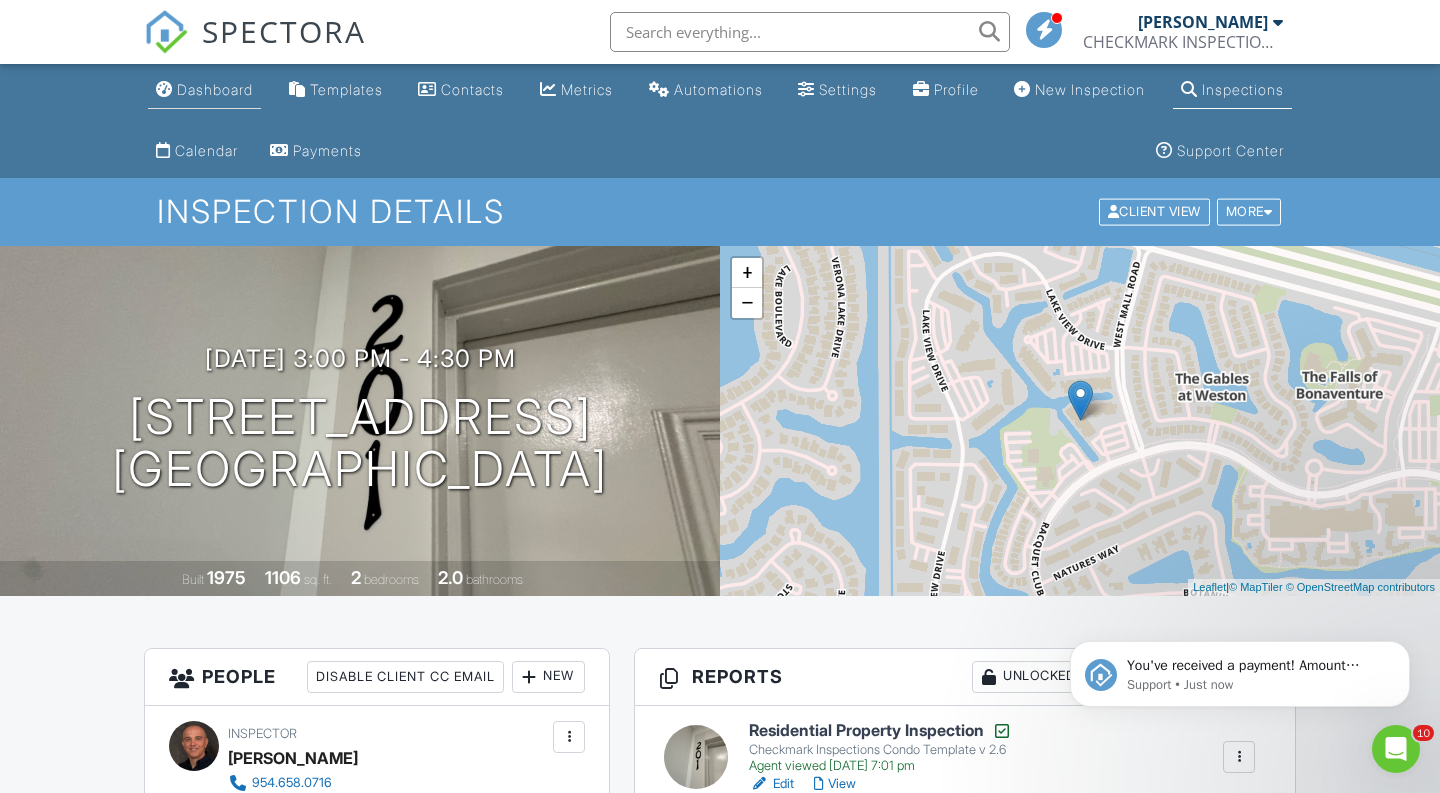 click on "Dashboard" at bounding box center [215, 89] 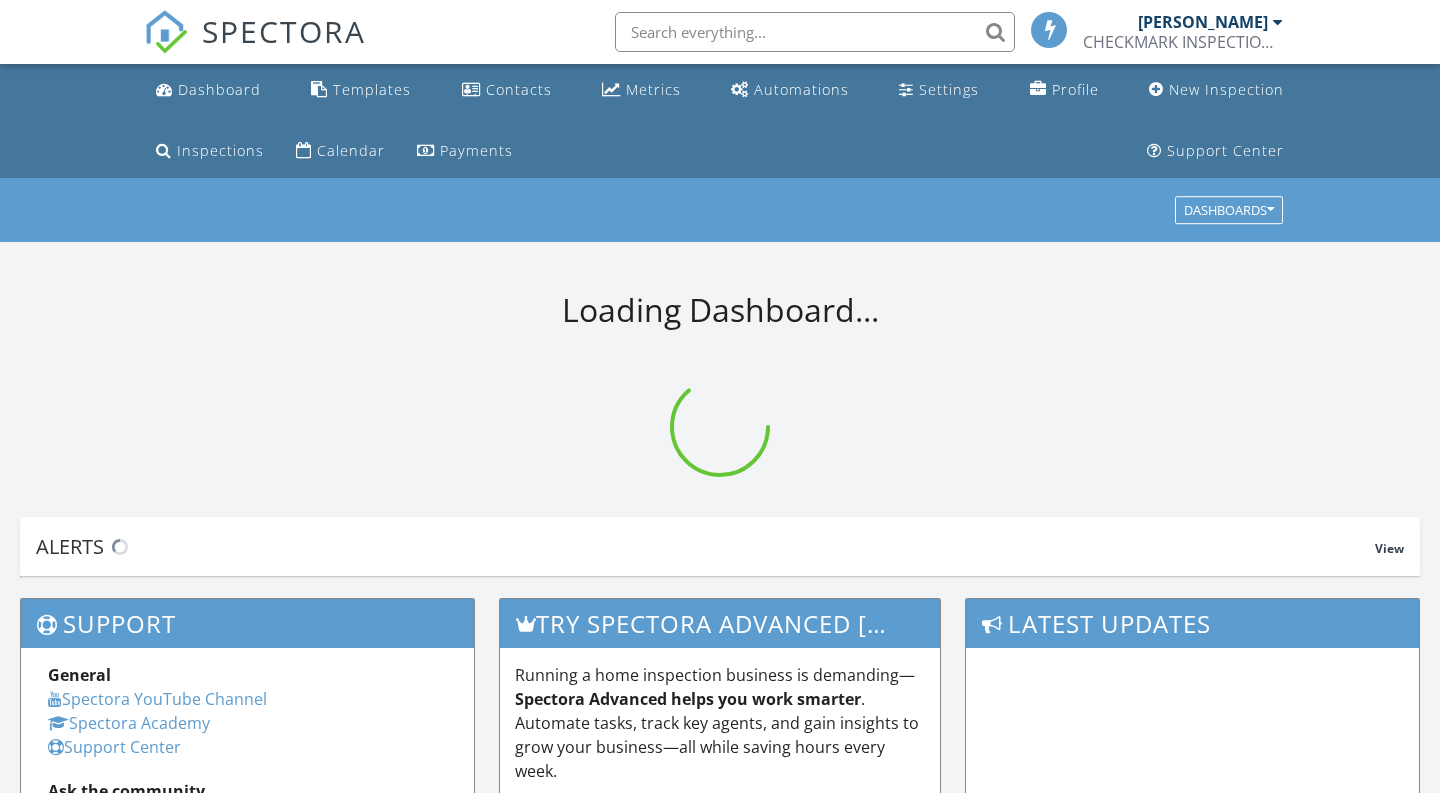 scroll, scrollTop: 0, scrollLeft: 0, axis: both 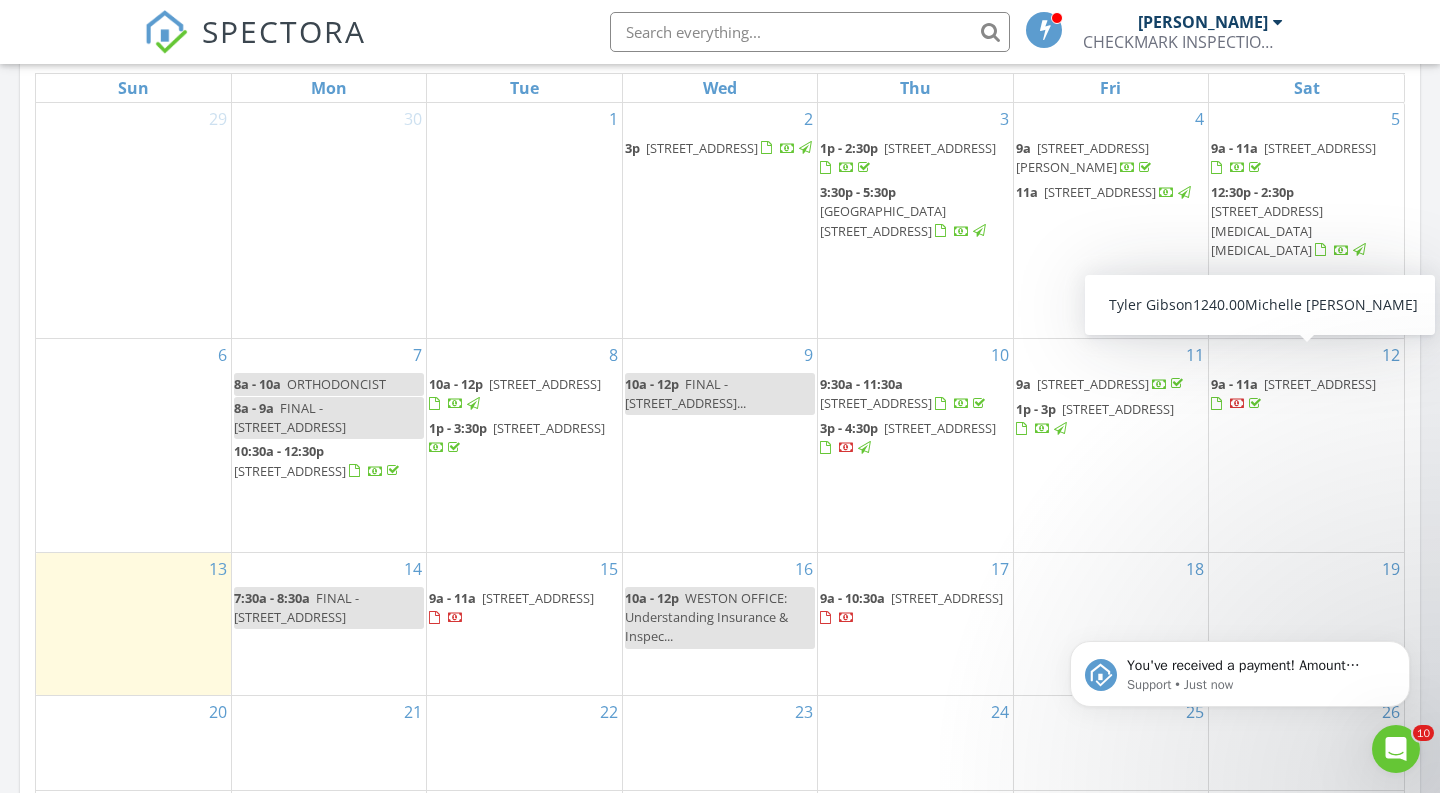 click on "9a - 11a" at bounding box center [1234, 384] 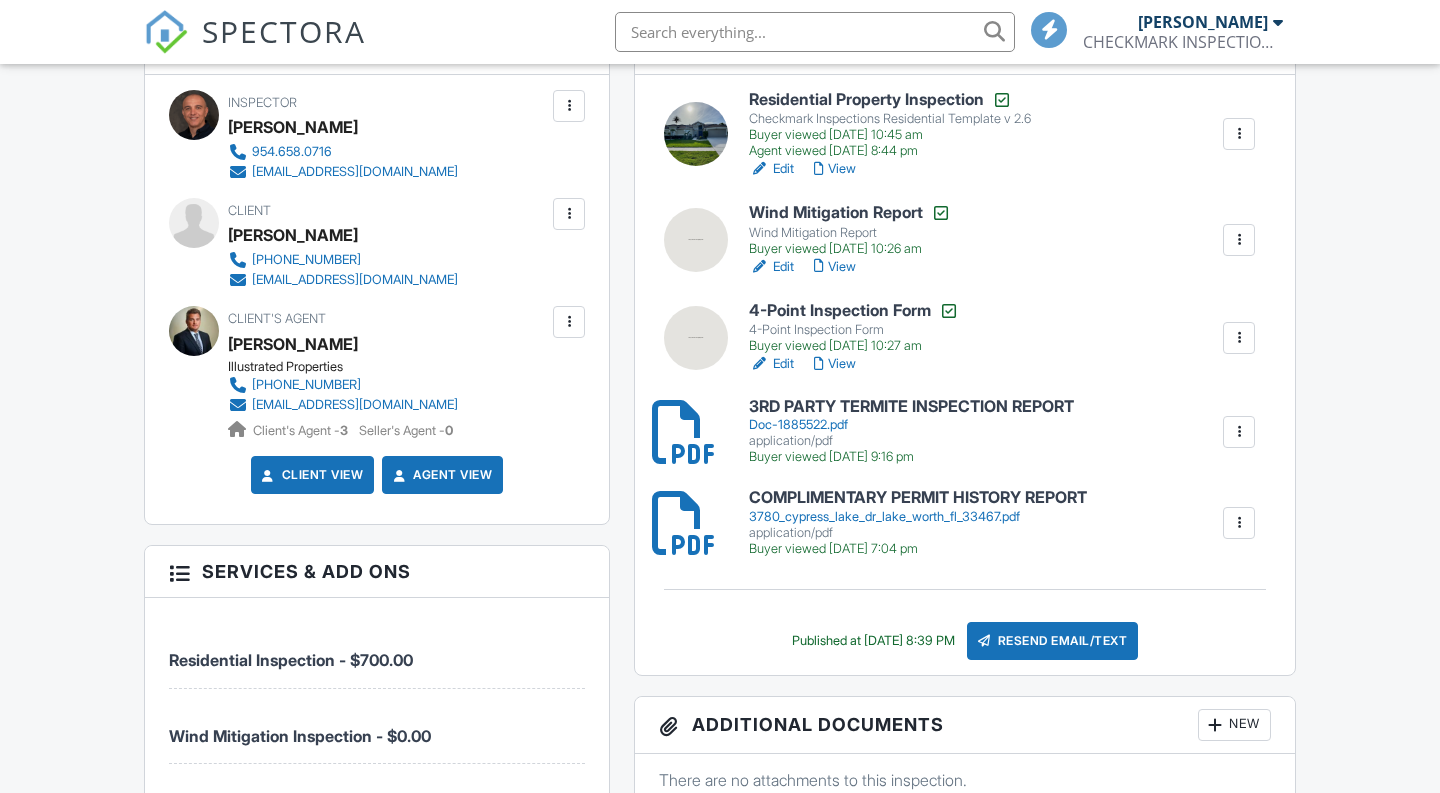 scroll, scrollTop: 787, scrollLeft: 0, axis: vertical 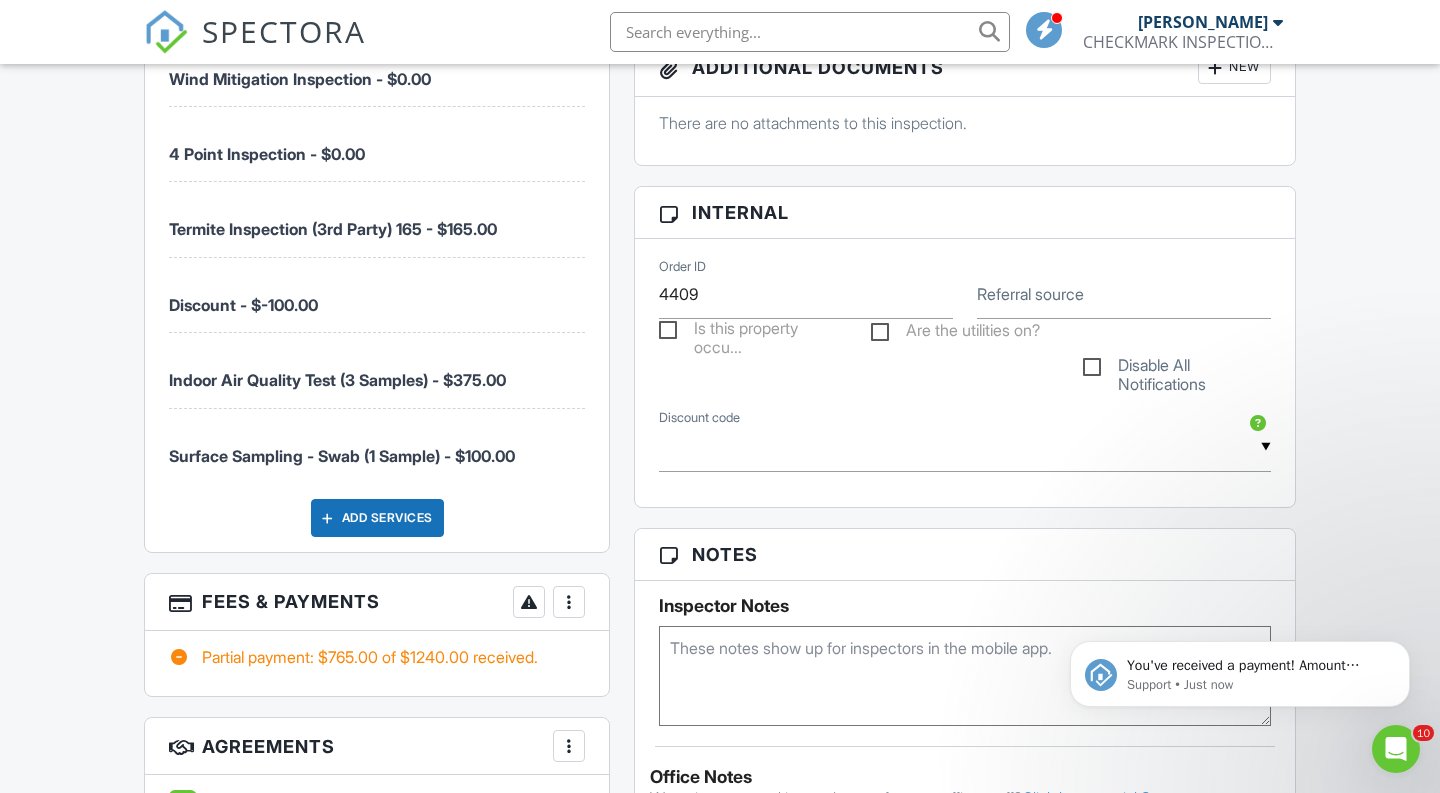 click at bounding box center [569, 602] 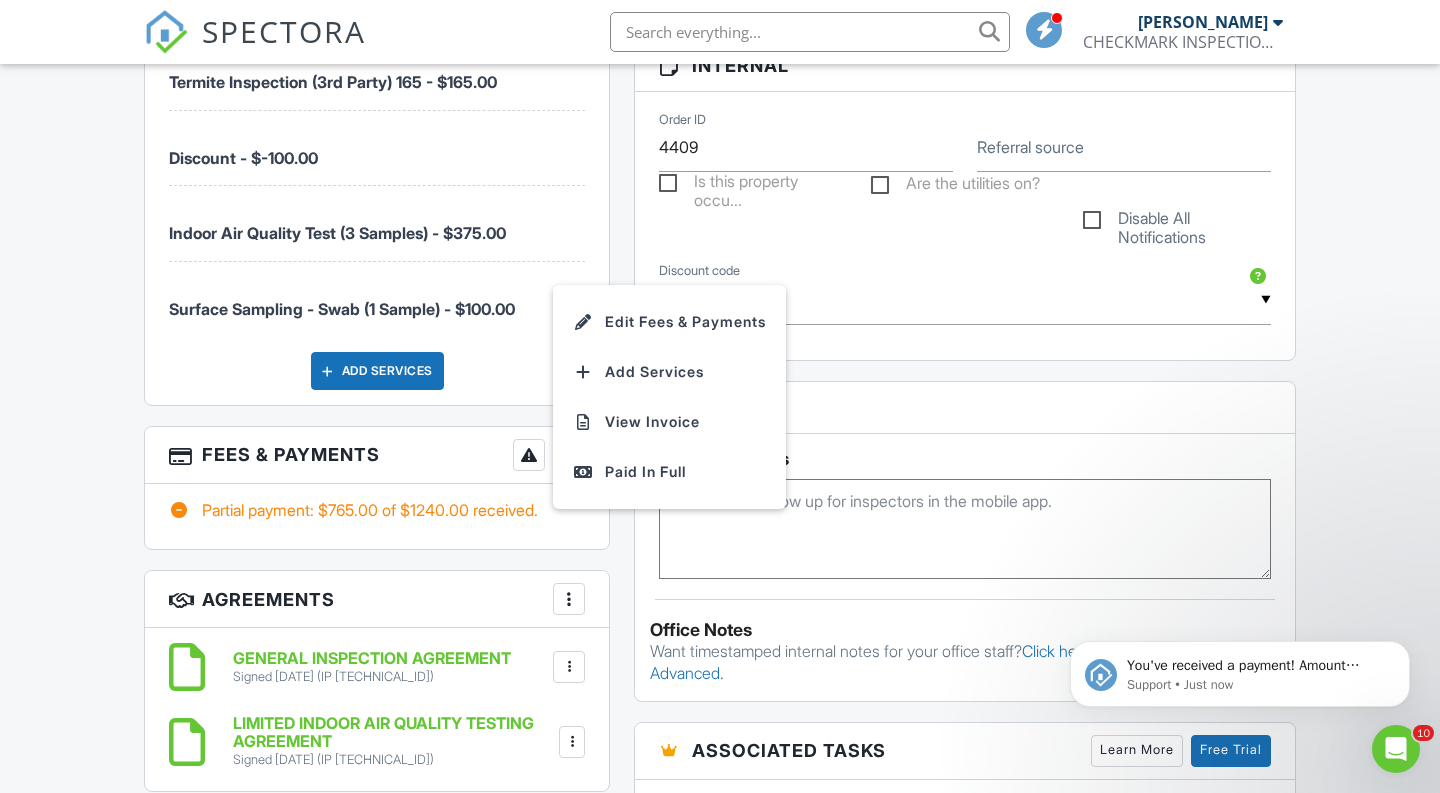 scroll, scrollTop: 1456, scrollLeft: 0, axis: vertical 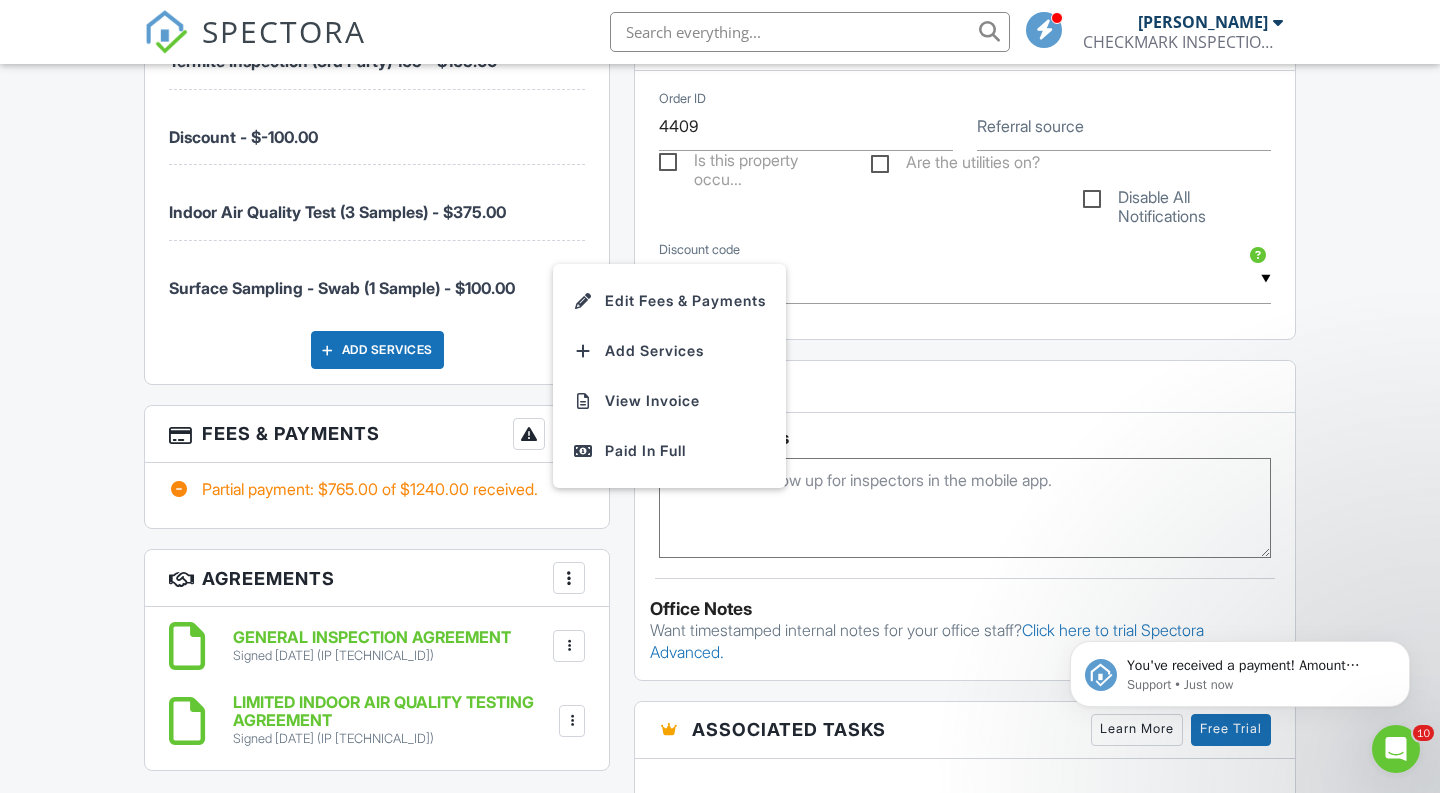 click on "Partial payment: $765.00 of $1240.00 received." at bounding box center [377, 495] 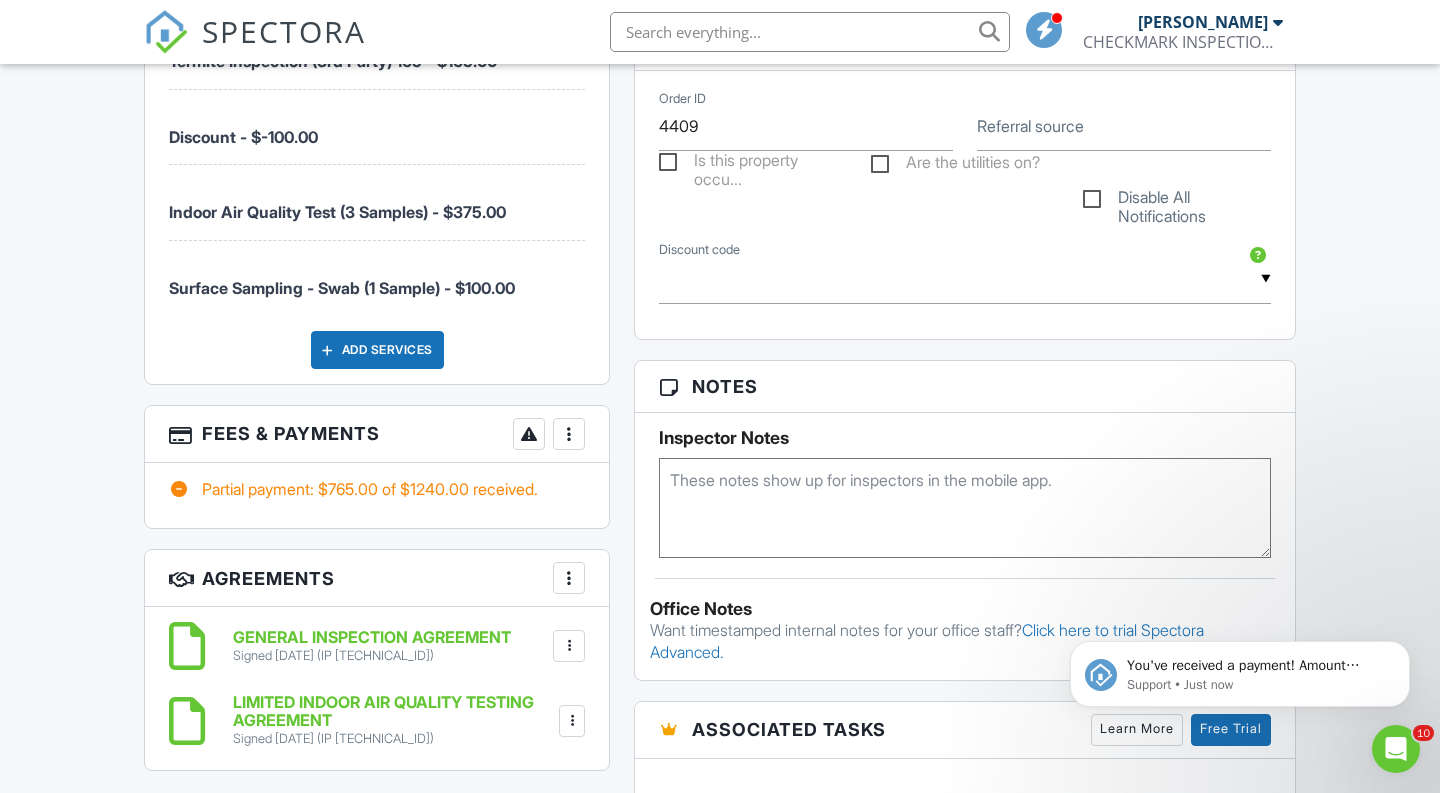 click on "Fees & Payments
More
Edit Fees & Payments
Add Services
View Invoice
Paid In Full" at bounding box center [377, 434] 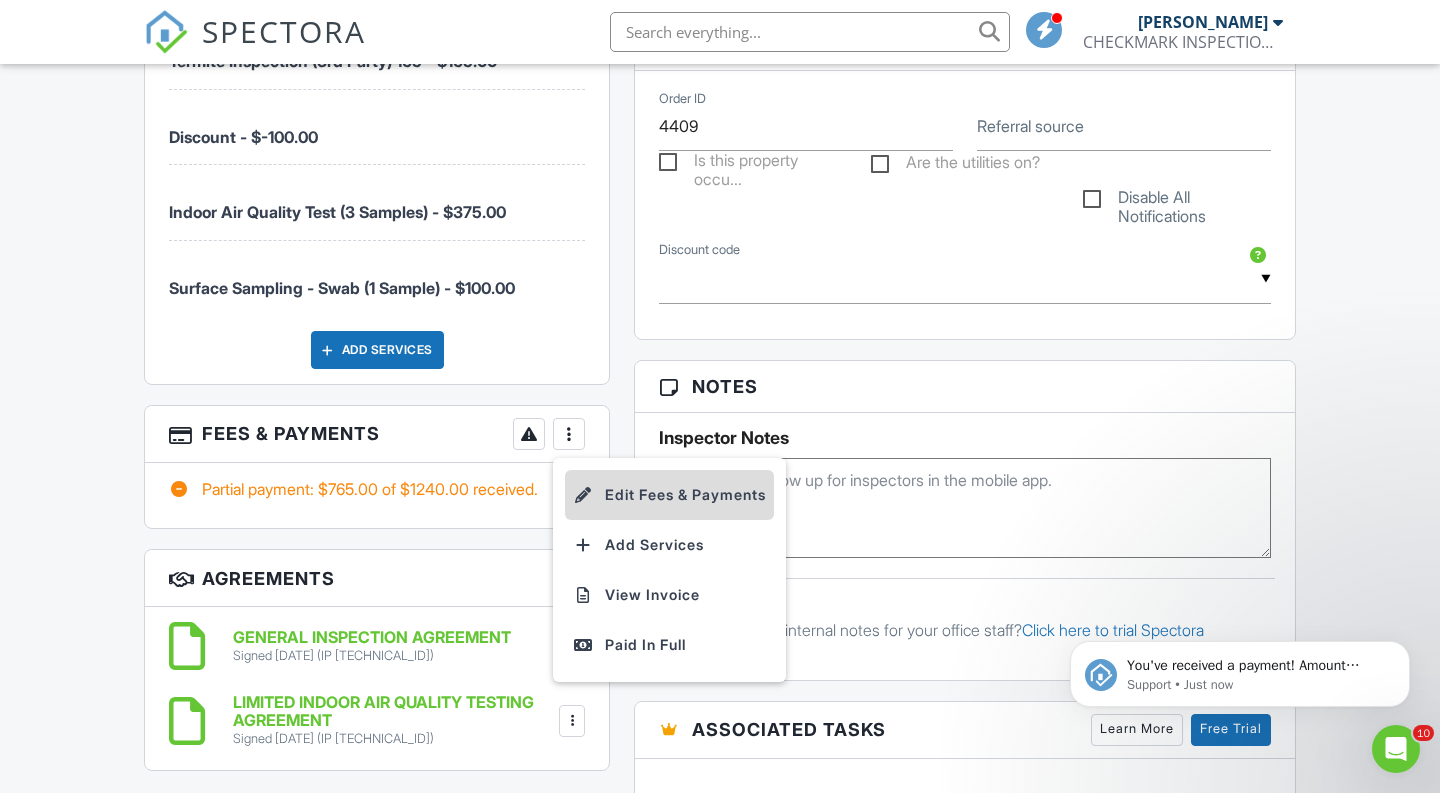 click on "Edit Fees & Payments" at bounding box center [669, 495] 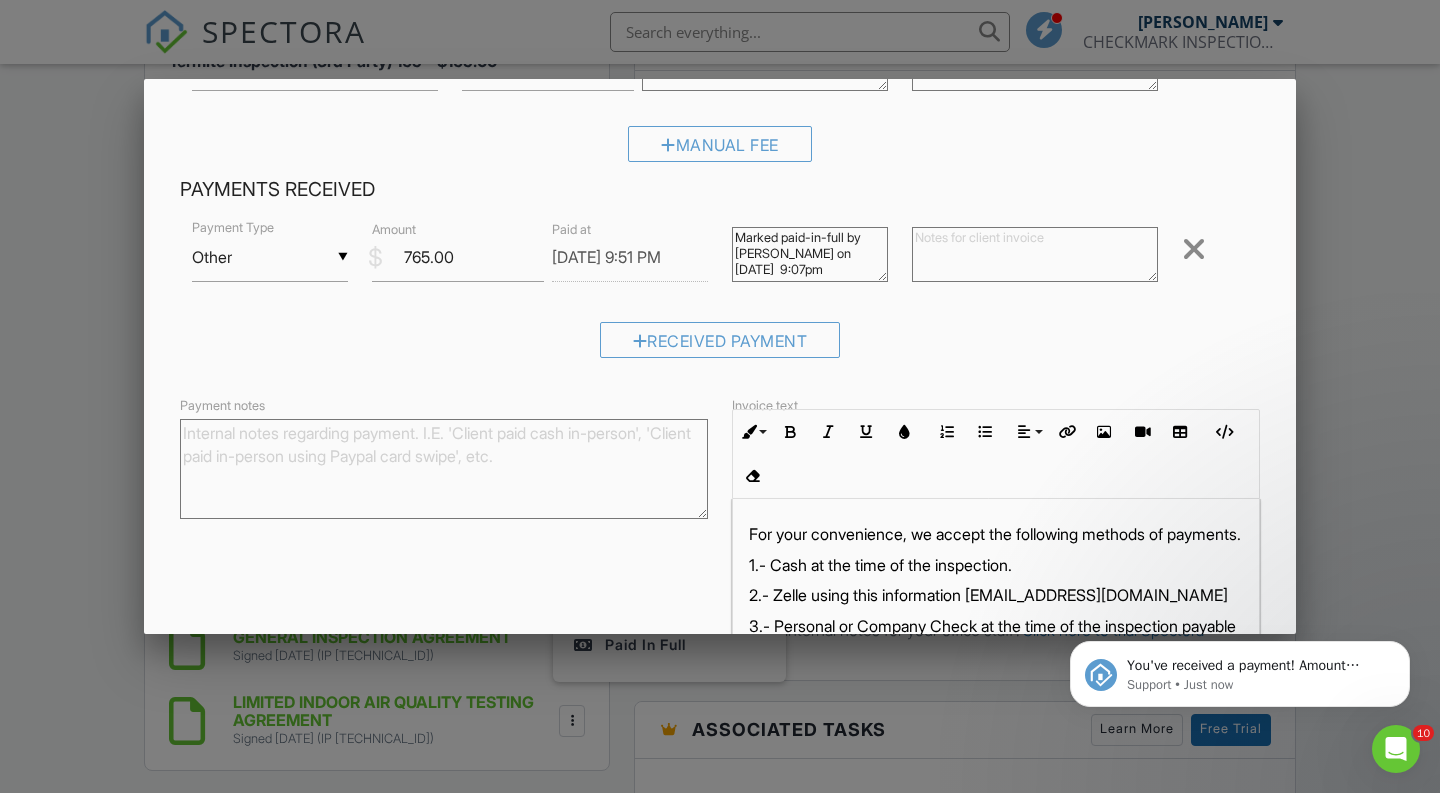 scroll, scrollTop: 794, scrollLeft: 0, axis: vertical 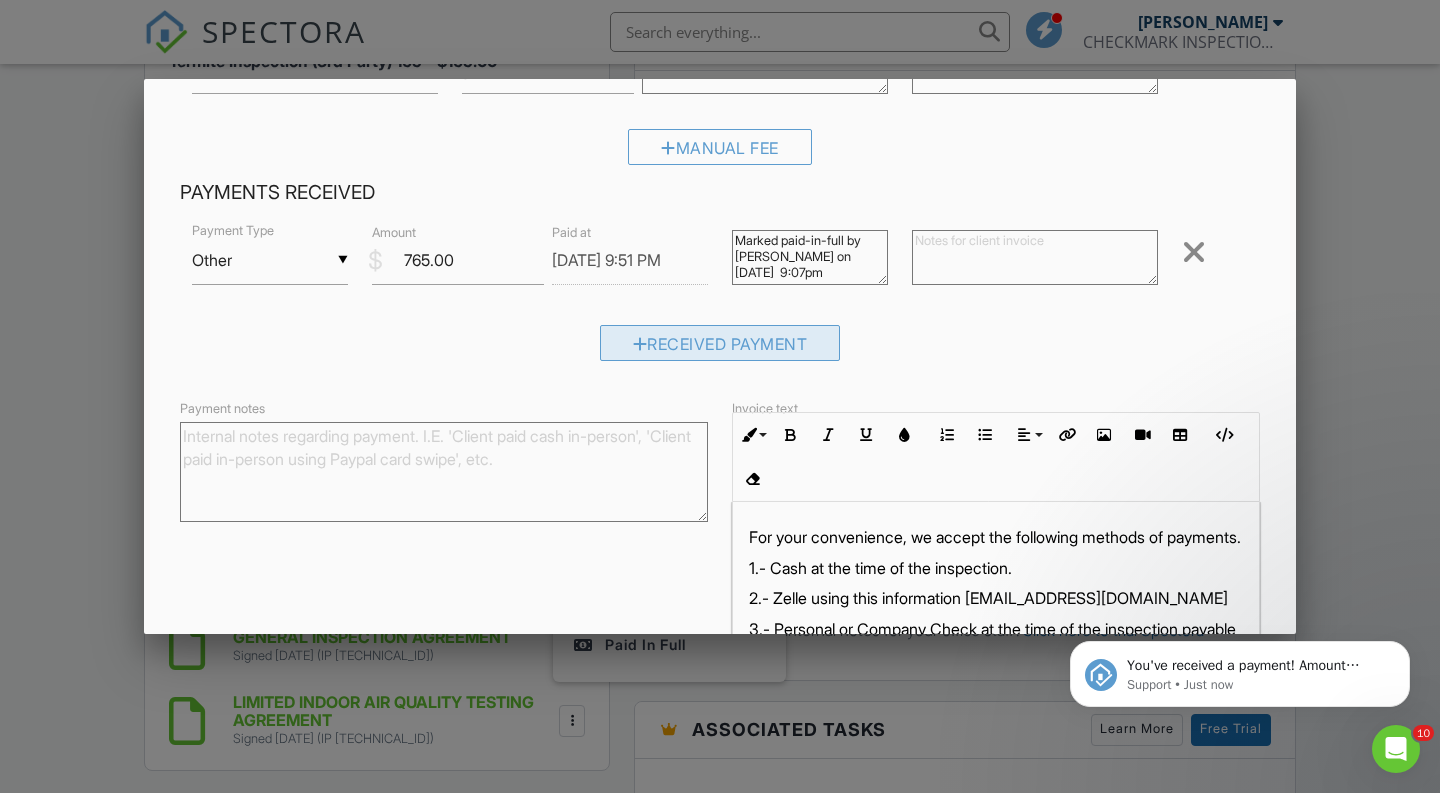 click on "Received Payment" at bounding box center (720, 343) 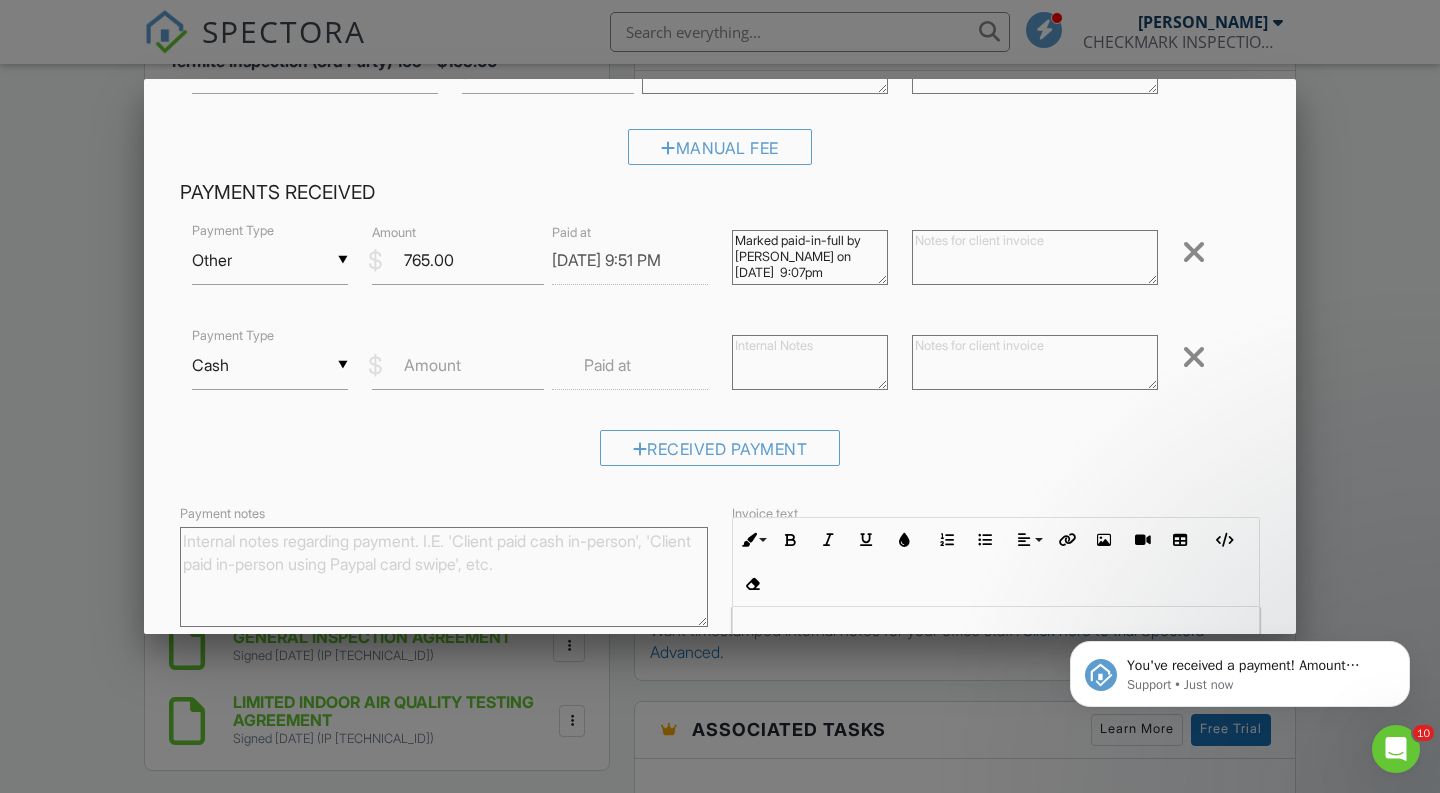 click on "▼ Cash Cash Check On-Site Card Other Cash
Check
On-Site Card
Other" at bounding box center [270, 365] 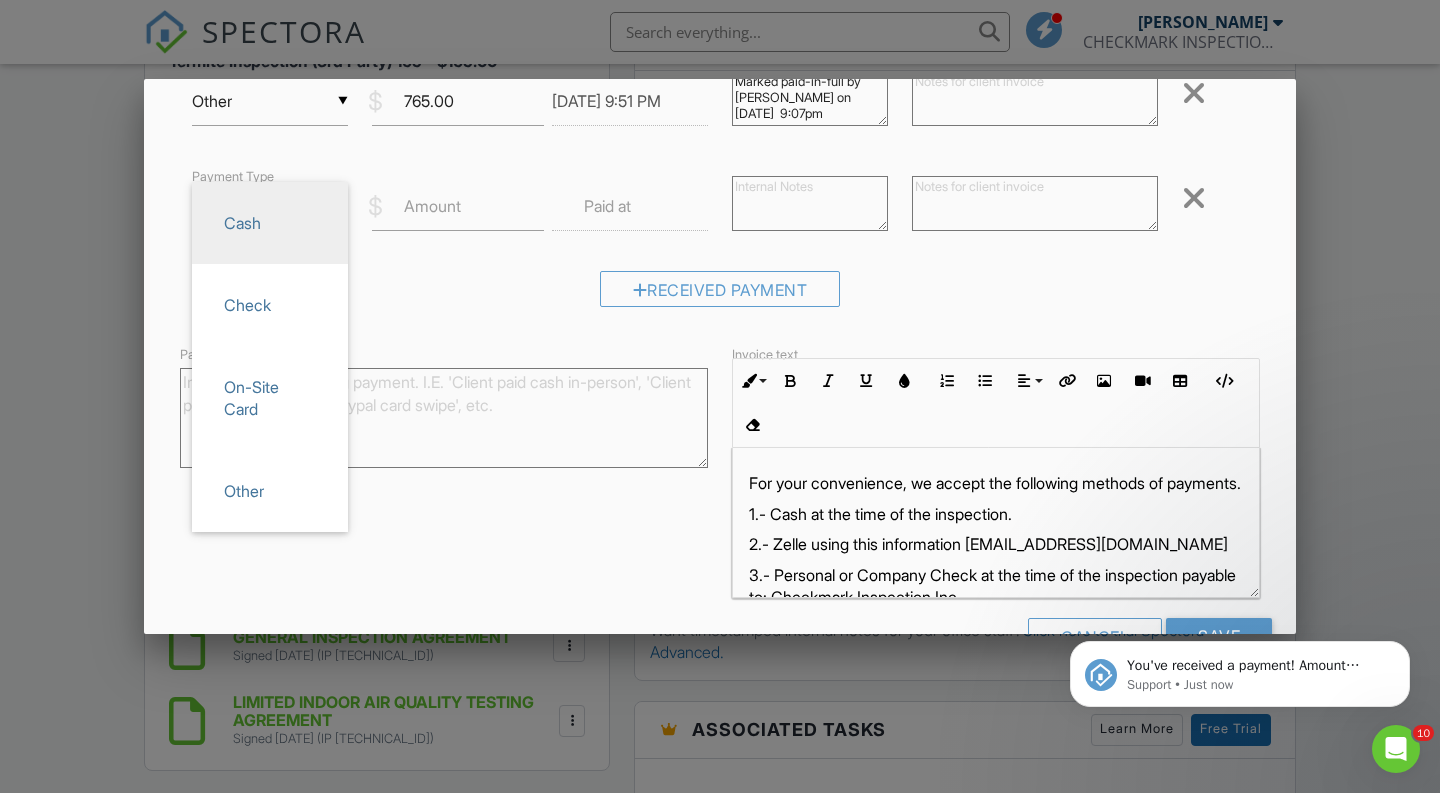 scroll, scrollTop: 964, scrollLeft: 0, axis: vertical 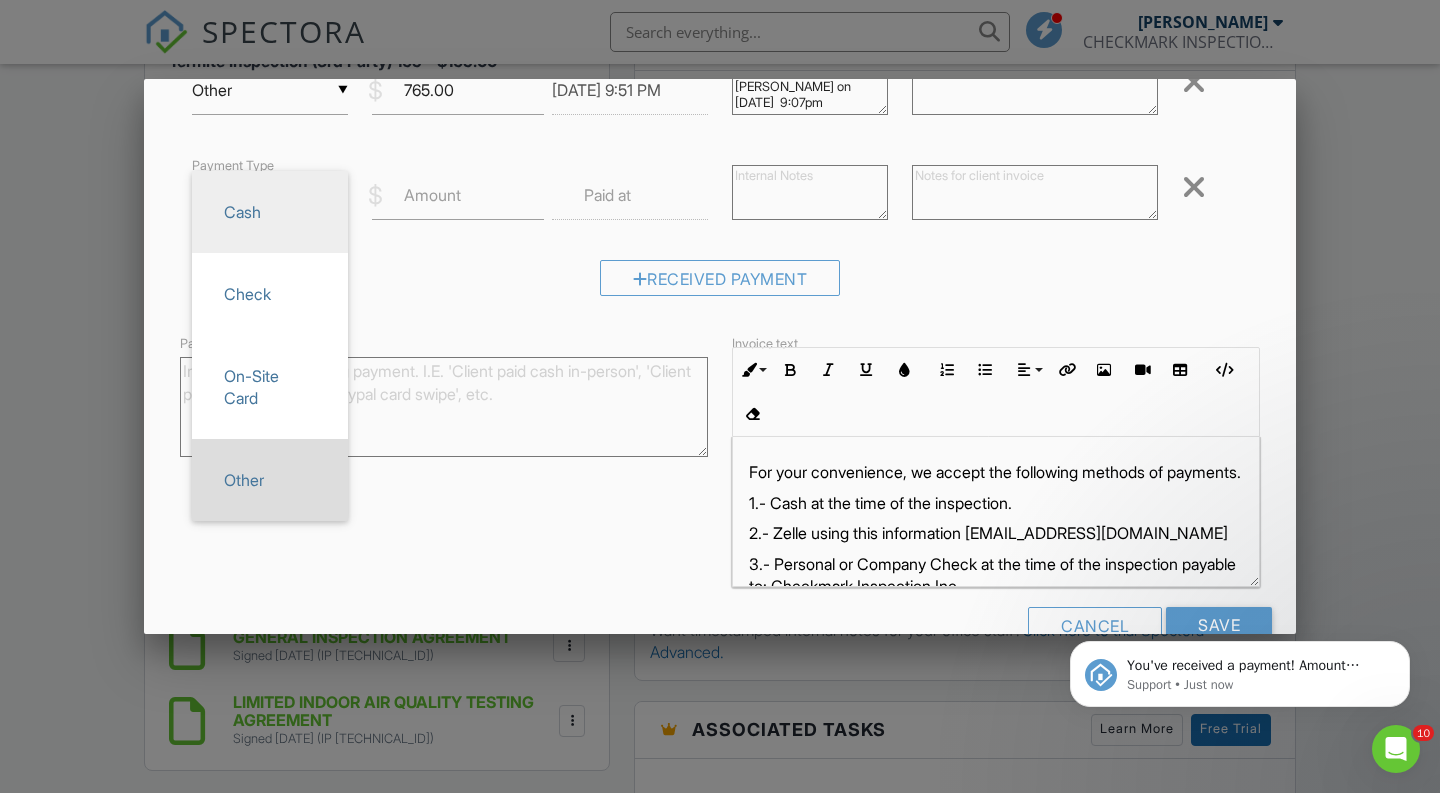 click on "Other" at bounding box center [270, 480] 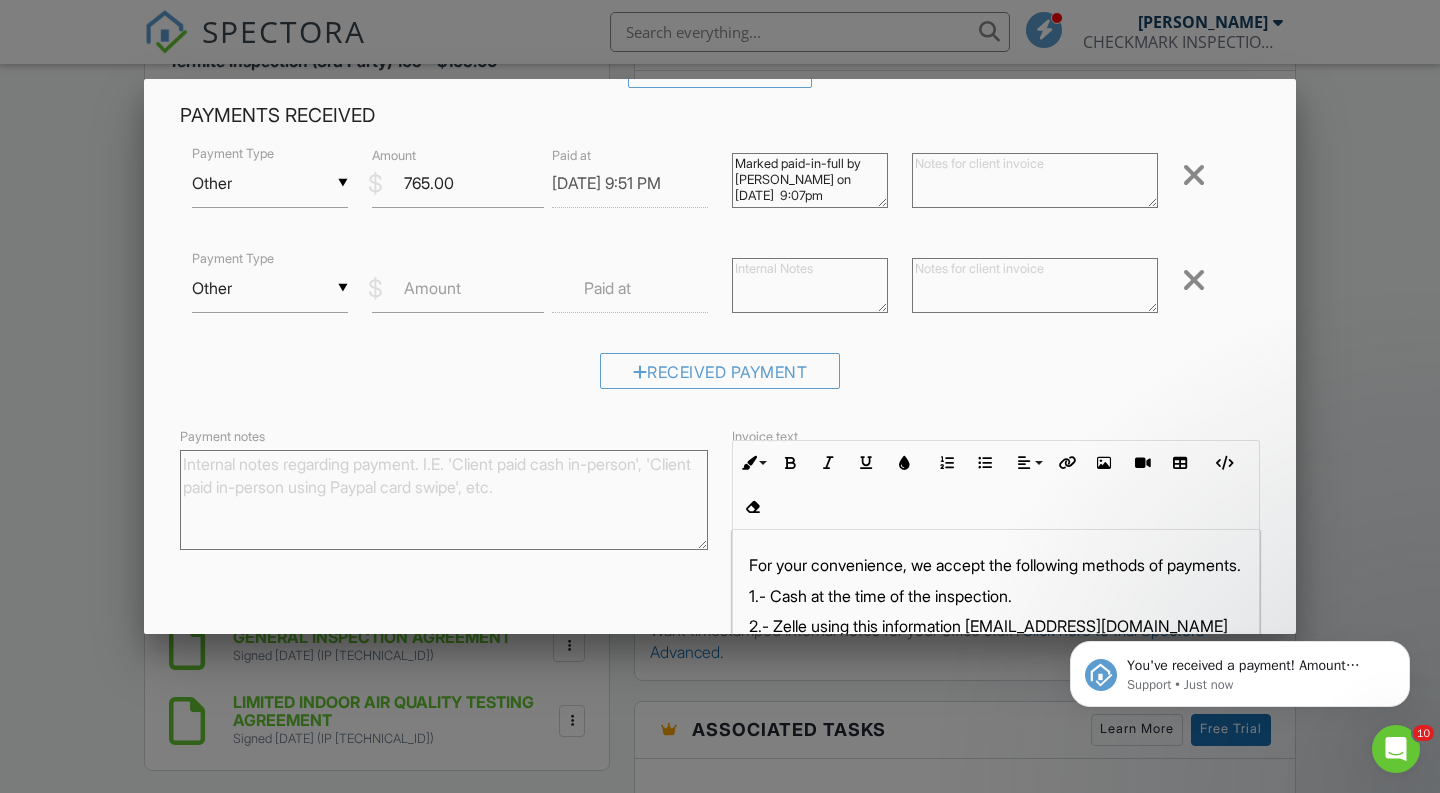 scroll, scrollTop: 787, scrollLeft: 0, axis: vertical 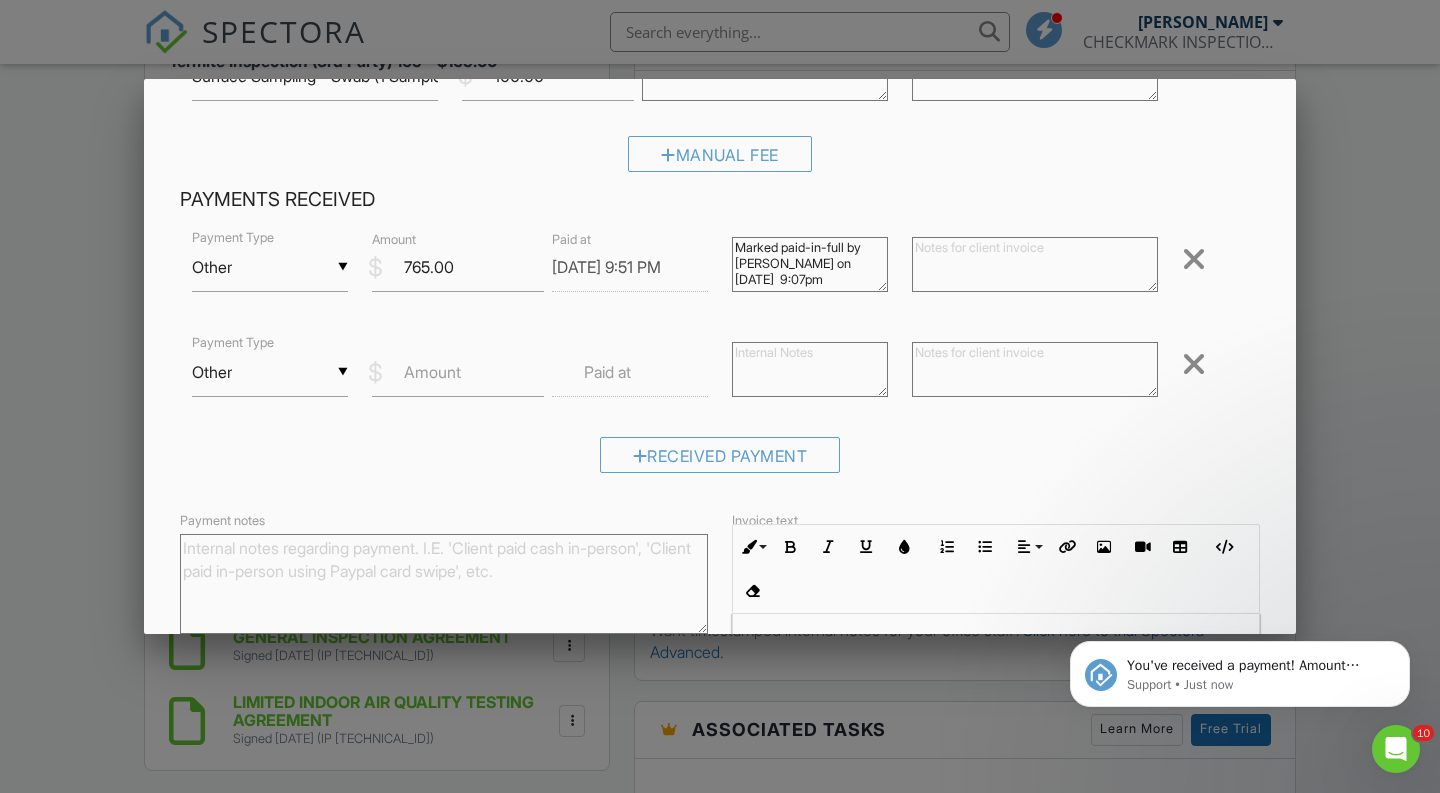 click on "Amount" at bounding box center [432, 372] 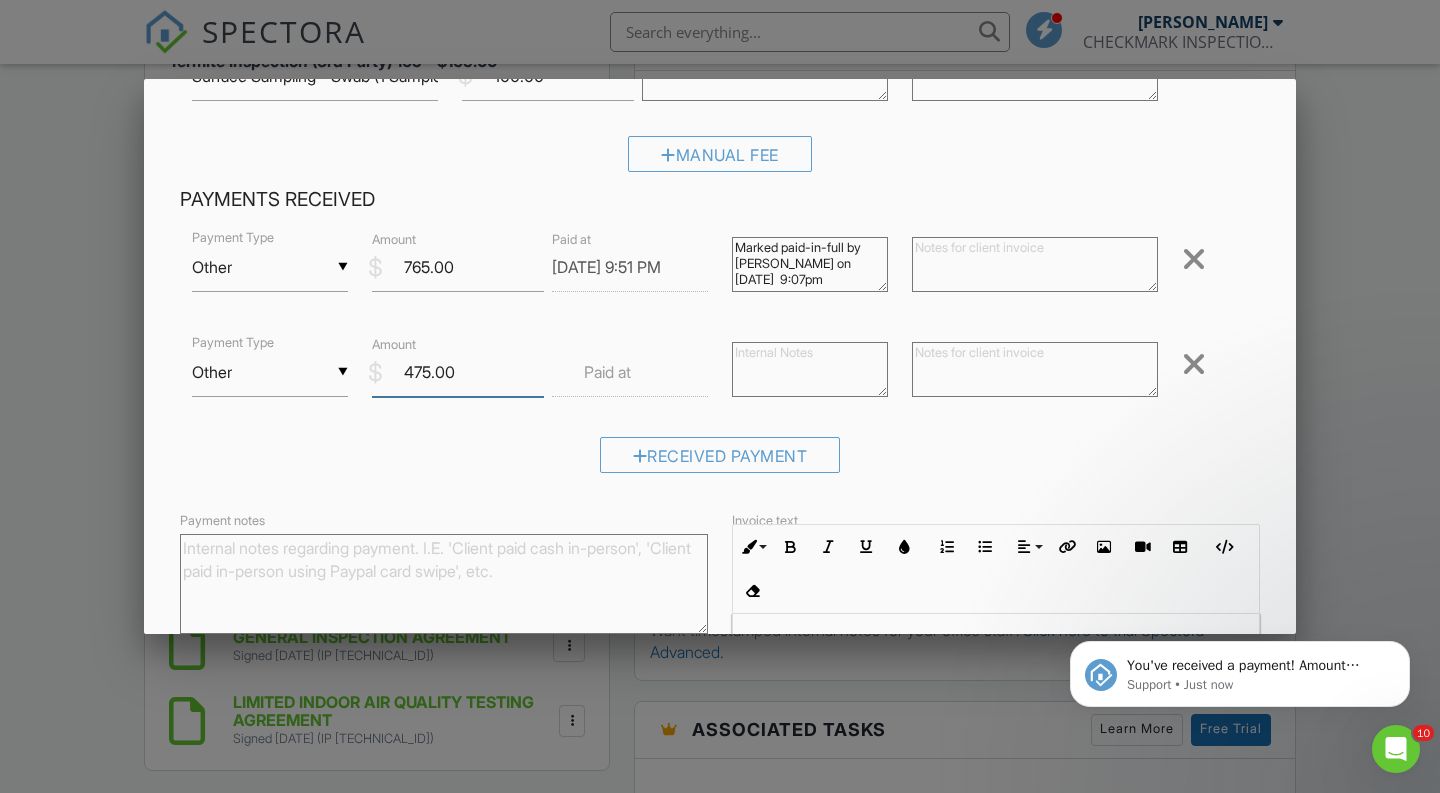 type on "475.00" 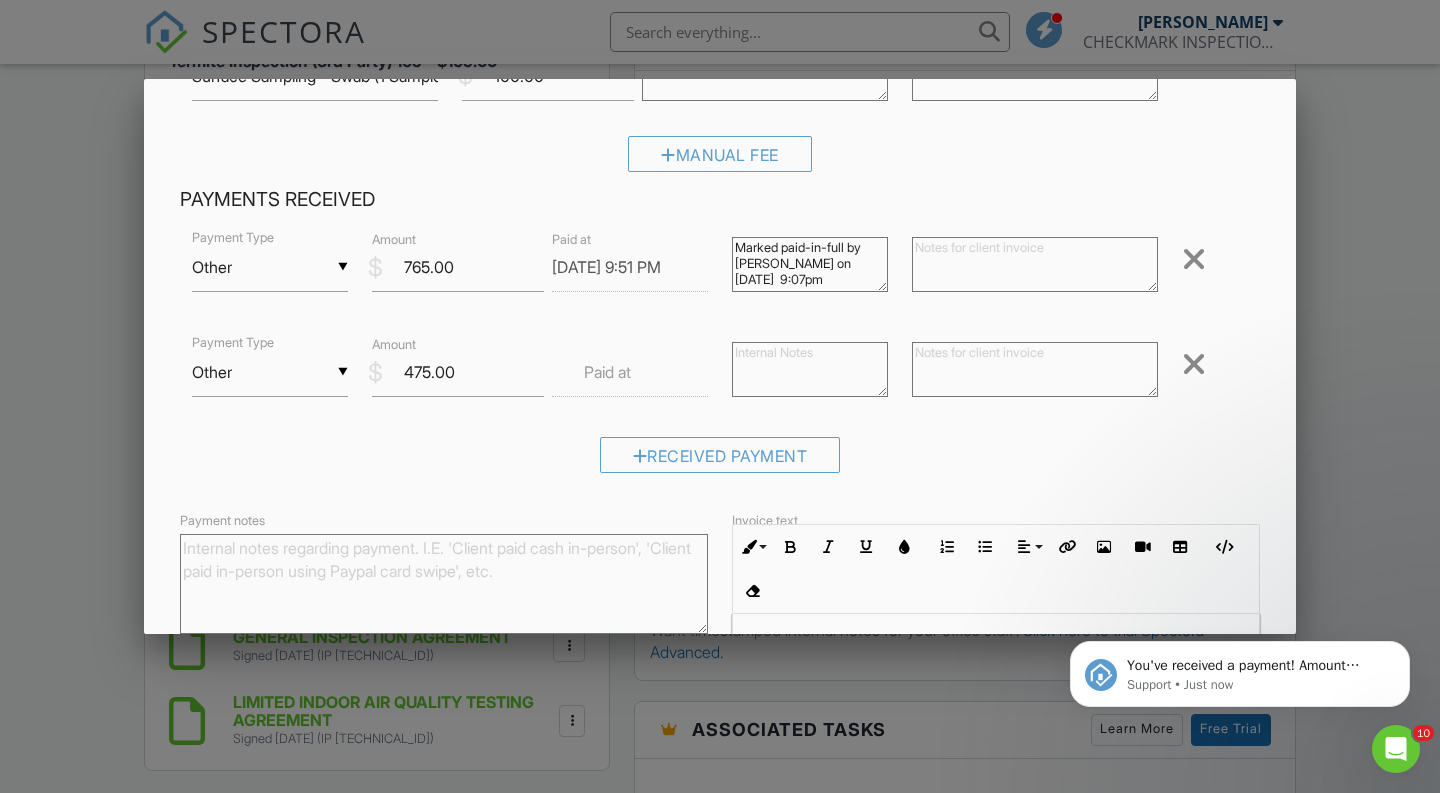 click on "Paid at" at bounding box center (607, 372) 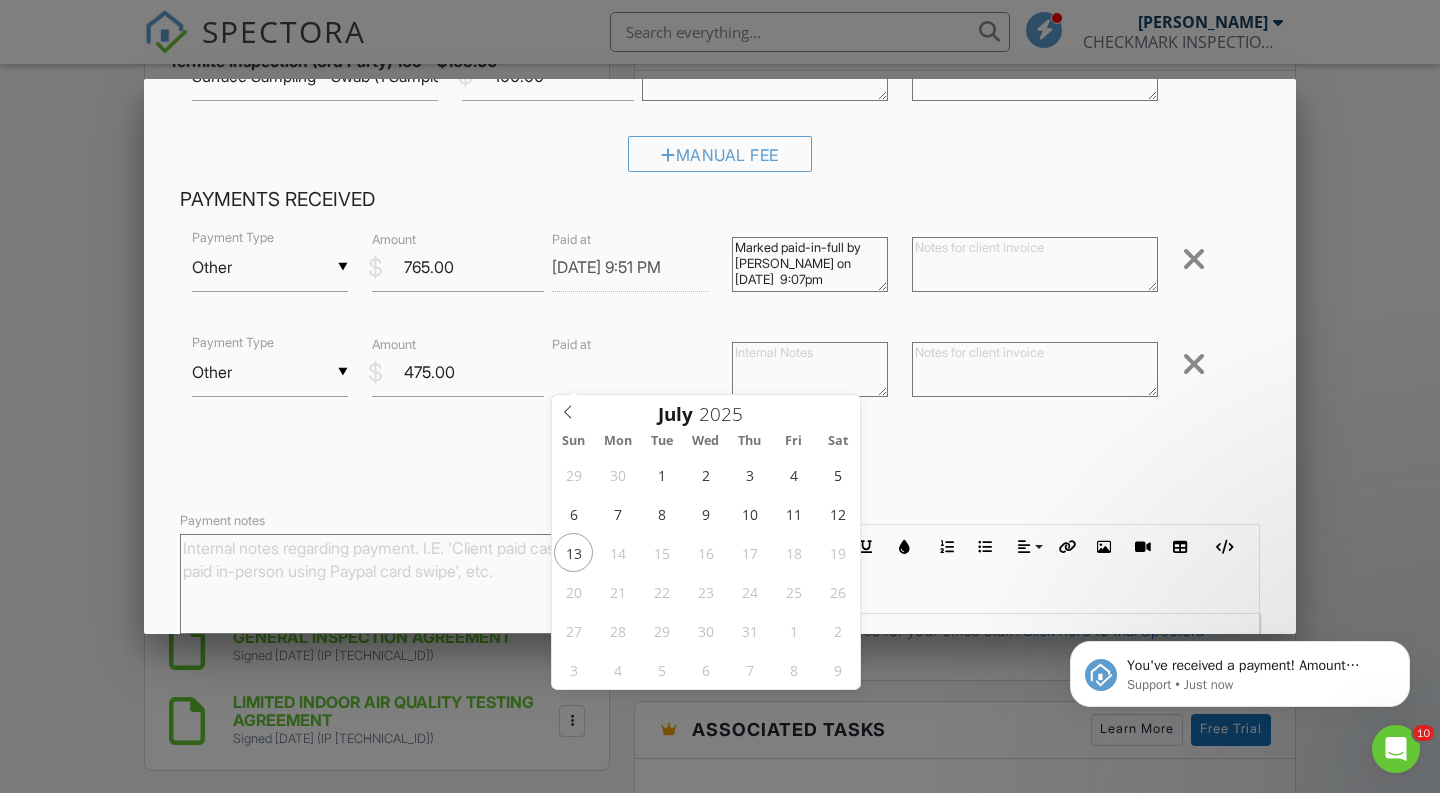 click at bounding box center [630, 372] 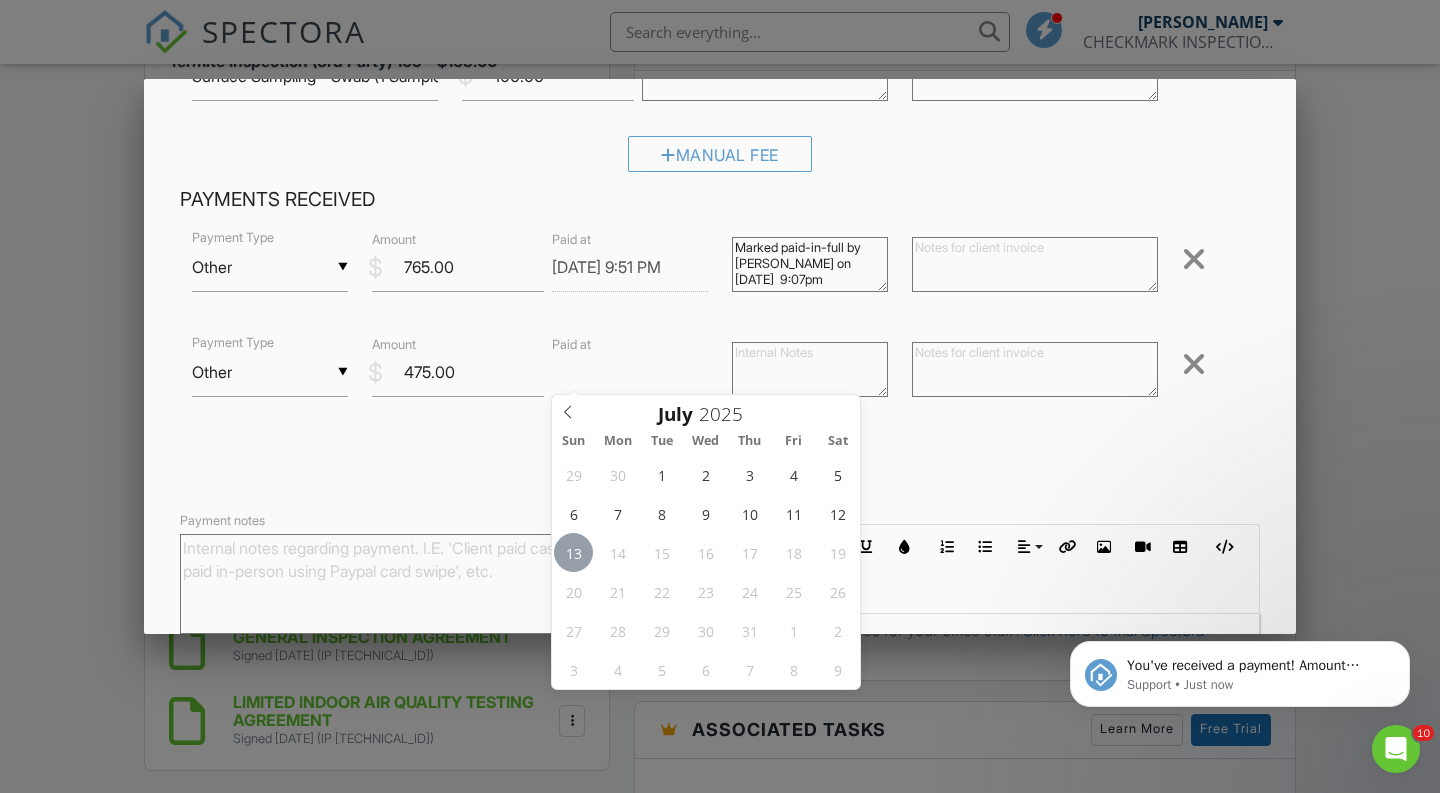 type on "07/13/2025 12:00 PM" 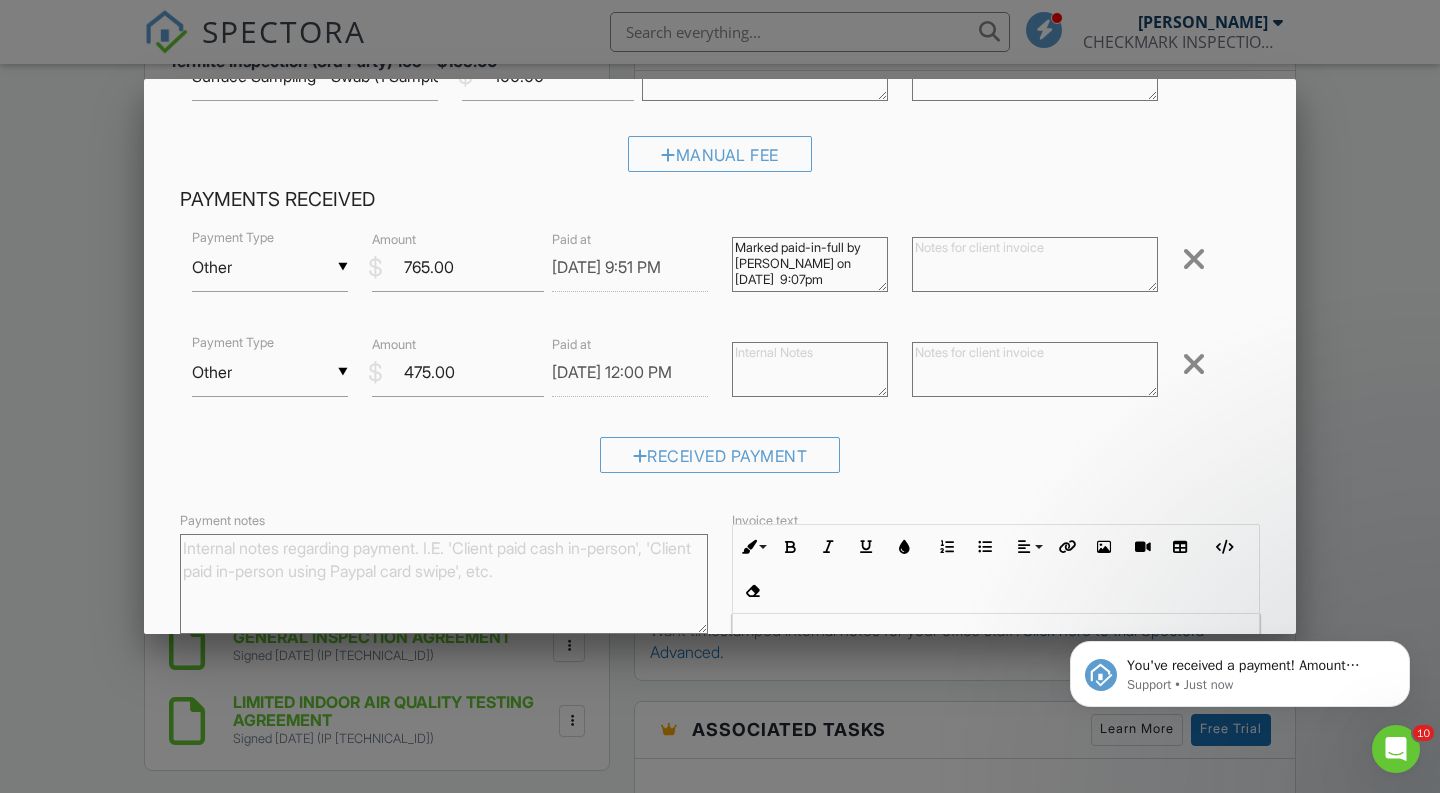 click on "Received Payment" at bounding box center [720, 462] 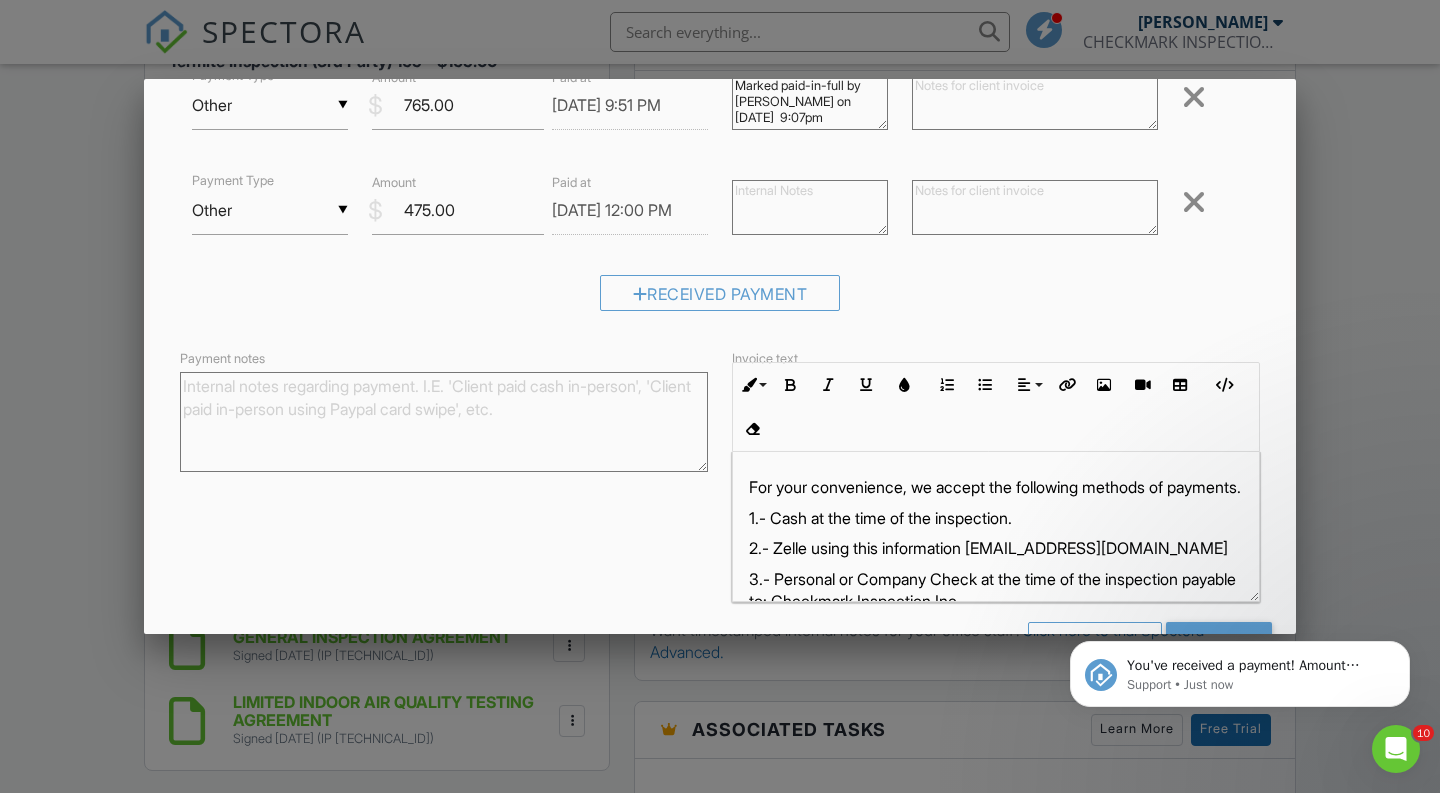 scroll, scrollTop: 973, scrollLeft: 0, axis: vertical 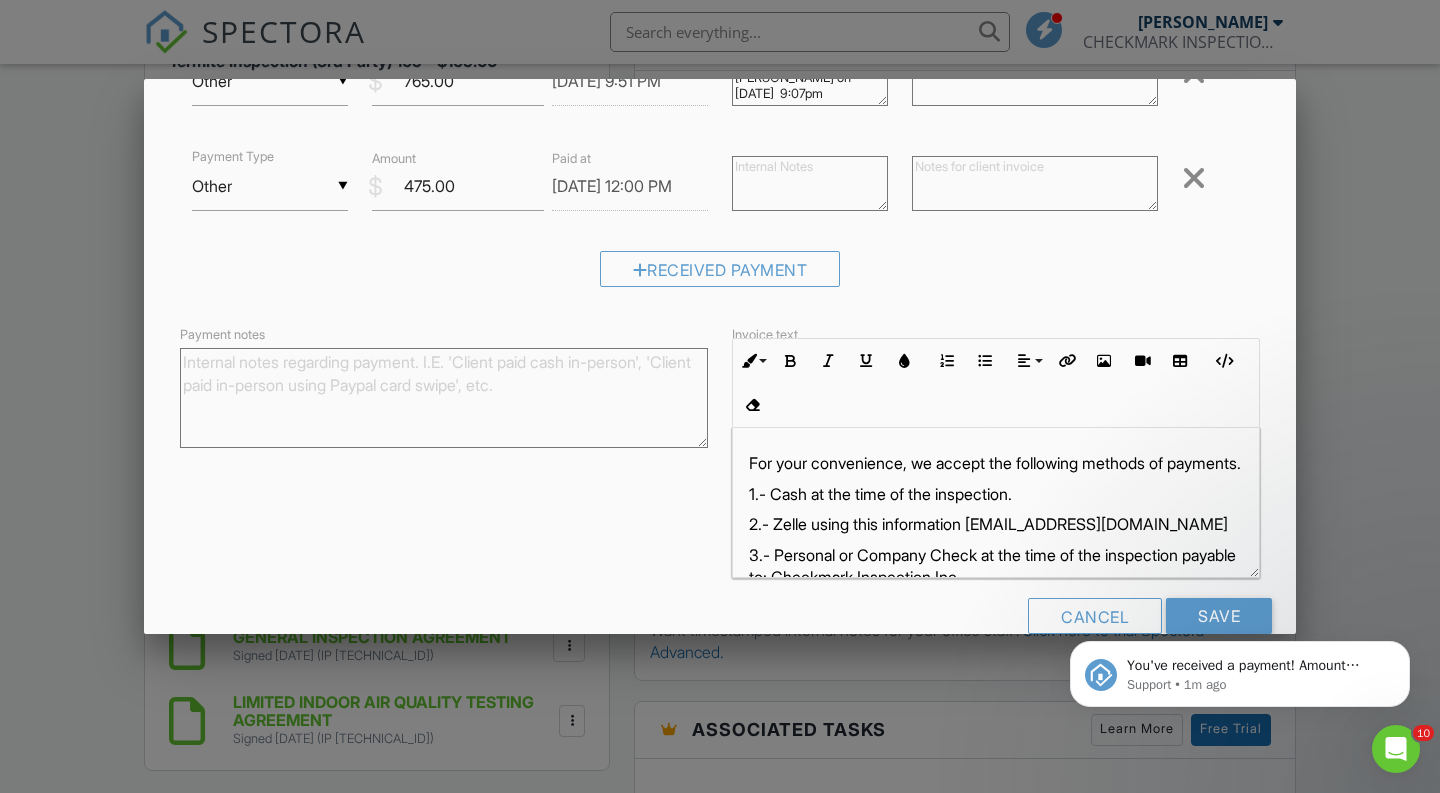 click on "You've received a payment!  Amount  $300.00  Fee  $0.00  Net  $300.00  Transaction #    Inspection  17036 NW 15th St, Pembroke Pines, FL 33028 Support • 1m ago" at bounding box center [1240, 582] 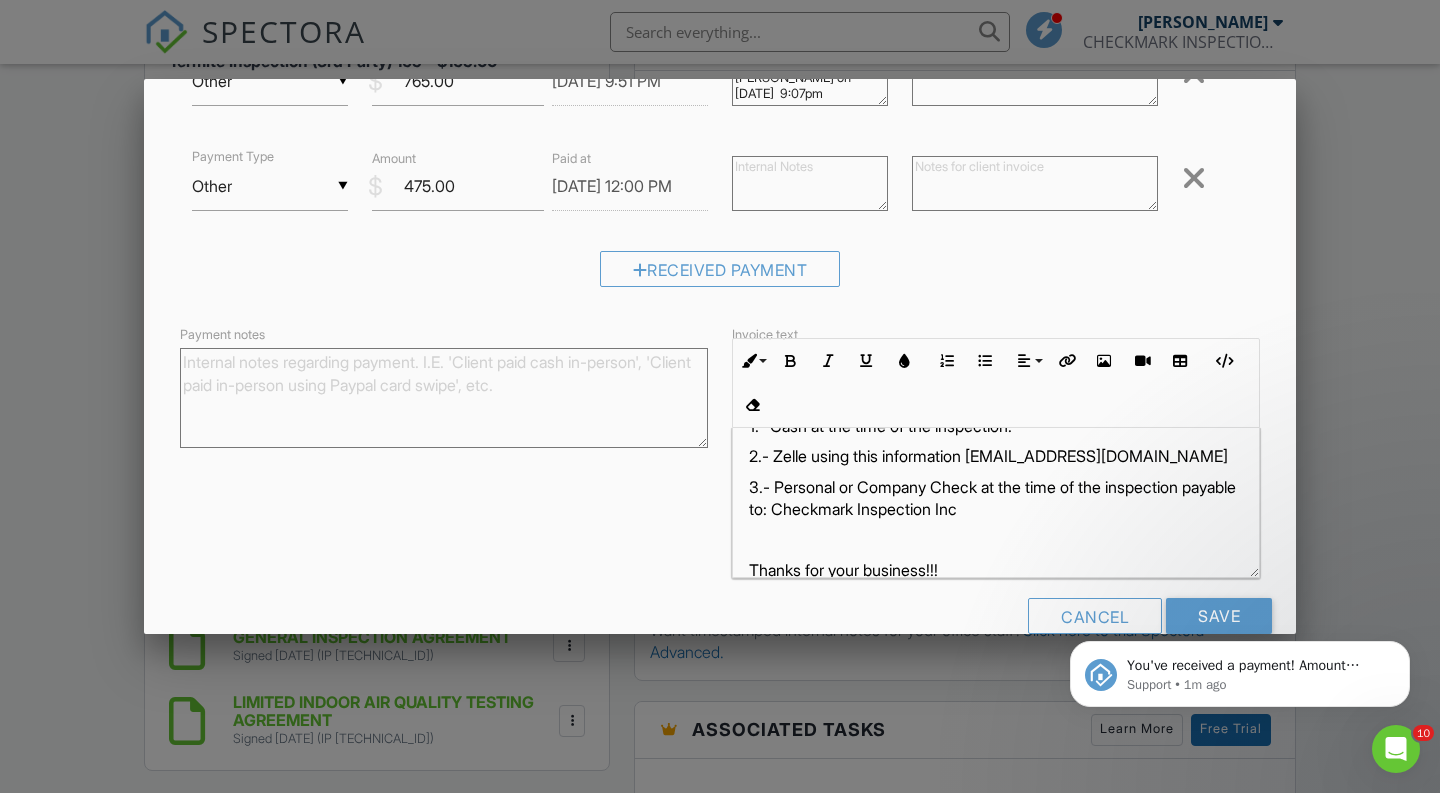 click on "You've received a payment!  Amount  $300.00  Fee  $0.00  Net  $300.00  Transaction #    Inspection  17036 NW 15th St, Pembroke Pines, FL 33028 Support • 1m ago" at bounding box center [1240, 582] 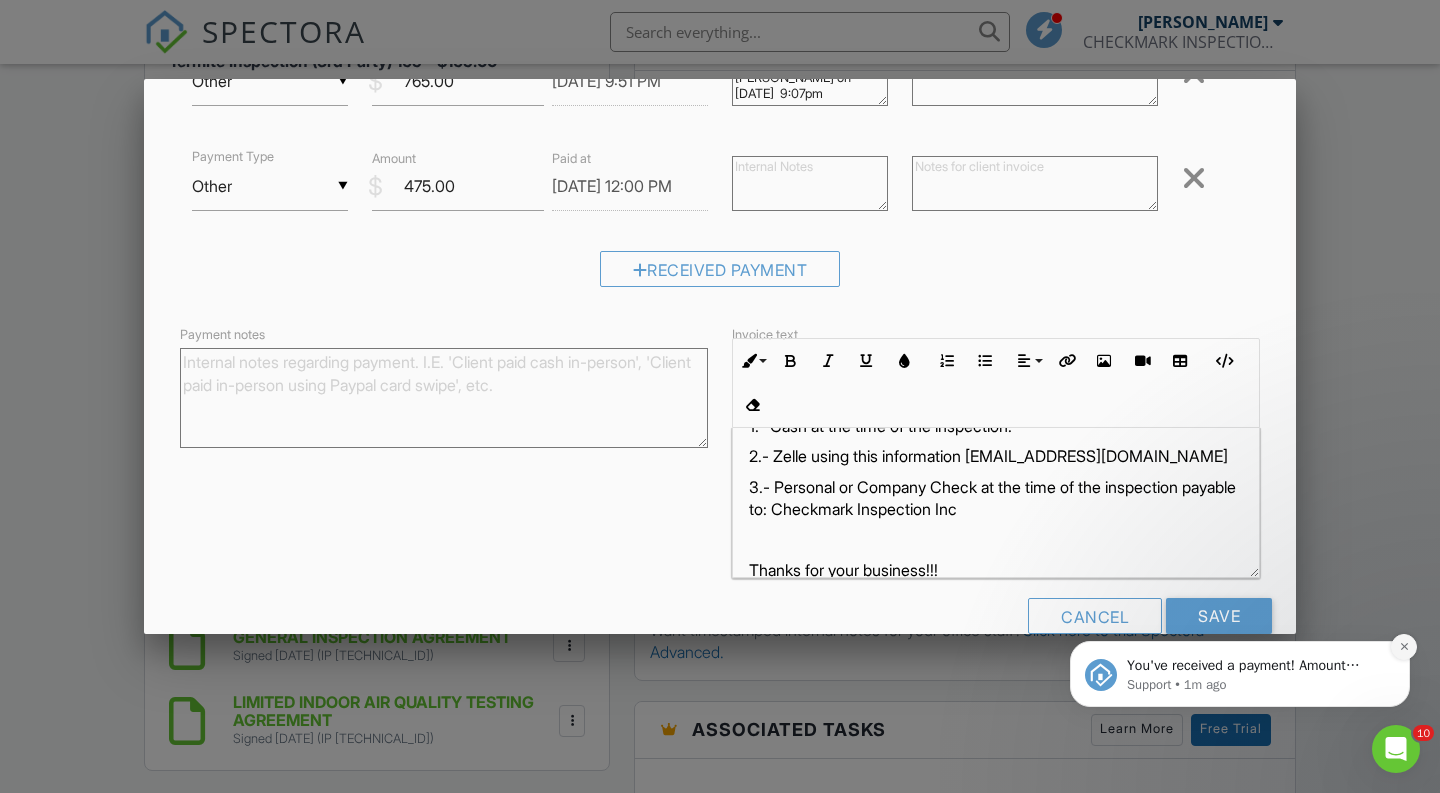 click 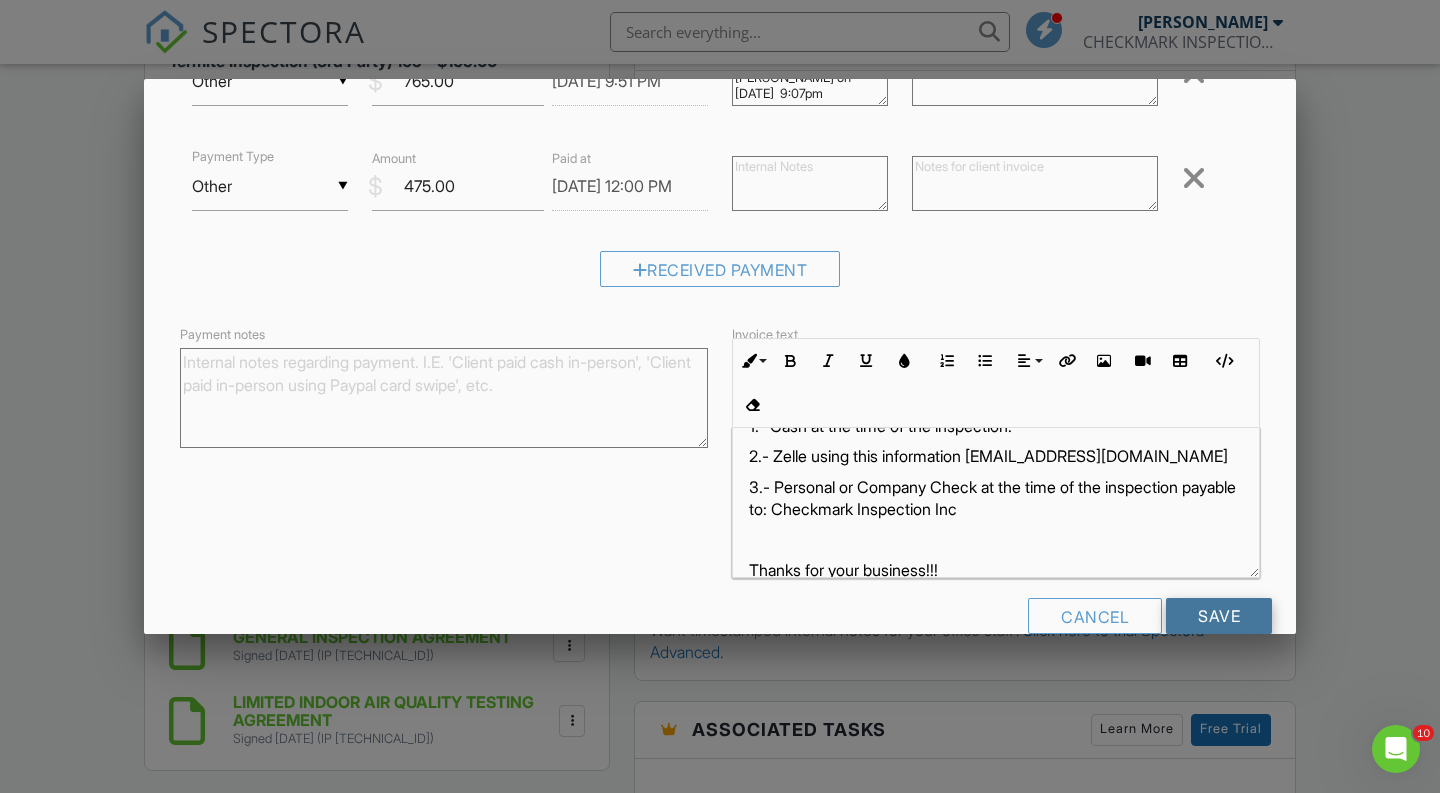 click on "Save" at bounding box center [1219, 616] 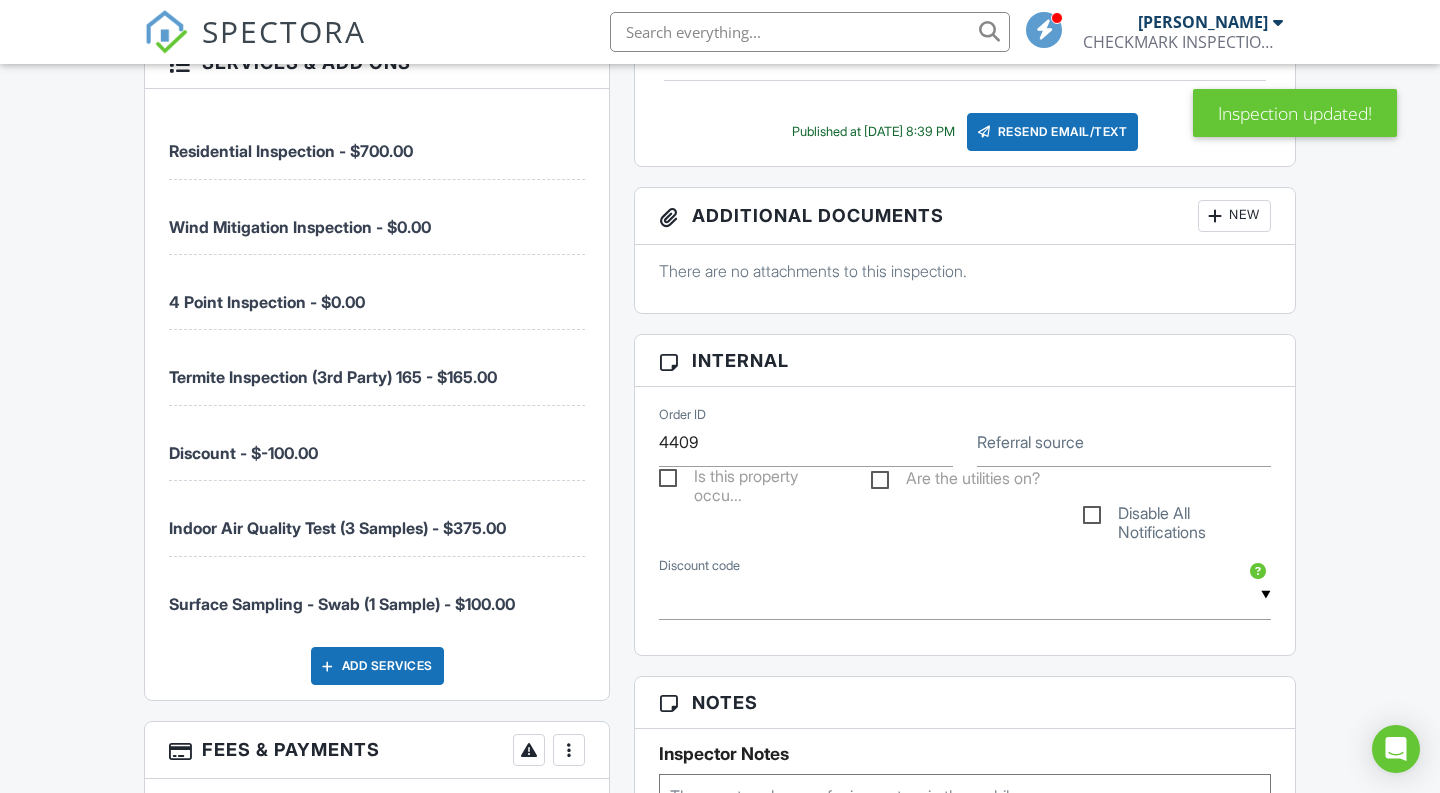 scroll, scrollTop: 1142, scrollLeft: 0, axis: vertical 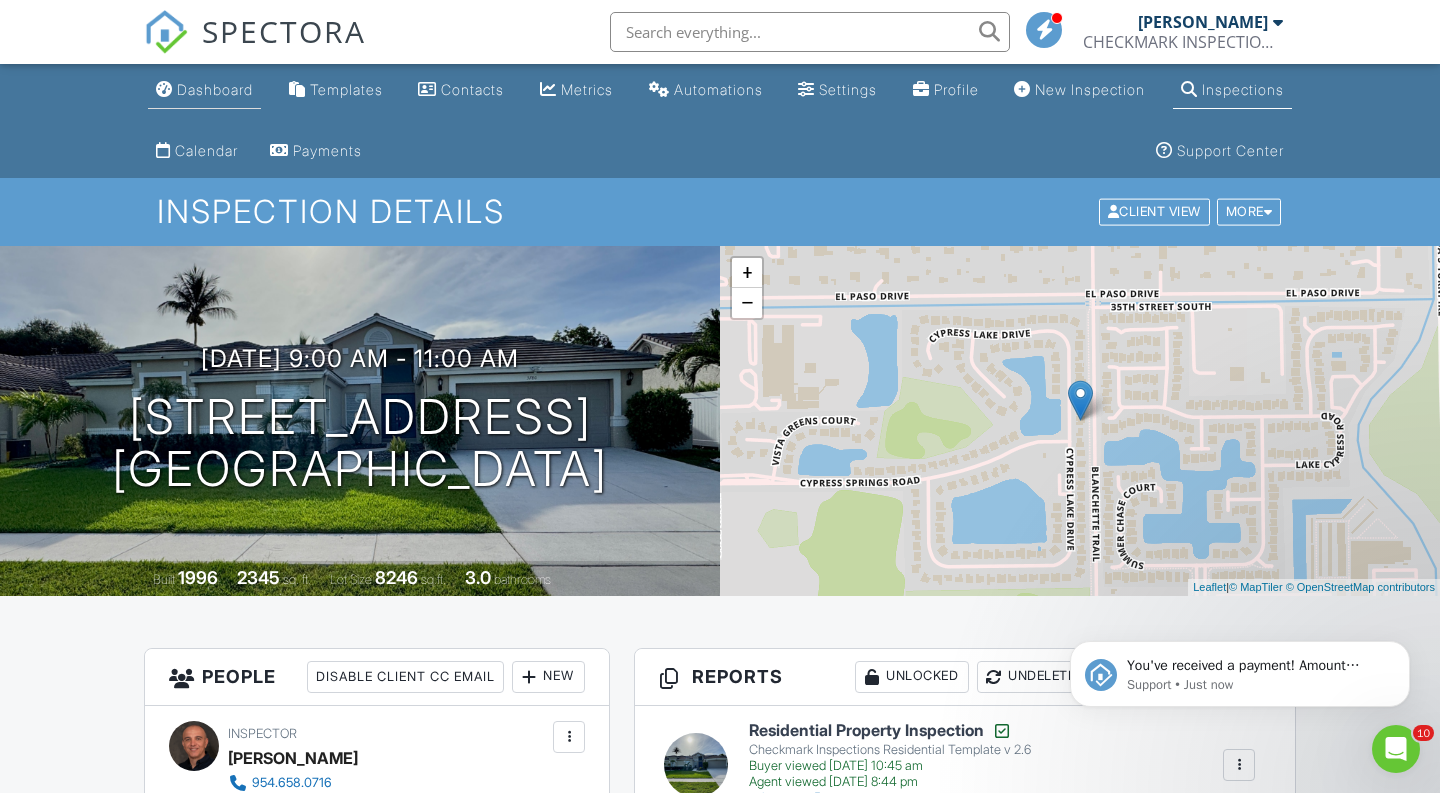 click on "Dashboard" at bounding box center (204, 90) 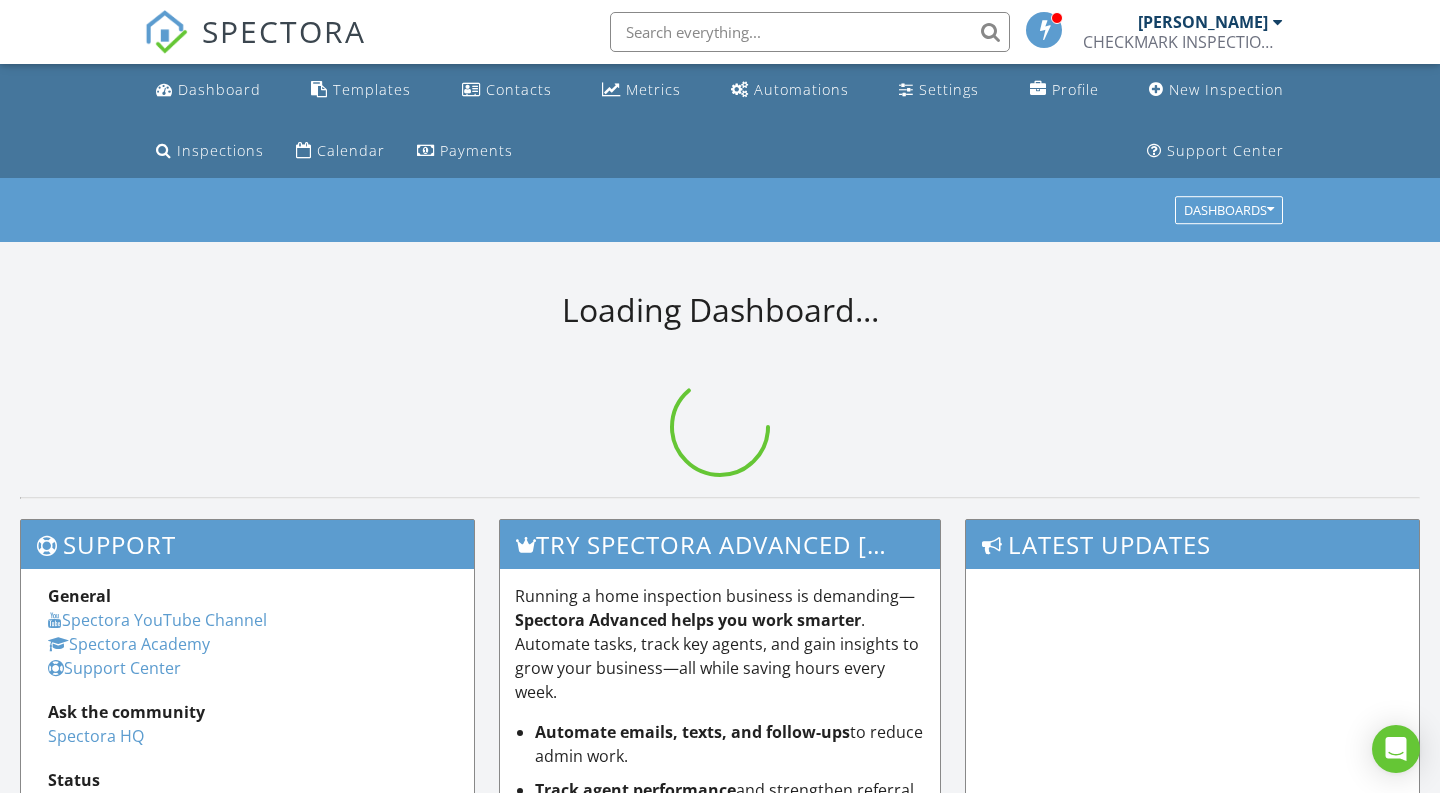 scroll, scrollTop: 0, scrollLeft: 0, axis: both 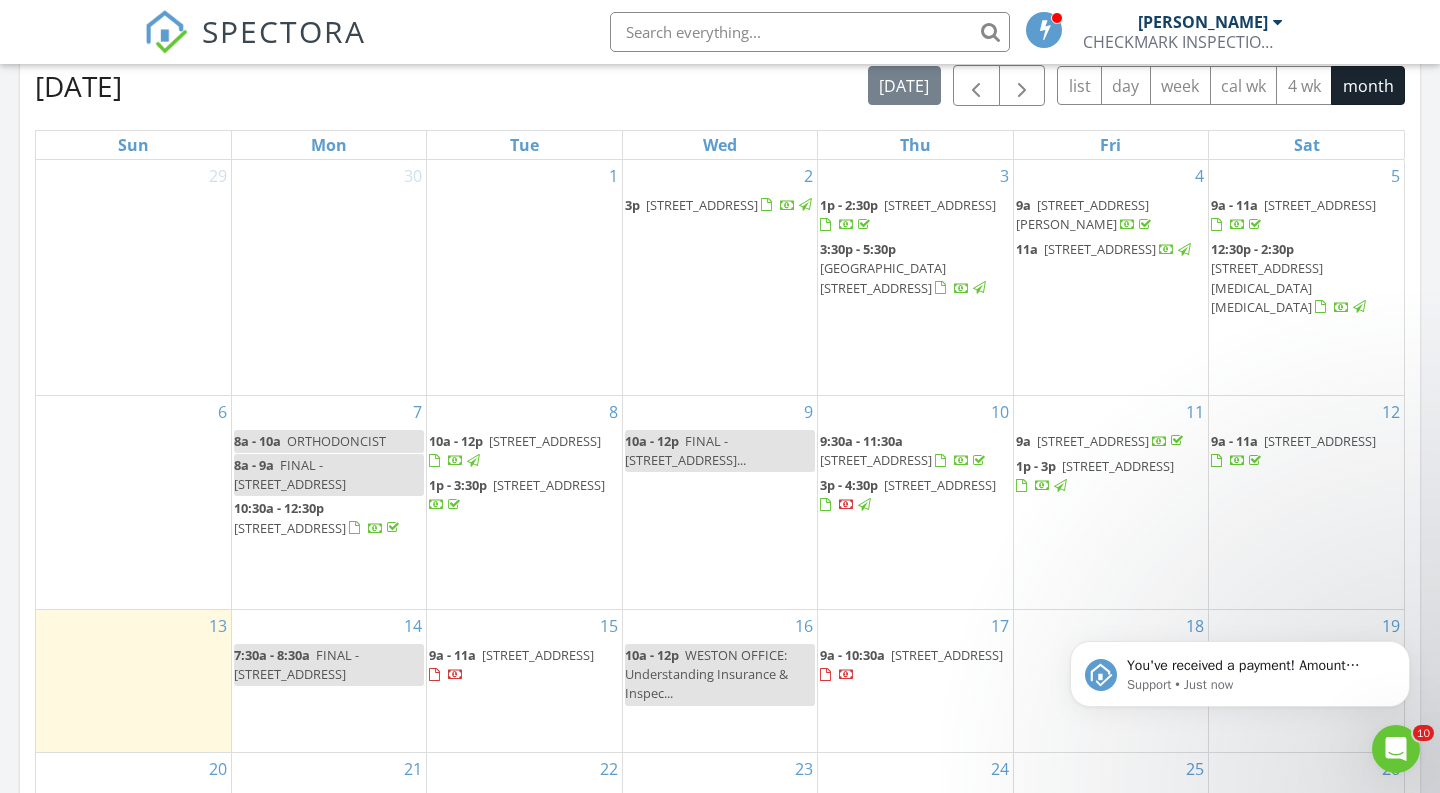 click on "[STREET_ADDRESS]" at bounding box center [1118, 466] 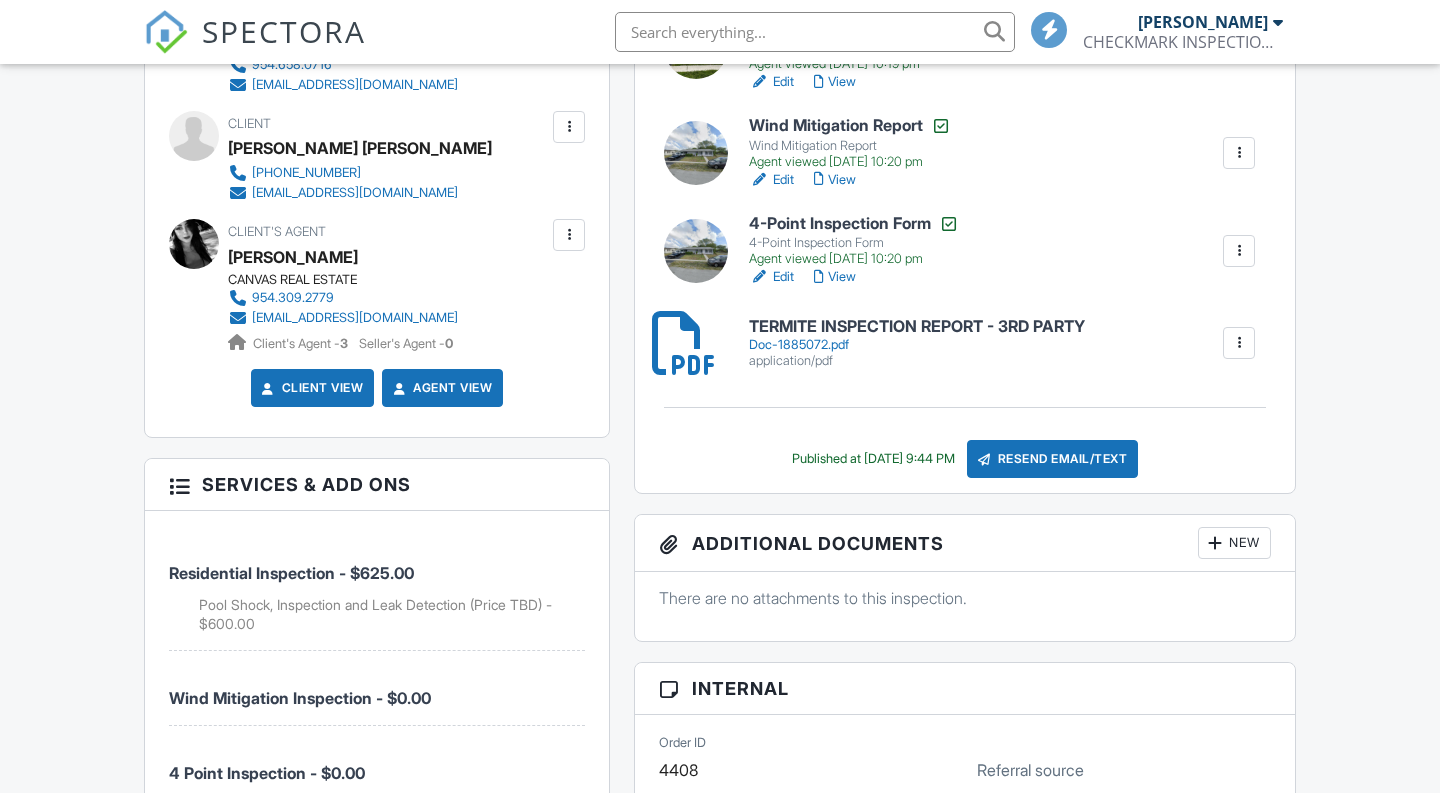 scroll, scrollTop: 1045, scrollLeft: 0, axis: vertical 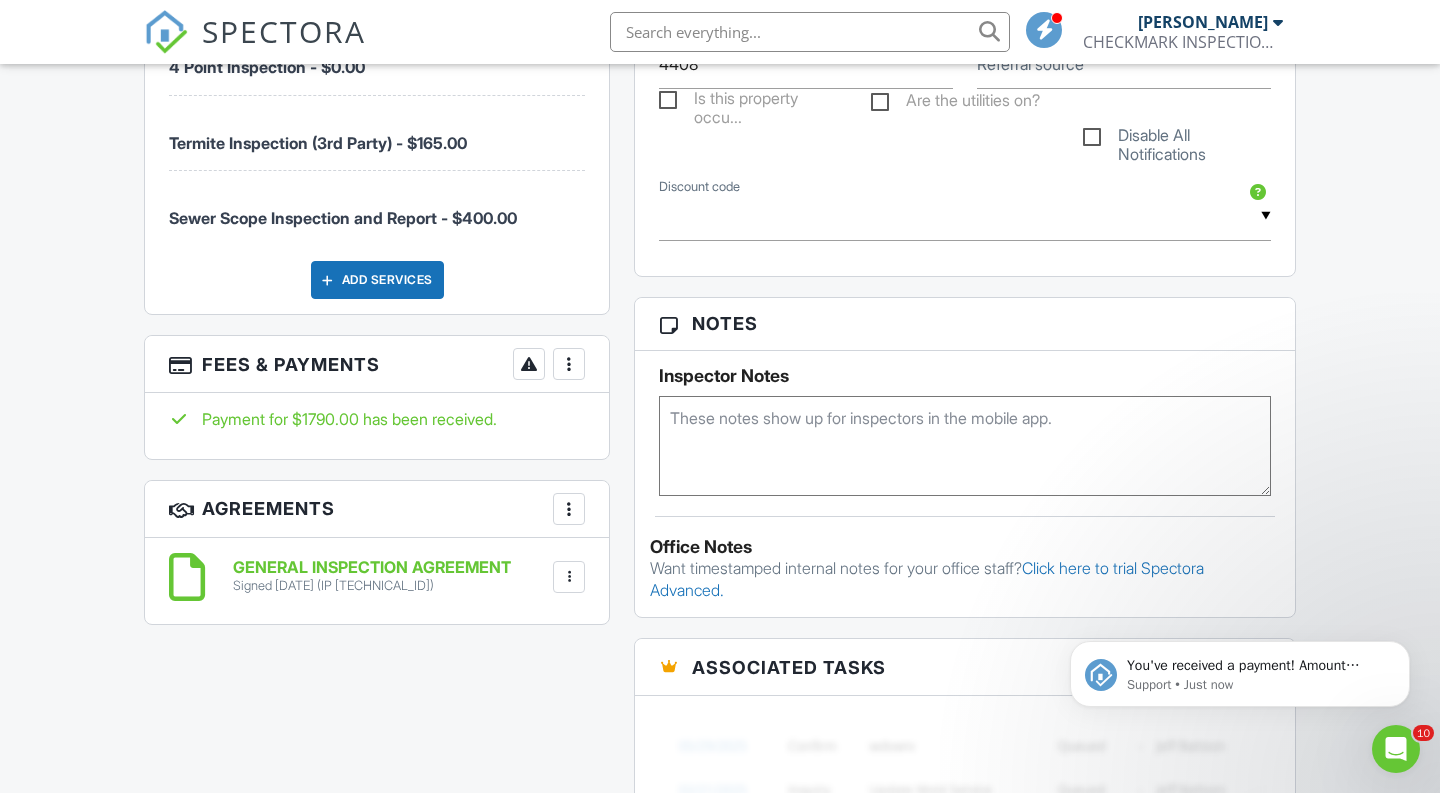 click at bounding box center (569, 364) 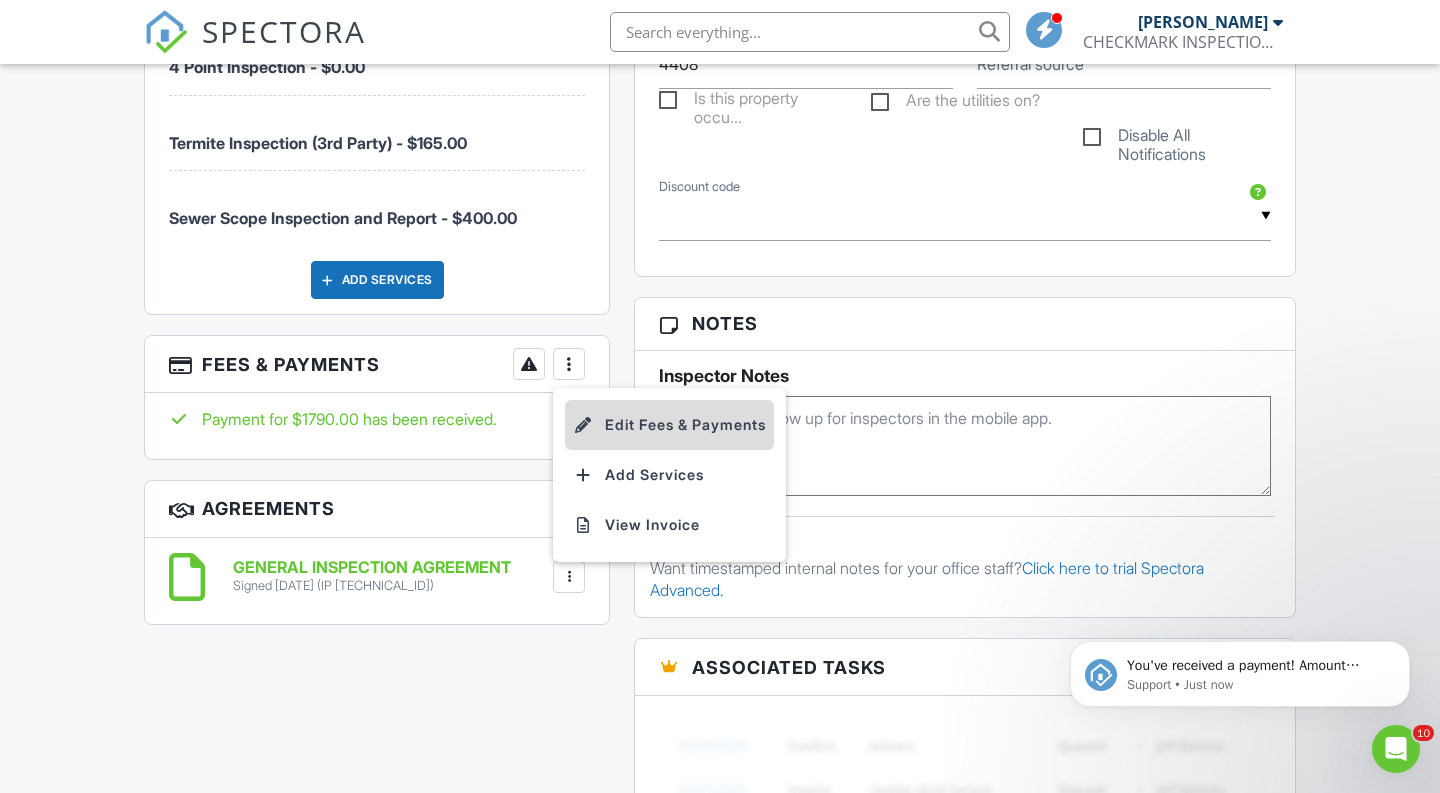 click on "Edit Fees & Payments" at bounding box center [669, 425] 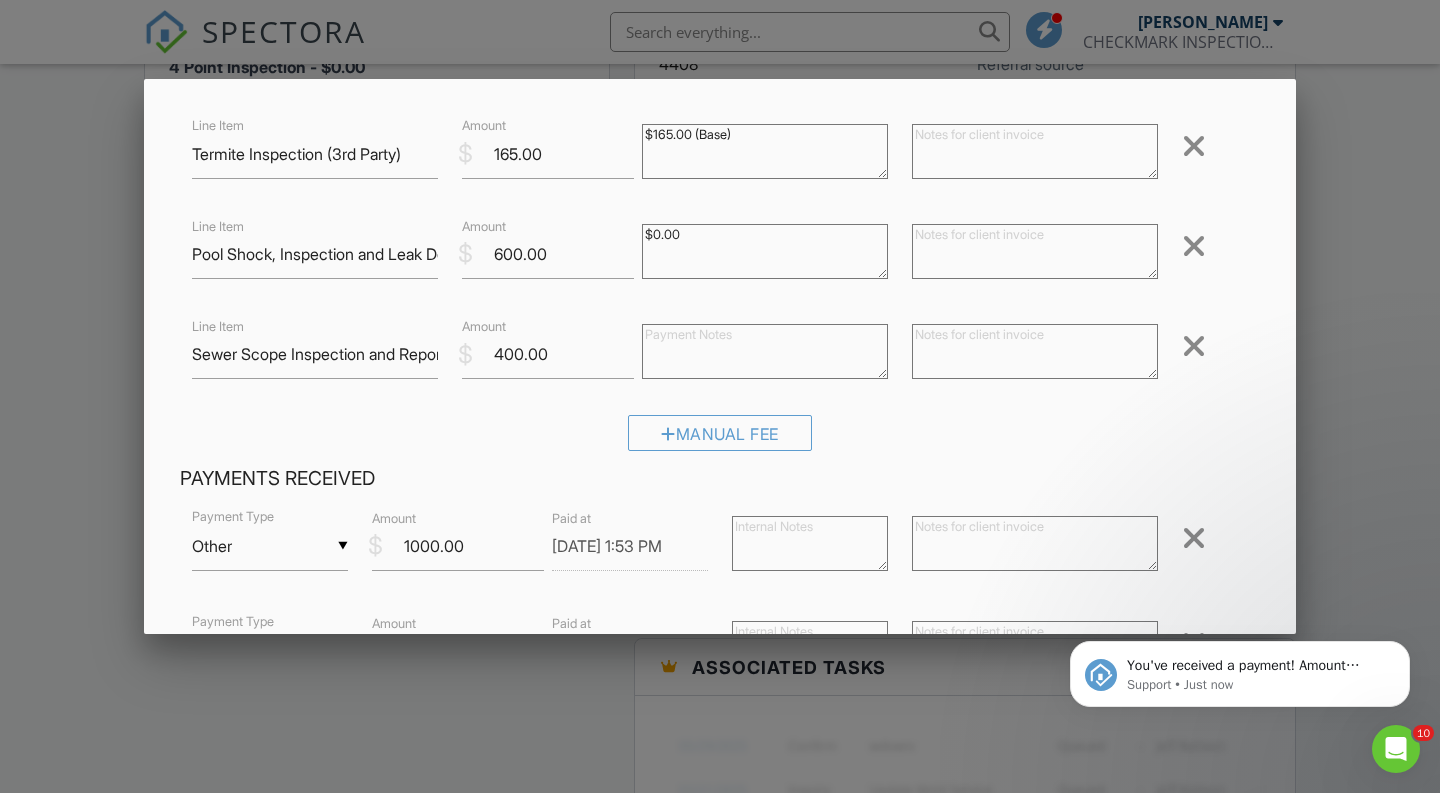 scroll, scrollTop: 462, scrollLeft: 0, axis: vertical 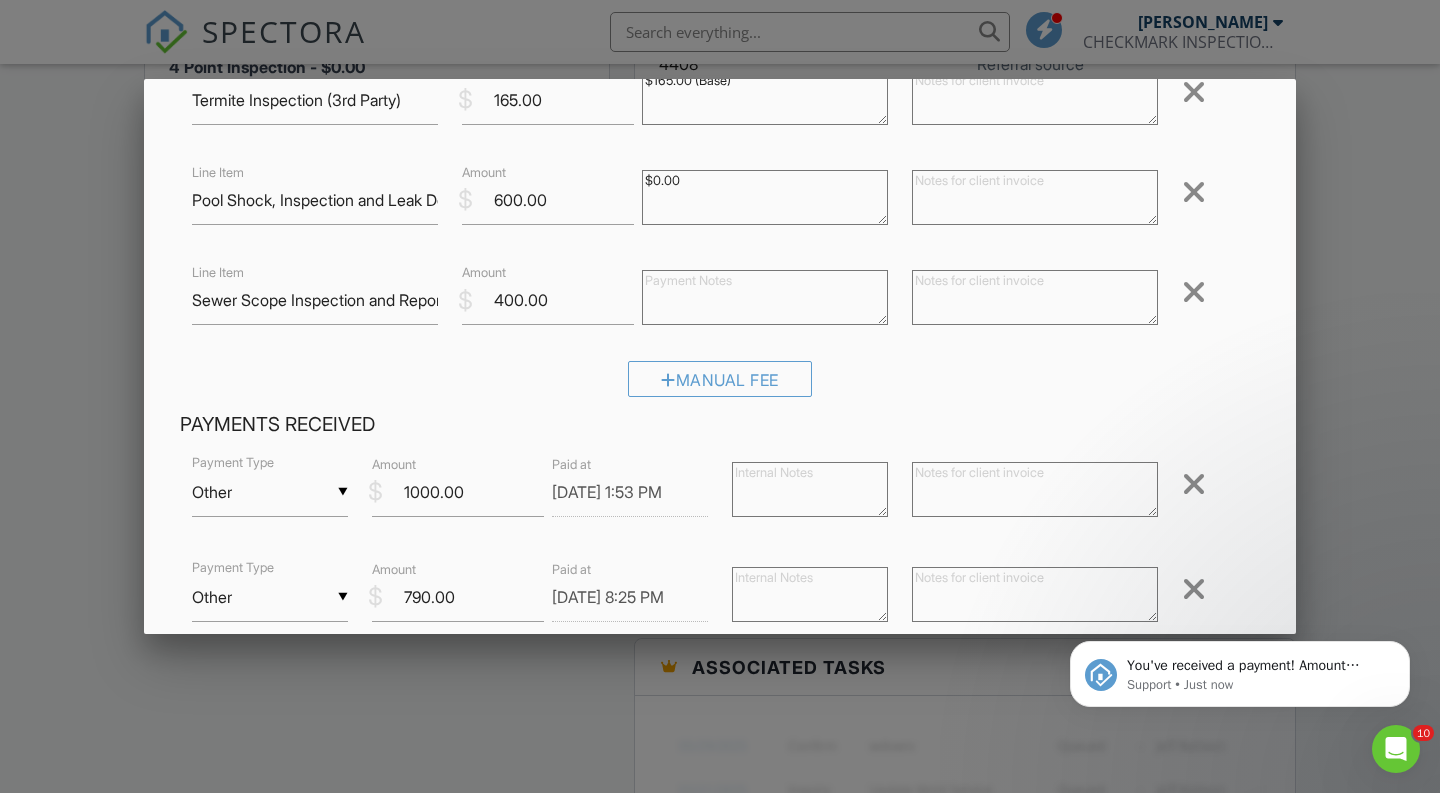 click on "Manual Fee" at bounding box center (720, 386) 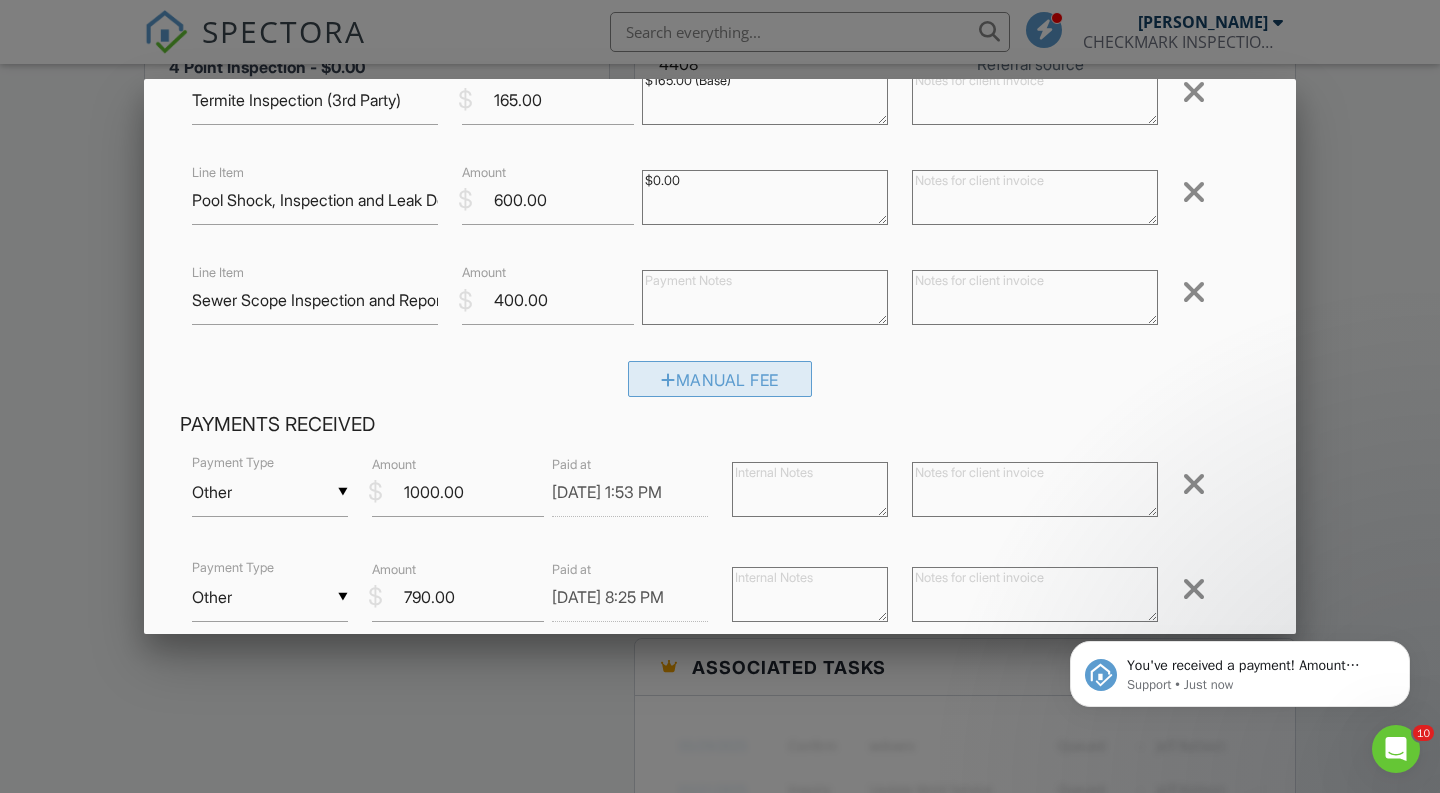 click at bounding box center [668, 380] 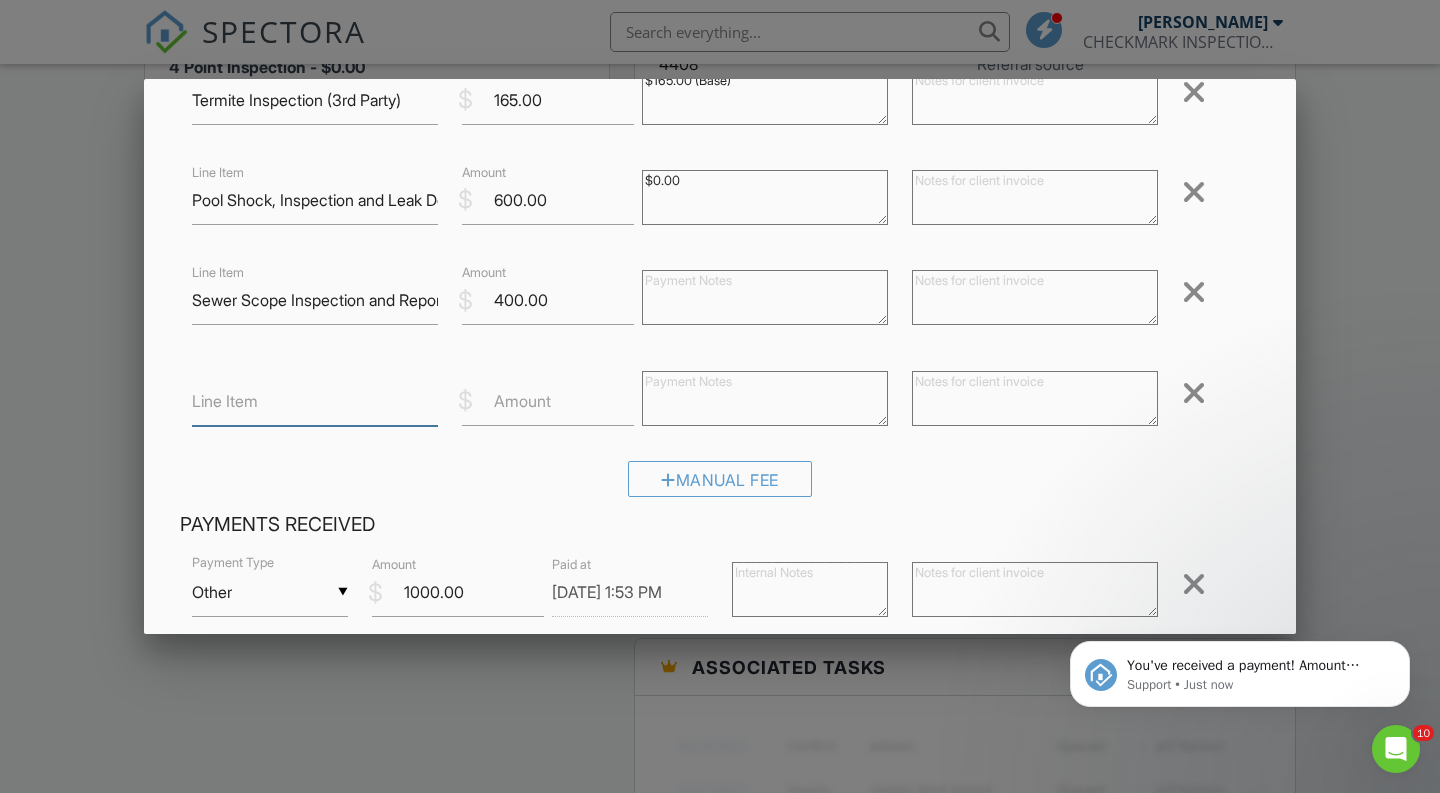 click on "Line Item" at bounding box center [315, 401] 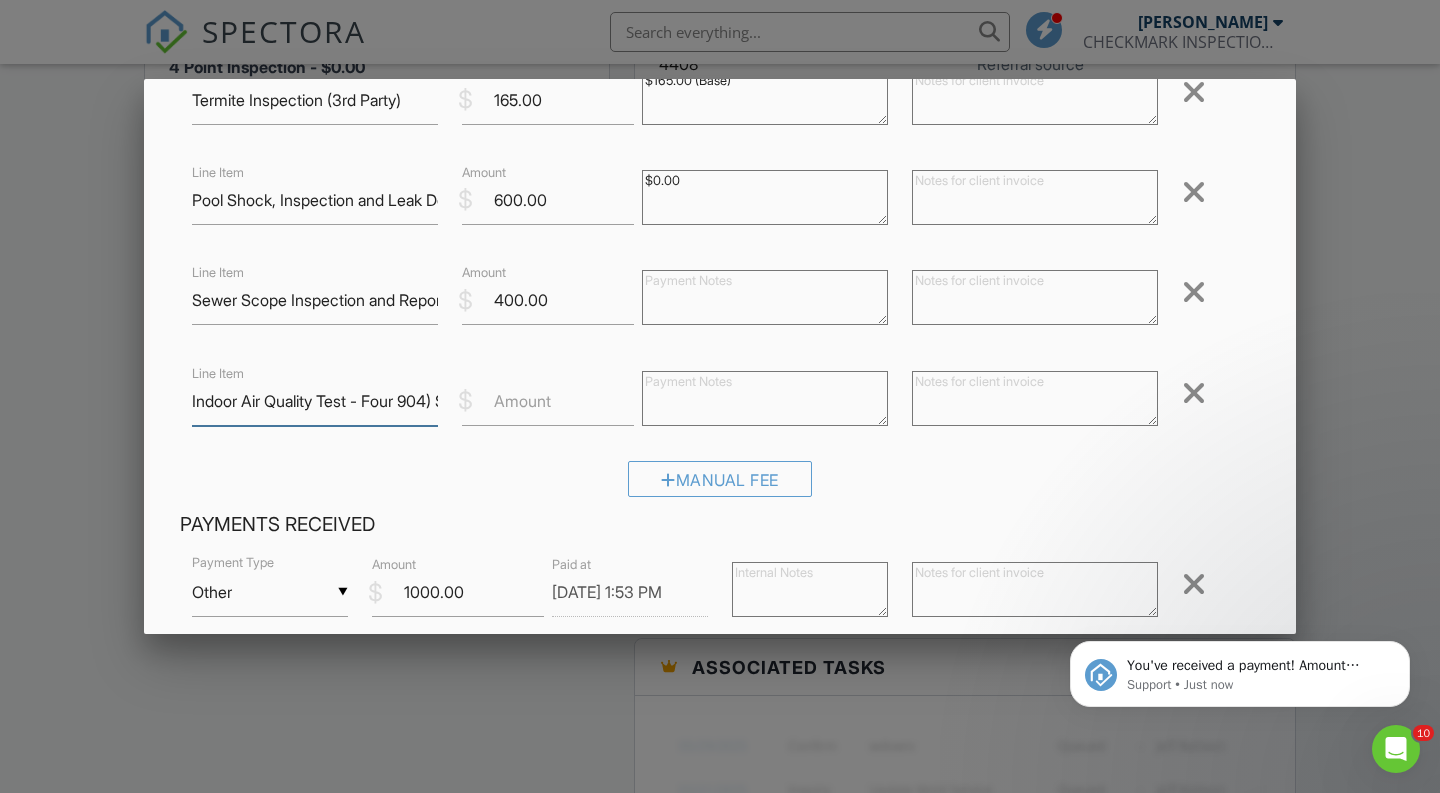 click on "Indoor Air Quality Test - Four 904) Samples" at bounding box center (315, 401) 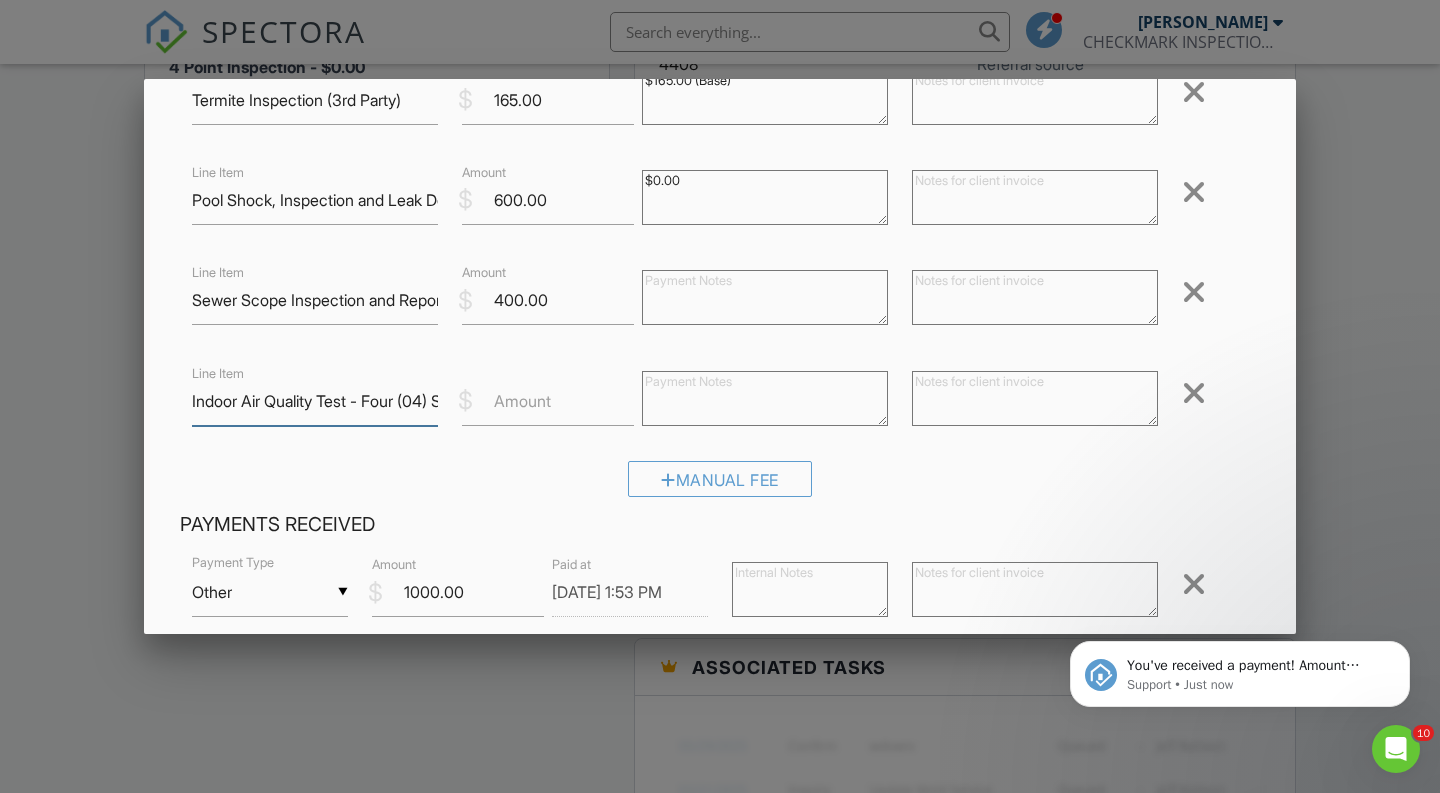 type on "Indoor Air Quality Test - Four (04) Samples" 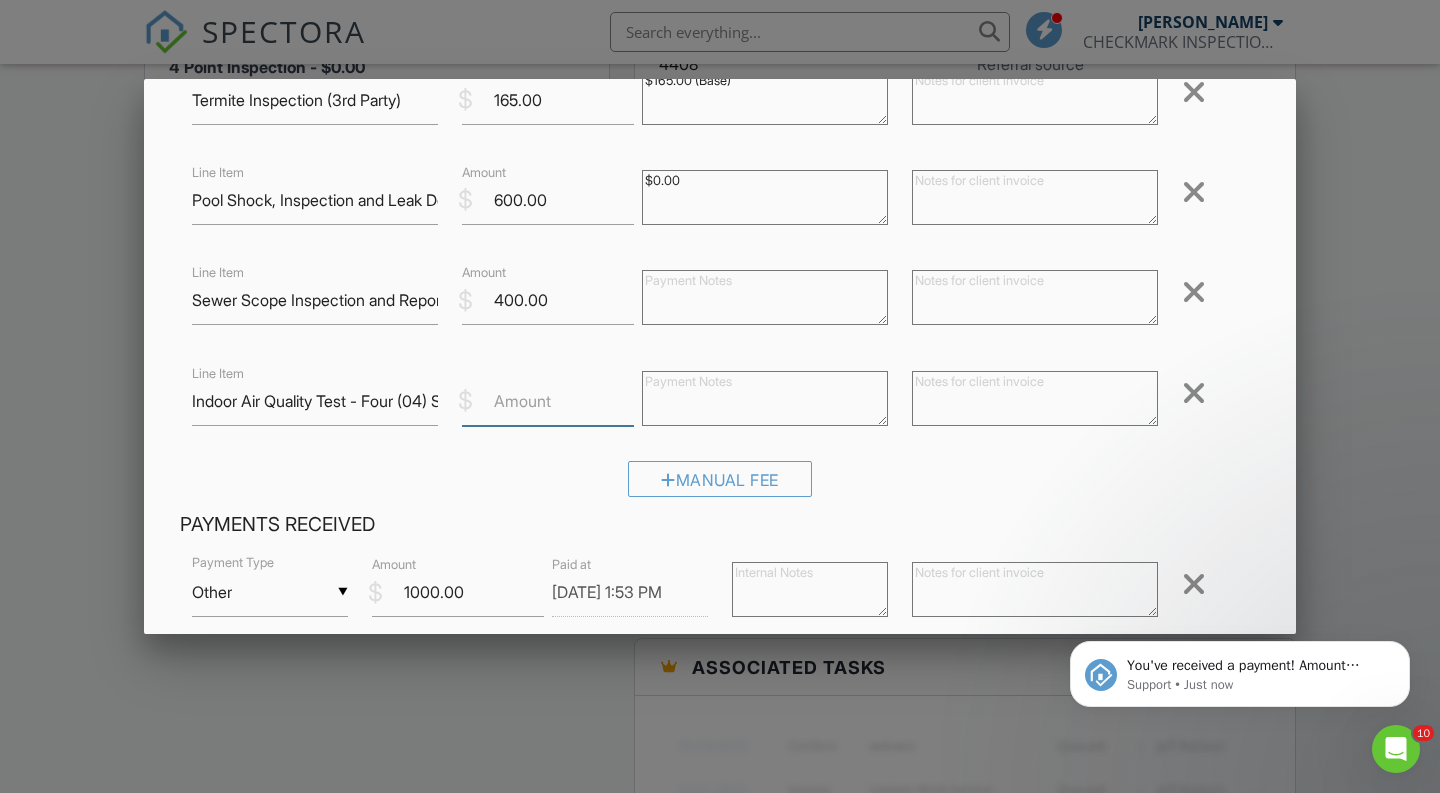 click on "Amount" at bounding box center (548, 401) 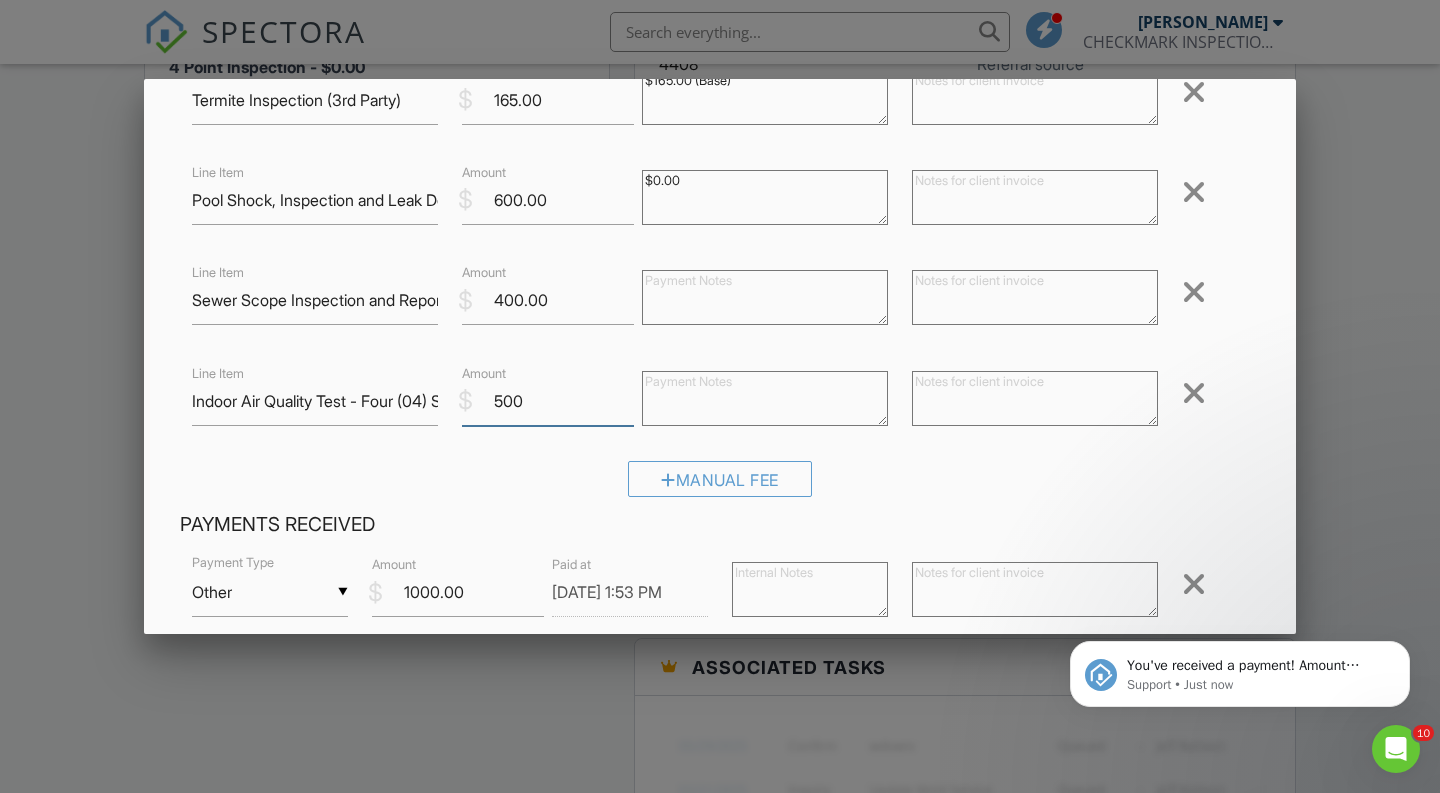 type on "500" 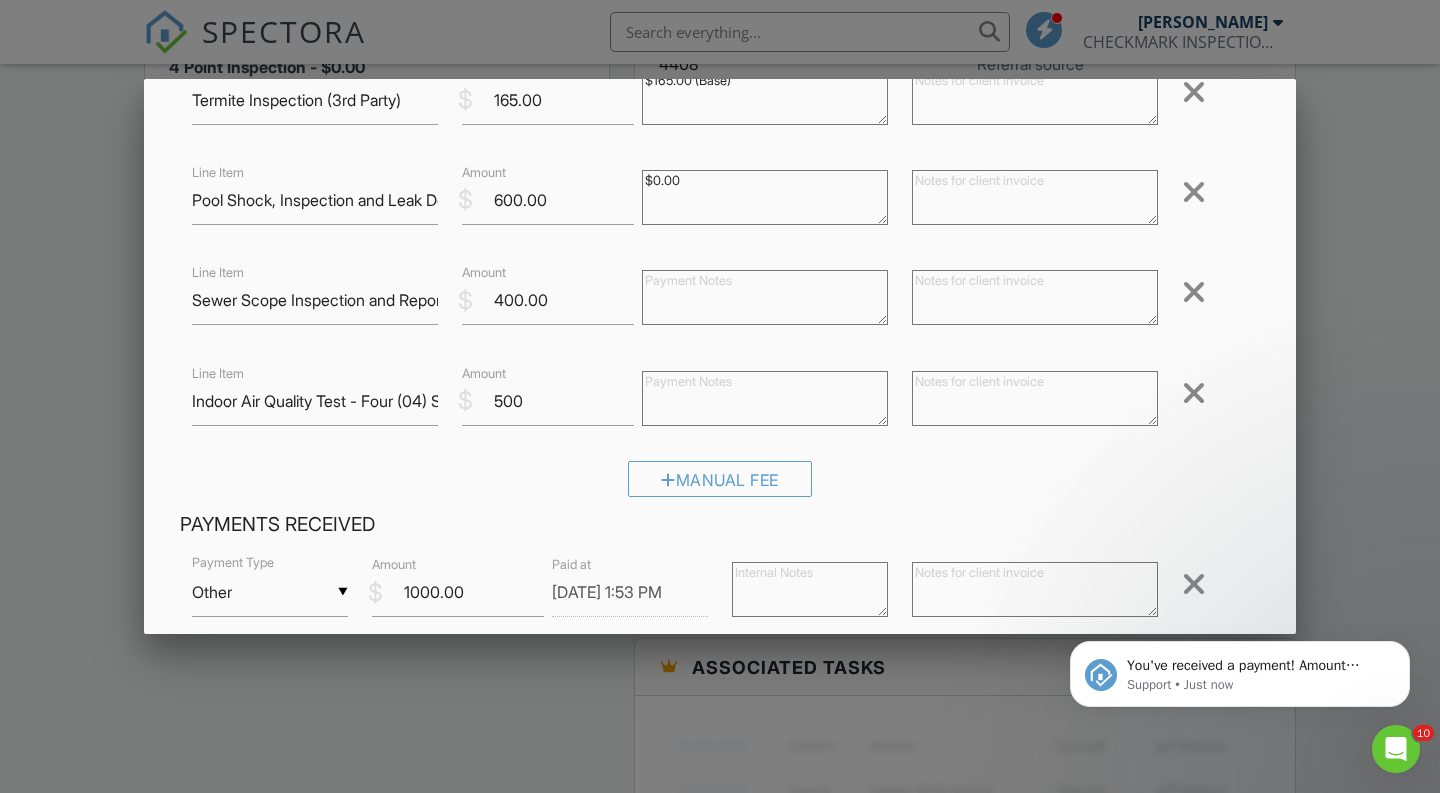 click at bounding box center [765, 398] 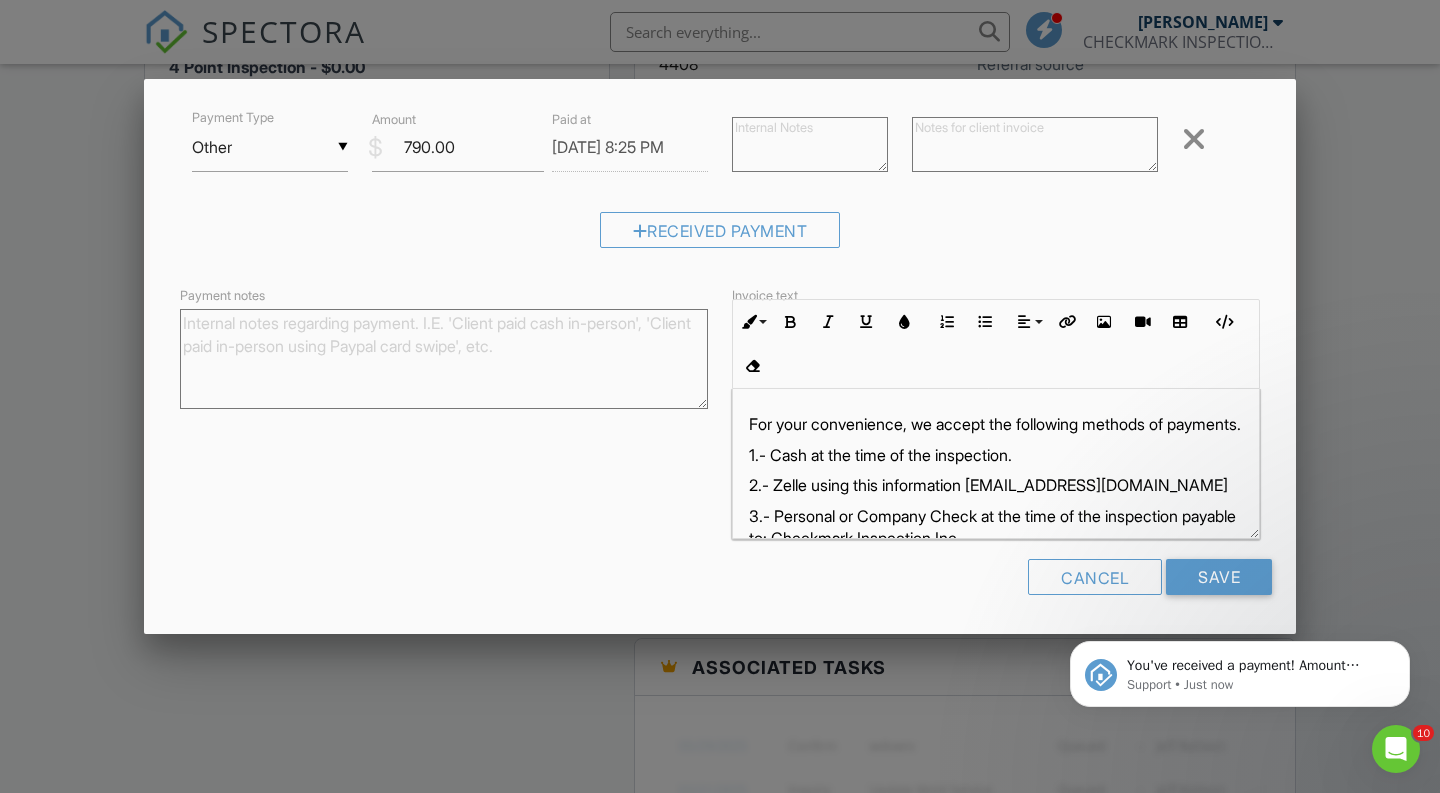 scroll, scrollTop: 1010, scrollLeft: 0, axis: vertical 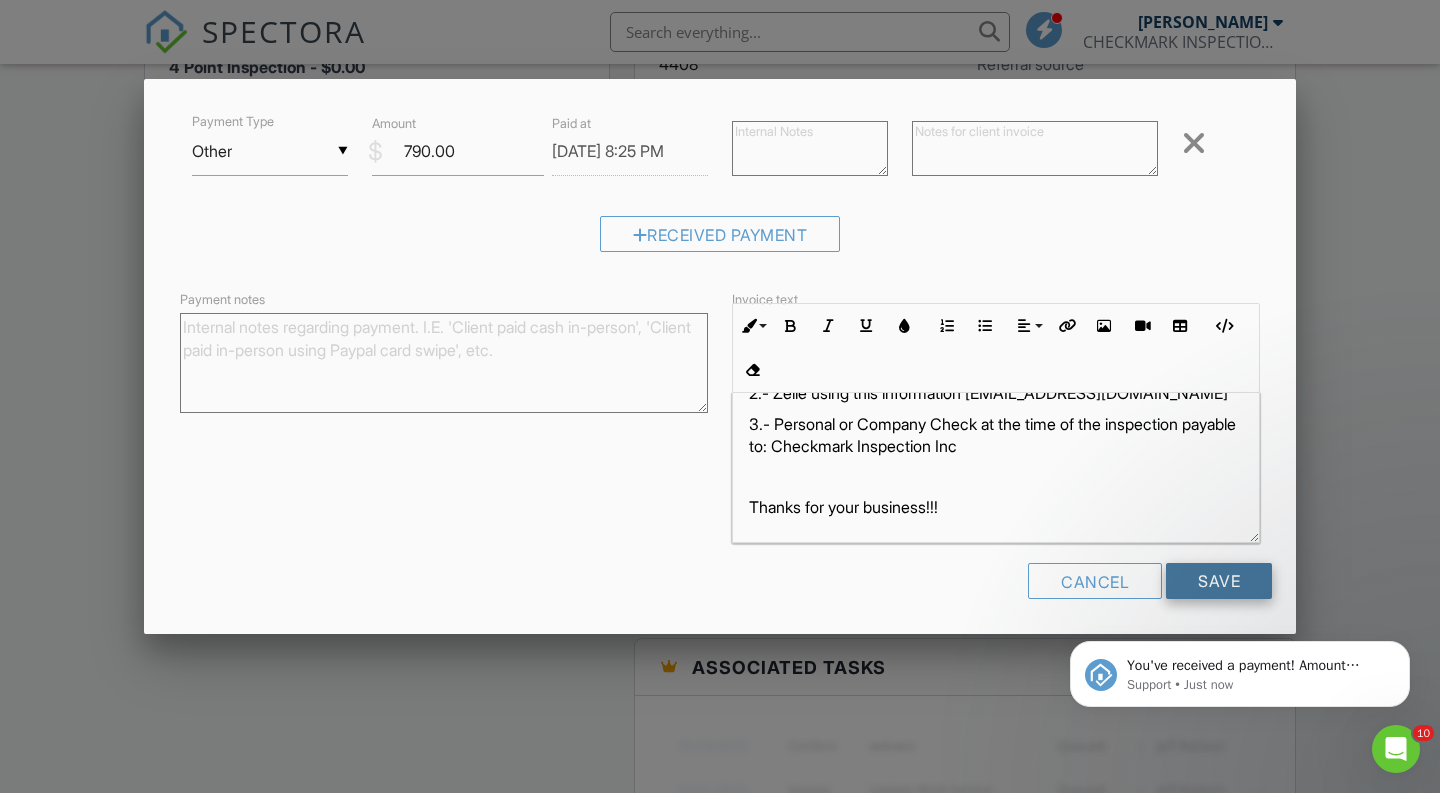 type on "$125 Each" 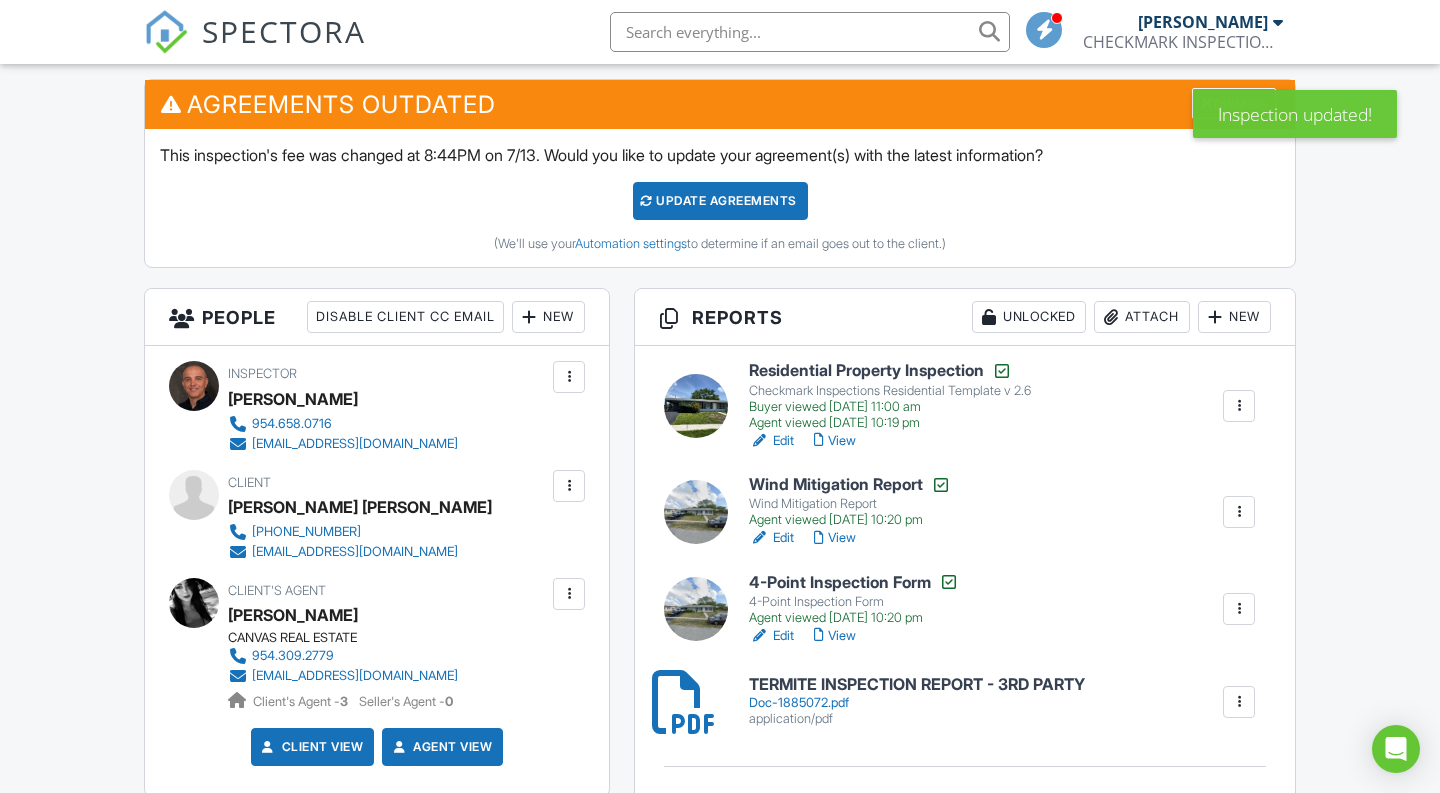 scroll, scrollTop: 226, scrollLeft: 0, axis: vertical 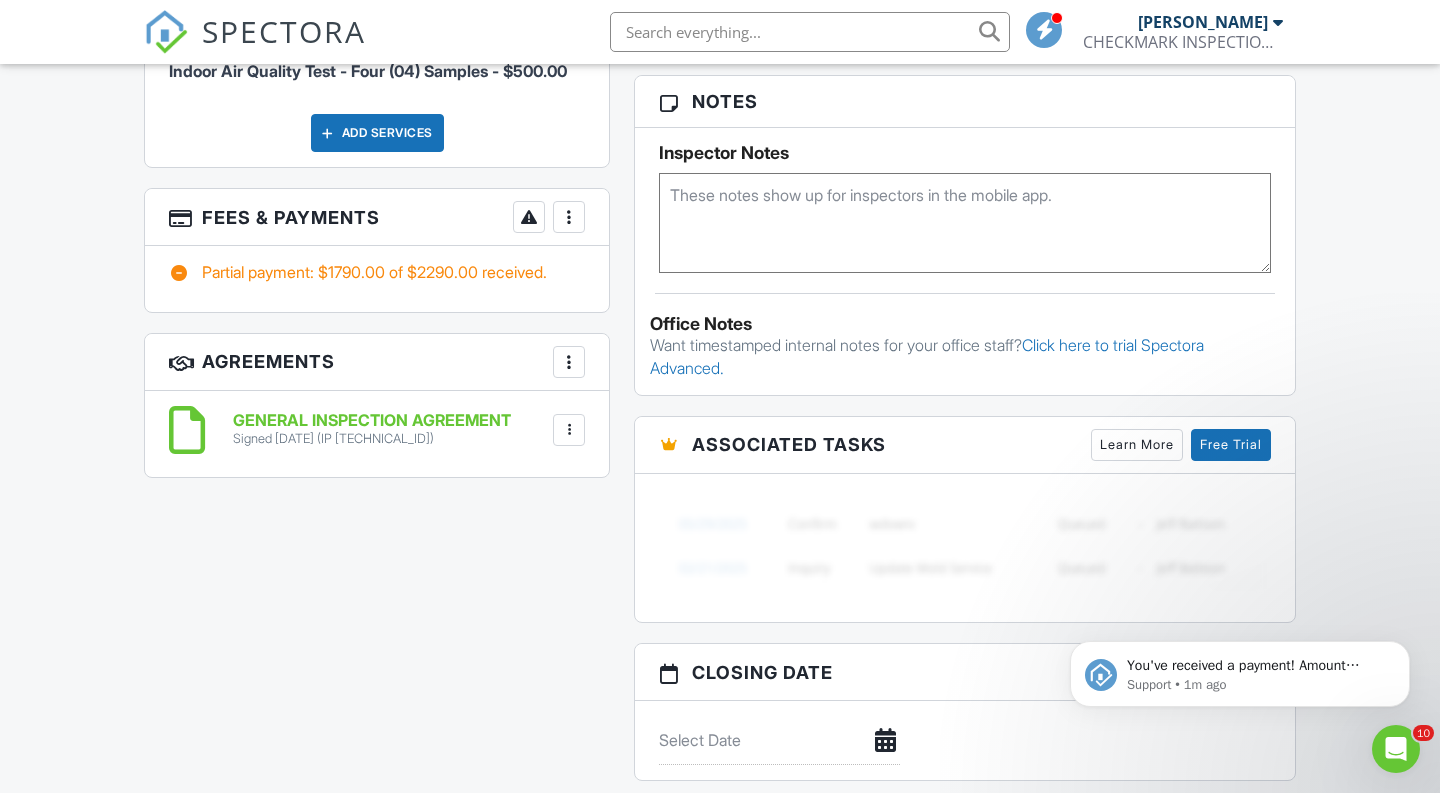 click at bounding box center [569, 362] 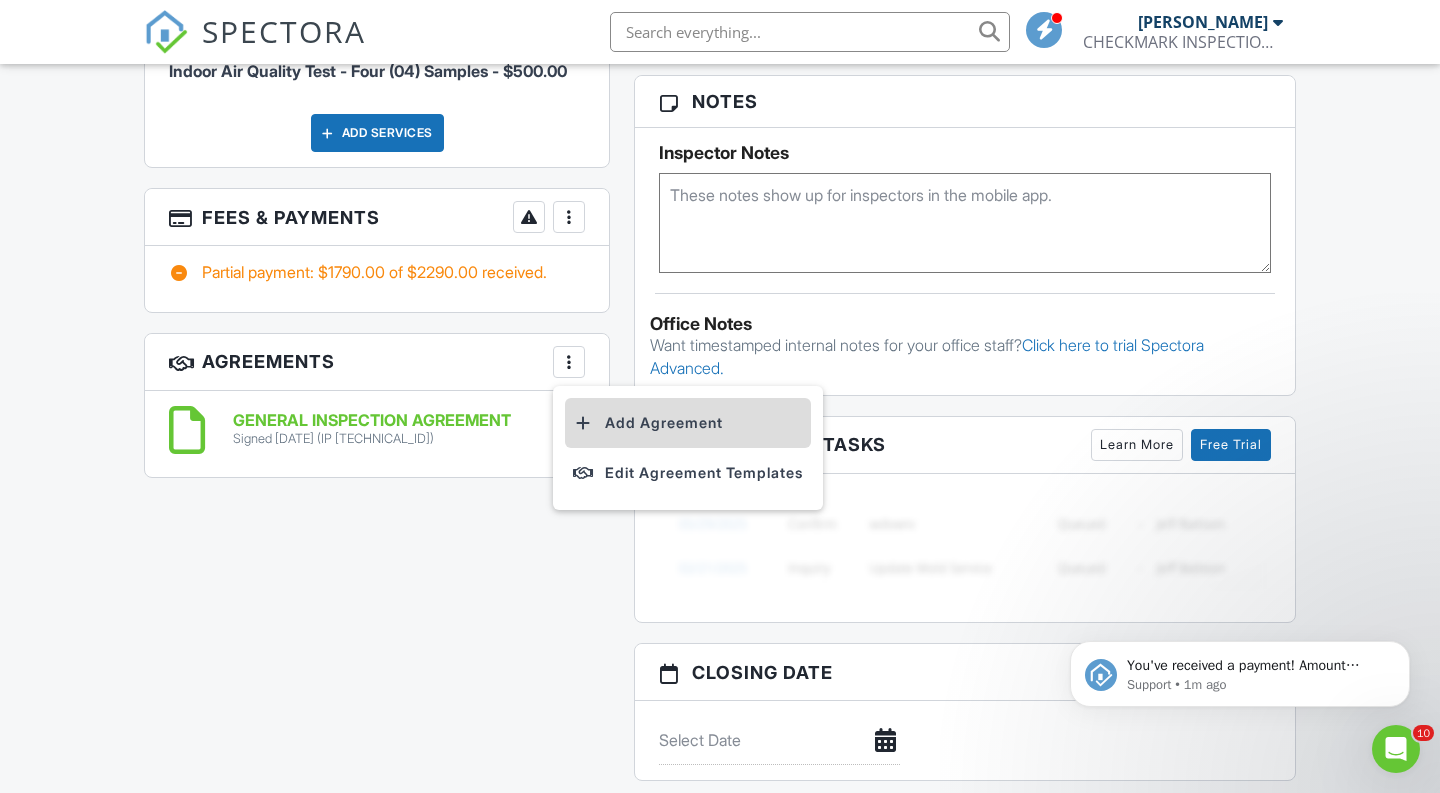 click on "Add Agreement" at bounding box center (688, 423) 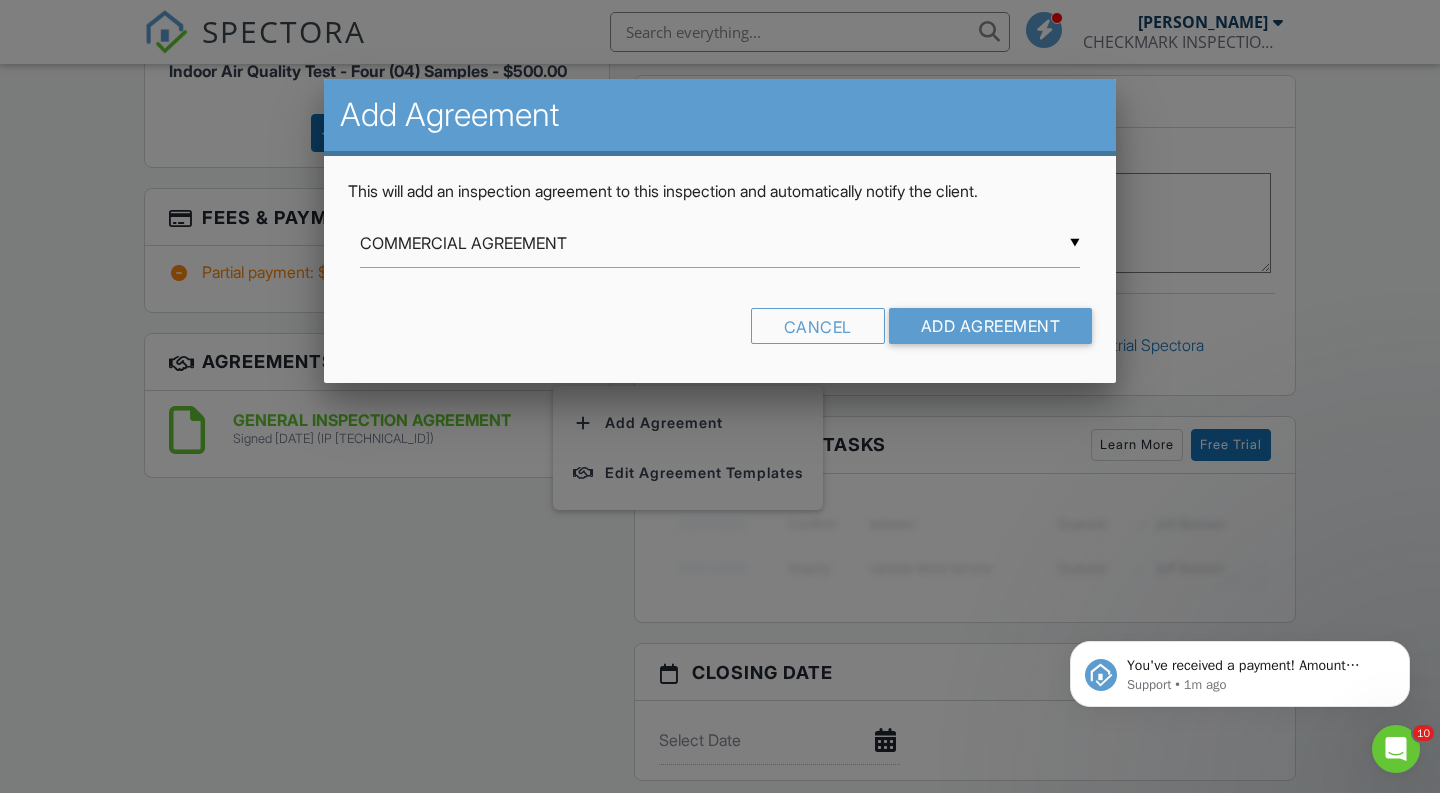 click on "▼ COMMERCIAL AGREEMENT COMMERCIAL AGREEMENT MOLD ASSESSMENT AGREEMENT FOR AOB 4 POINT INSPECTION AGREEMENT Re-Inspection Agreement MOLD ASSESSMENT AGREEMENT FOR INSURANCE BILLING INSPECTION AGREEMENT V1 WINDSTORM MITIGATION INSPECTION AGREEMENT General Agreement LIMITED INDOOR AIR QUALITY TESTING AGREEMENT GENERAL INSPECTION AGREEMENT MOLD ASSESSMENT AGREEMENT 4 POINT AND WINDSTORM MITIGATION INSPECTIONS AGREEMENT COMMERCIAL AGREEMENT
MOLD ASSESSMENT AGREEMENT FOR AOB
4 POINT INSPECTION AGREEMENT
Re-Inspection Agreement
MOLD ASSESSMENT AGREEMENT FOR INSURANCE BILLING
INSPECTION AGREEMENT V1
WINDSTORM MITIGATION INSPECTION AGREEMENT
General Agreement
LIMITED INDOOR AIR QUALITY TESTING AGREEMENT
GENERAL INSPECTION AGREEMENT
MOLD ASSESSMENT AGREEMENT
4 POINT AND WINDSTORM MITIGATION INSPECTIONS AGREEMENT" at bounding box center (720, 243) 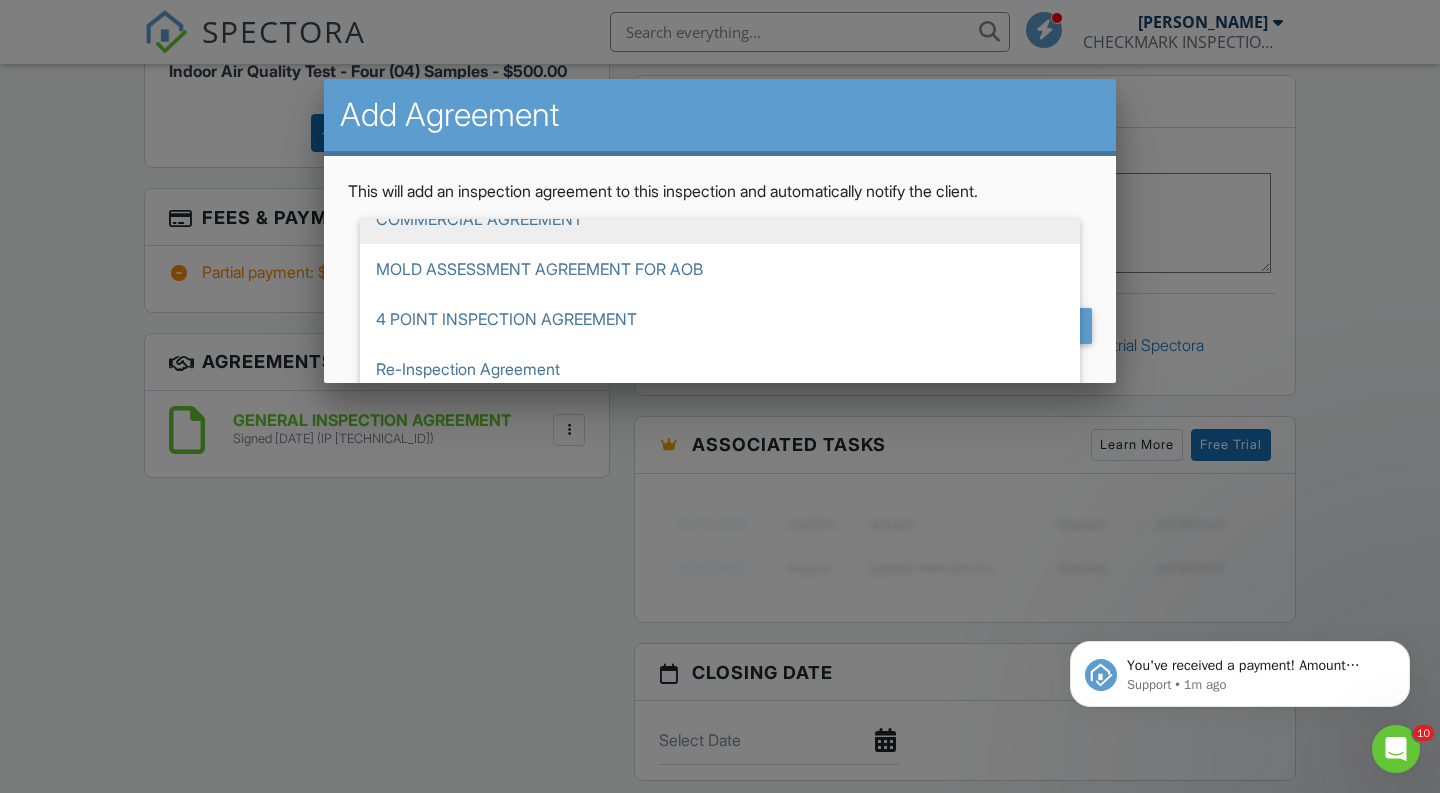scroll, scrollTop: 25, scrollLeft: 0, axis: vertical 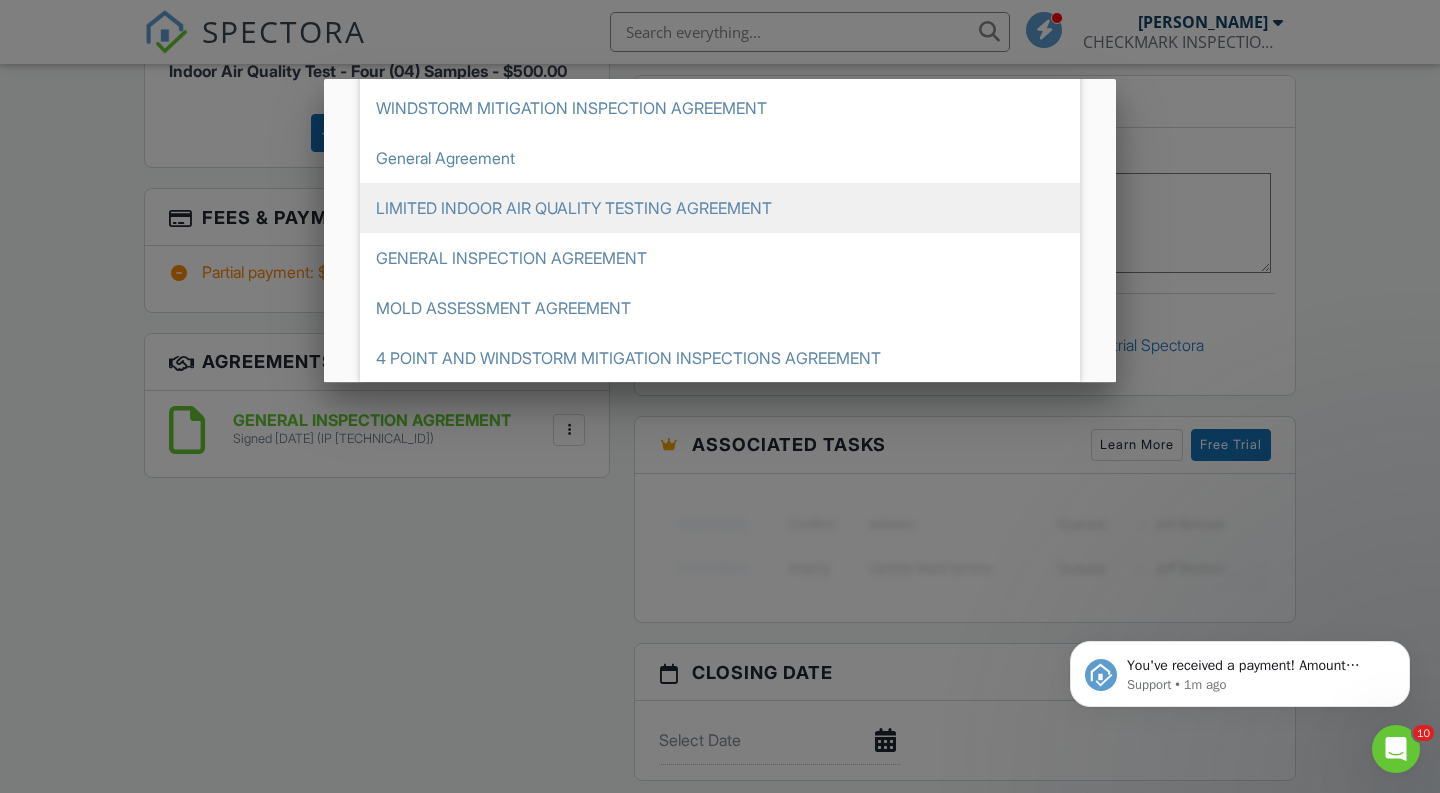 click on "LIMITED INDOOR AIR QUALITY TESTING AGREEMENT" at bounding box center [720, 208] 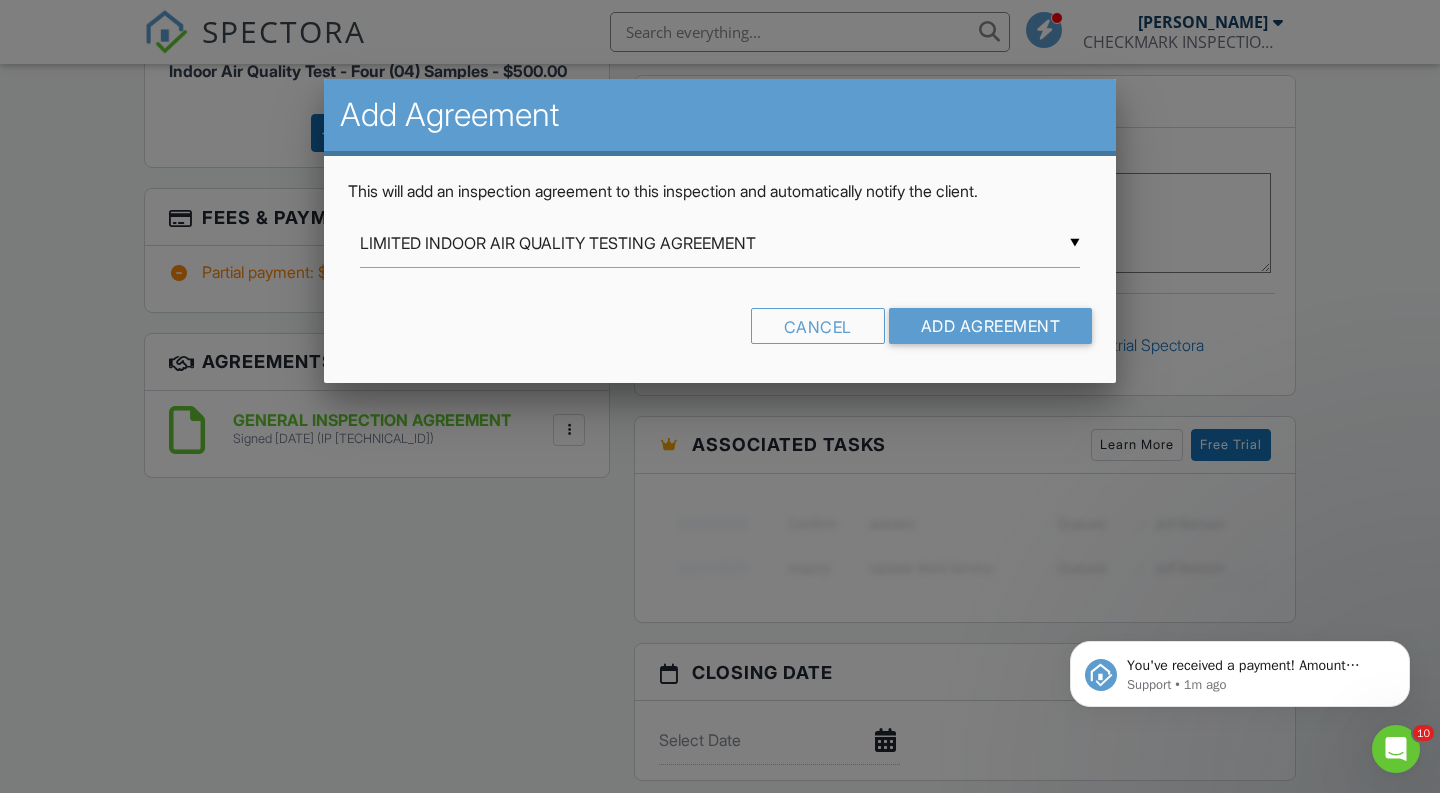 scroll, scrollTop: 0, scrollLeft: 0, axis: both 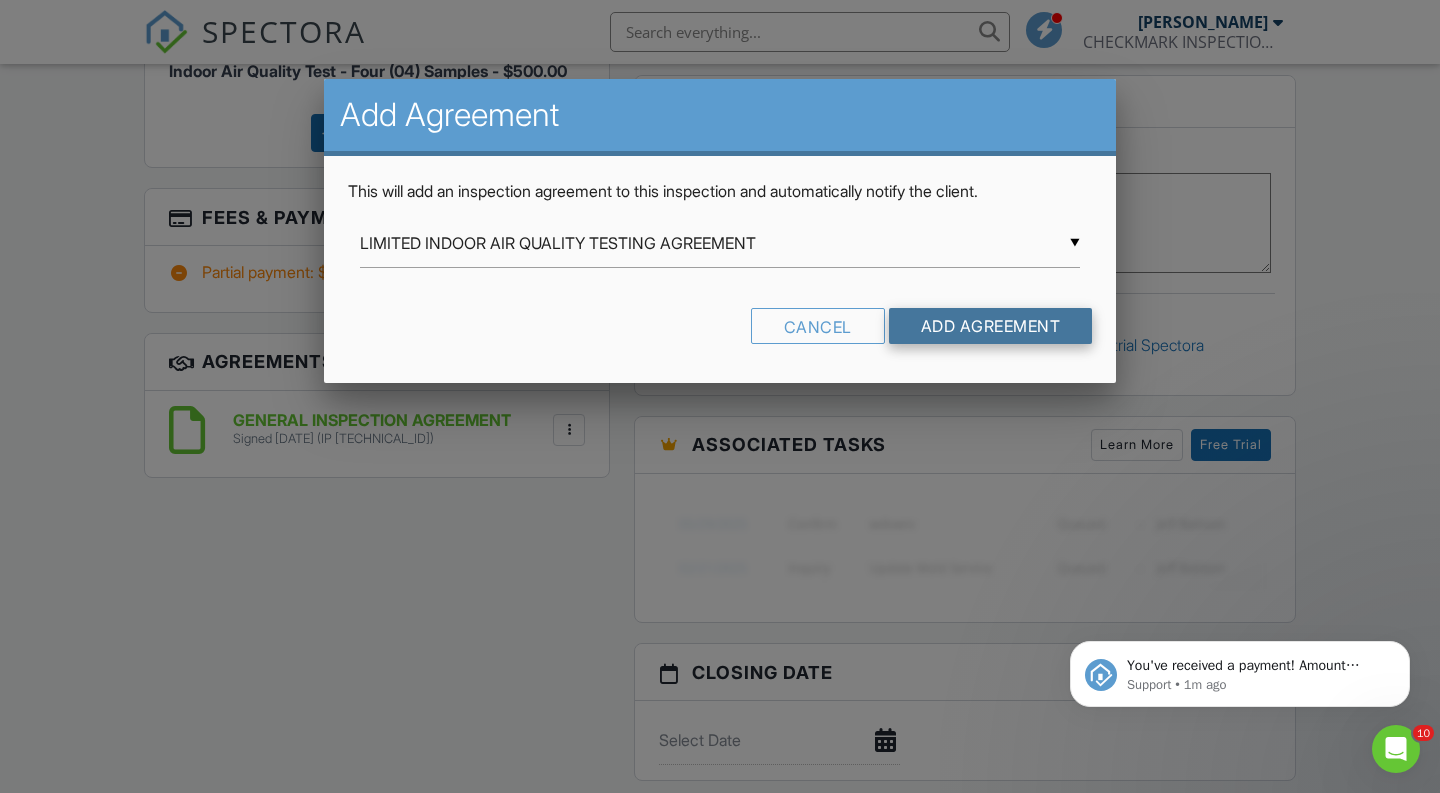click on "Add Agreement" at bounding box center (991, 326) 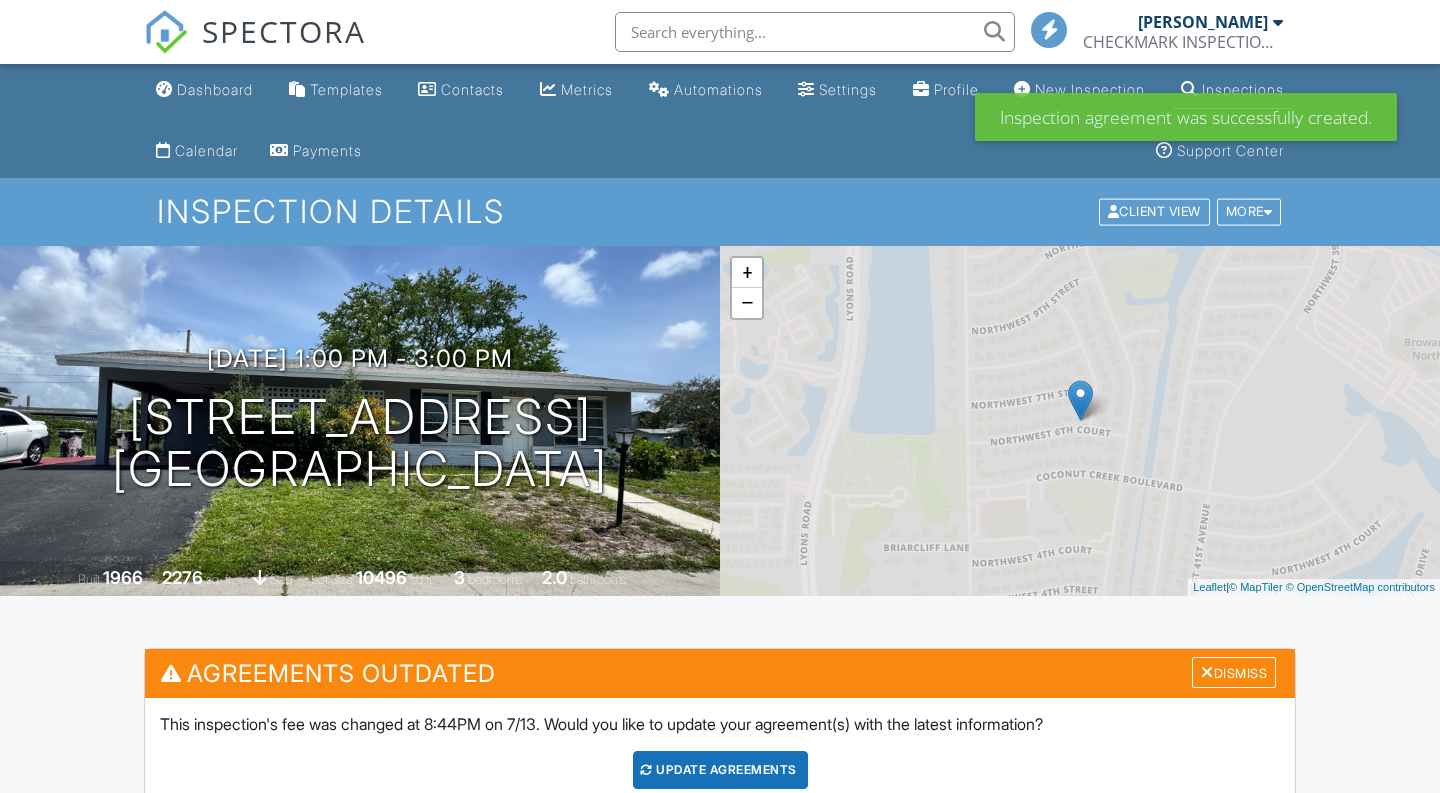 scroll, scrollTop: 0, scrollLeft: 0, axis: both 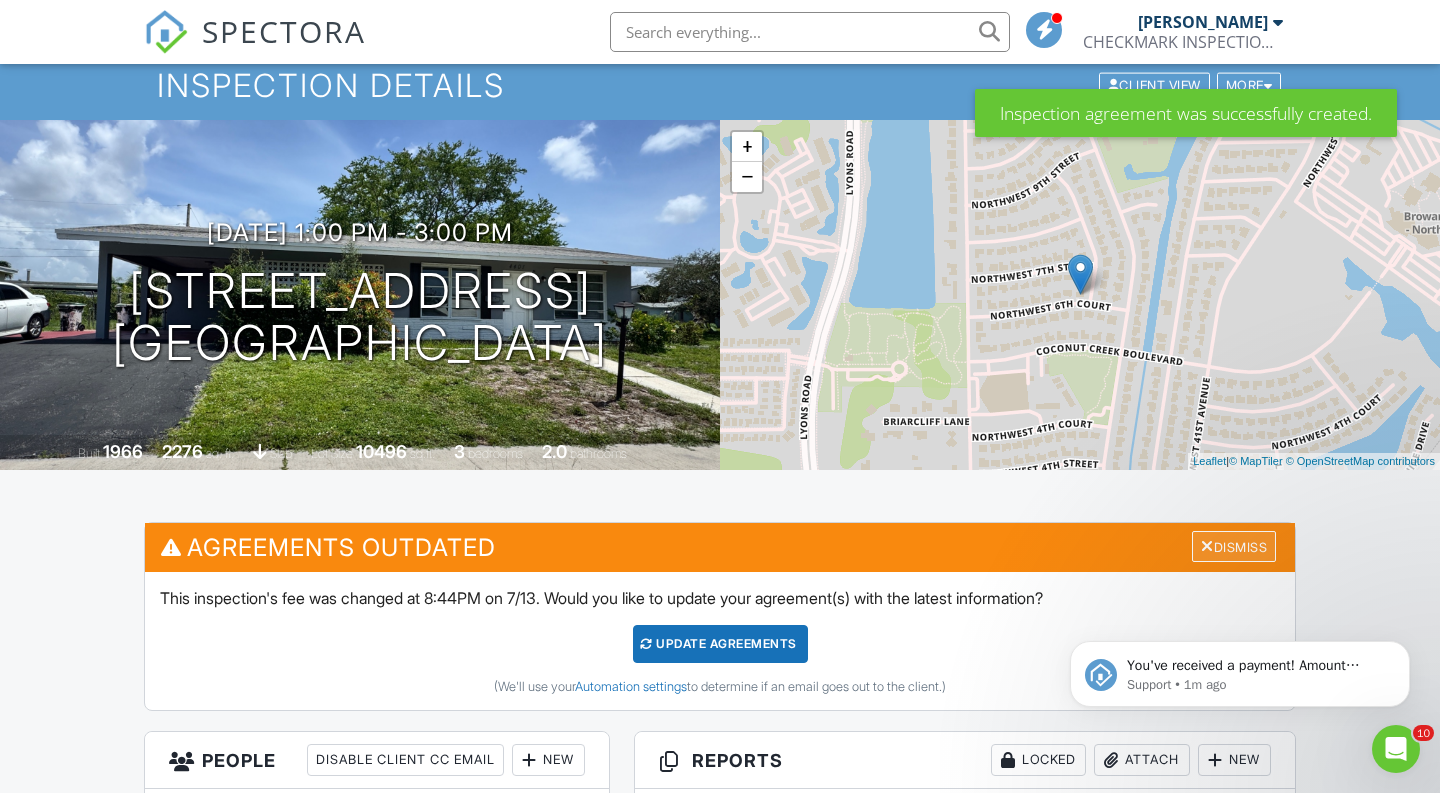 click on "Dismiss" at bounding box center (1234, 546) 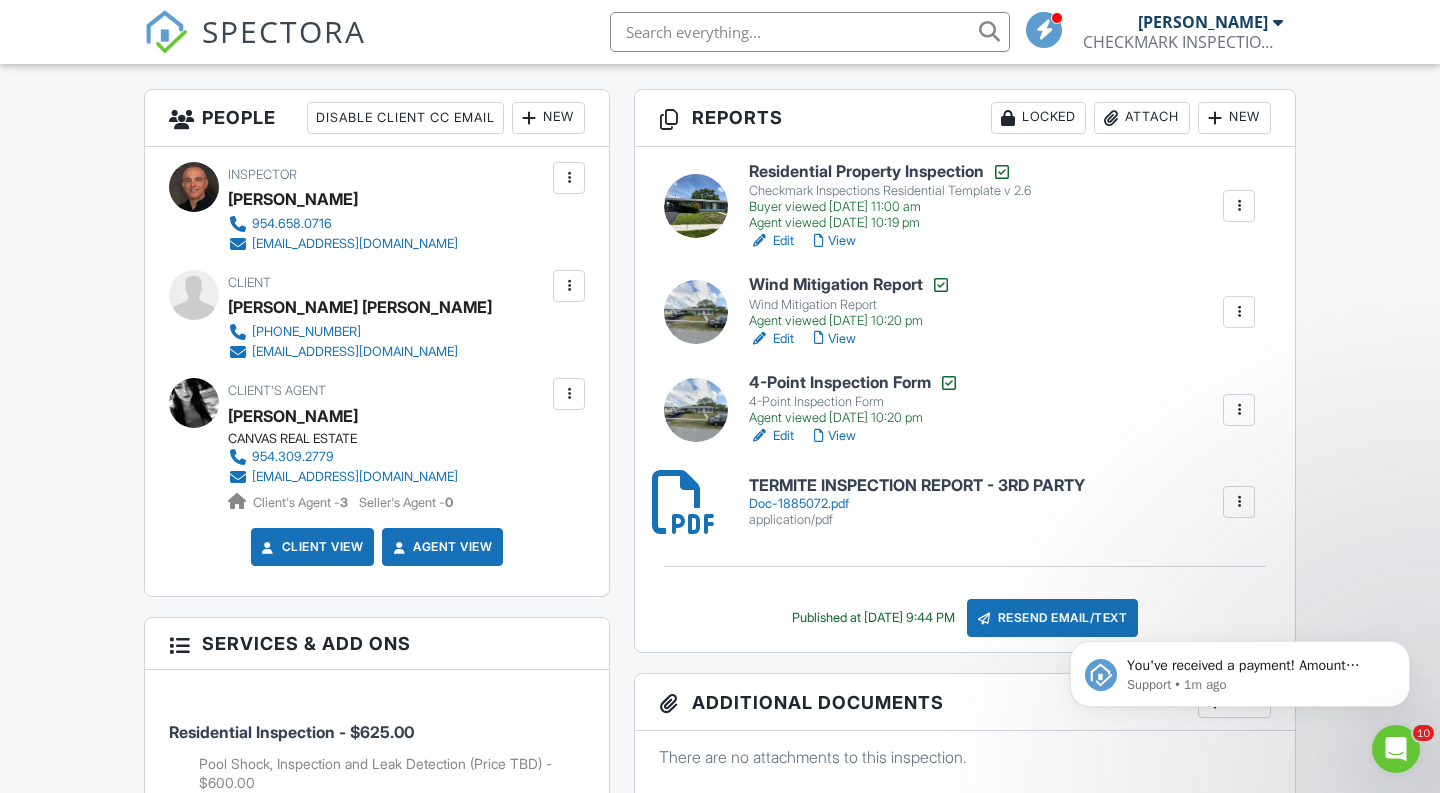 scroll, scrollTop: 65, scrollLeft: 0, axis: vertical 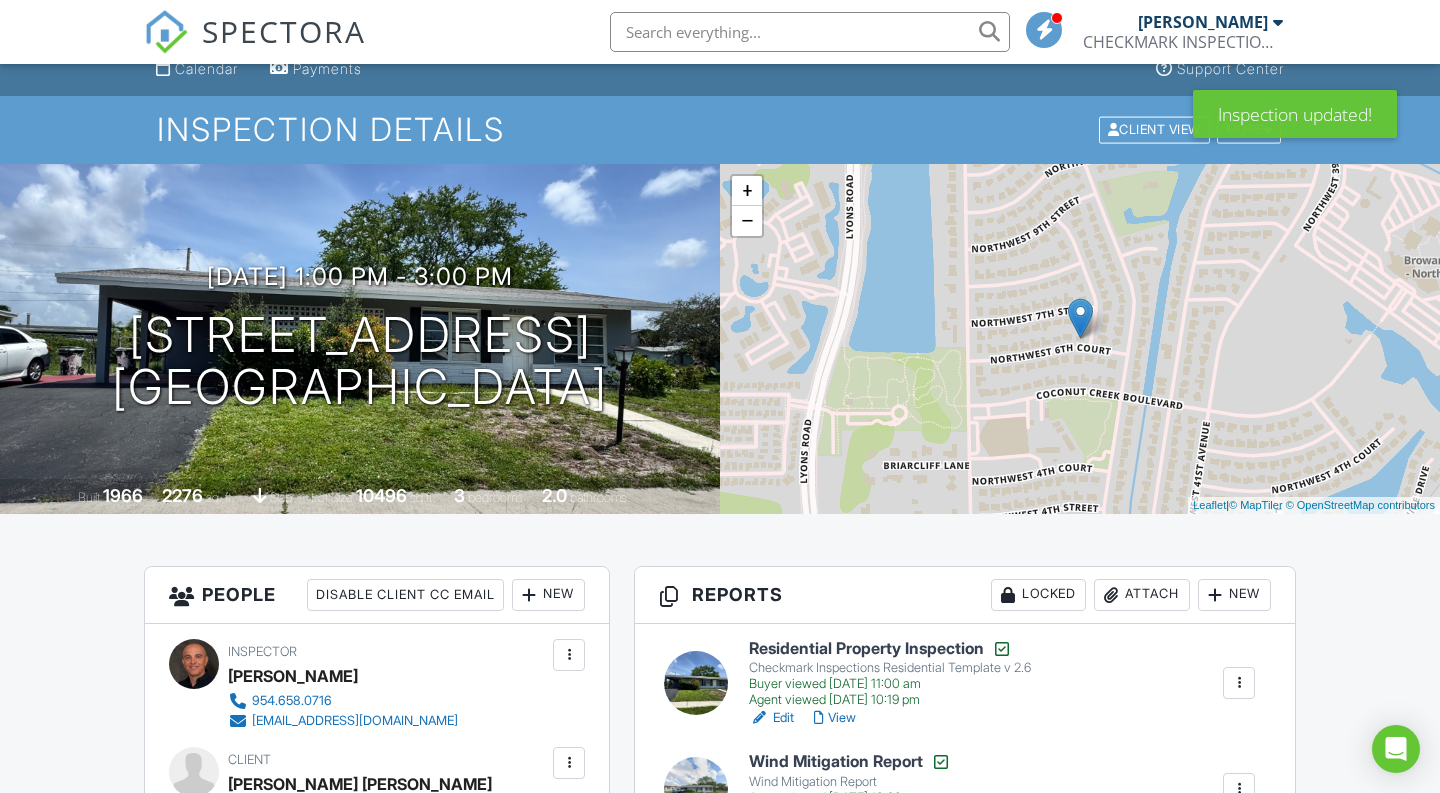 click on "Locked" at bounding box center [1038, 595] 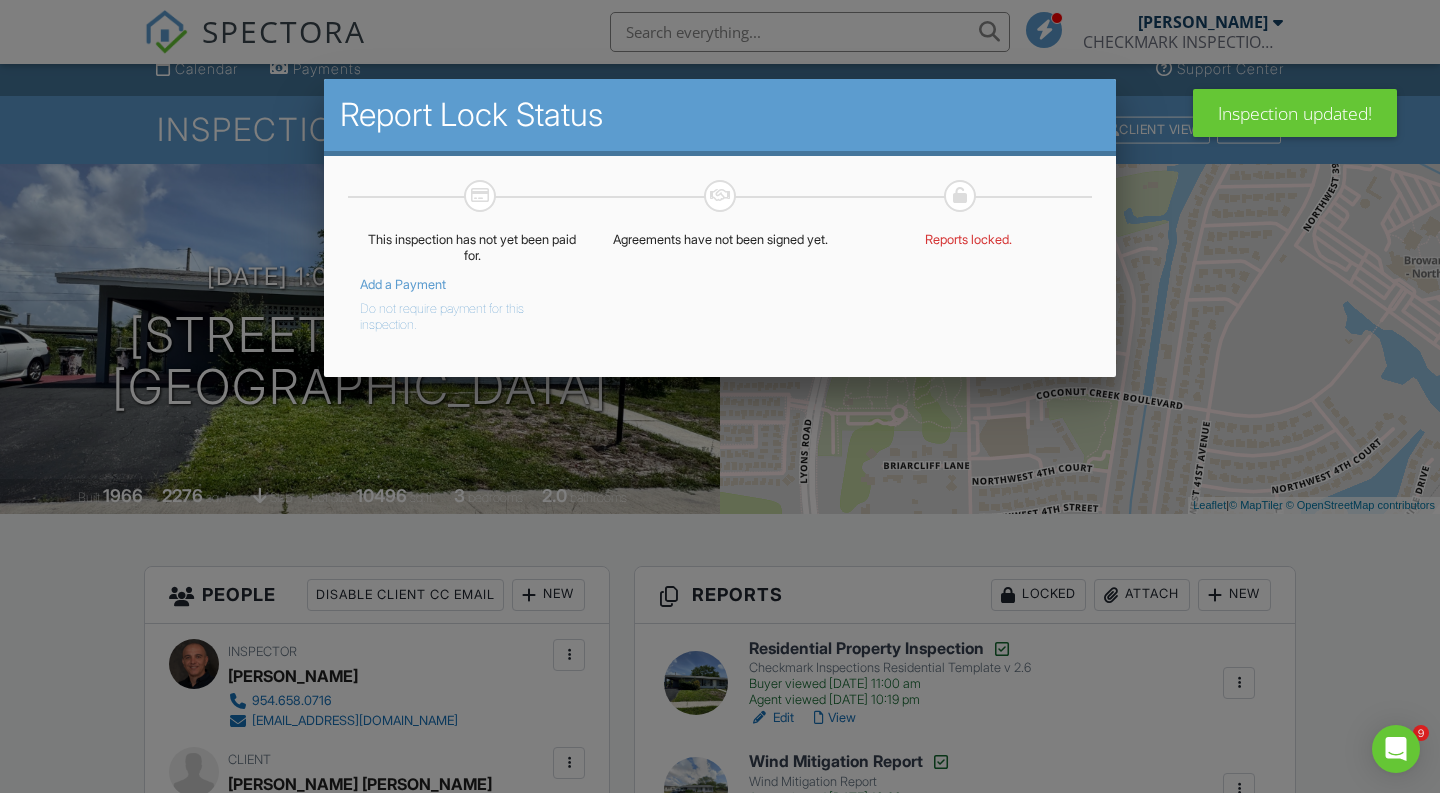scroll, scrollTop: 82, scrollLeft: 0, axis: vertical 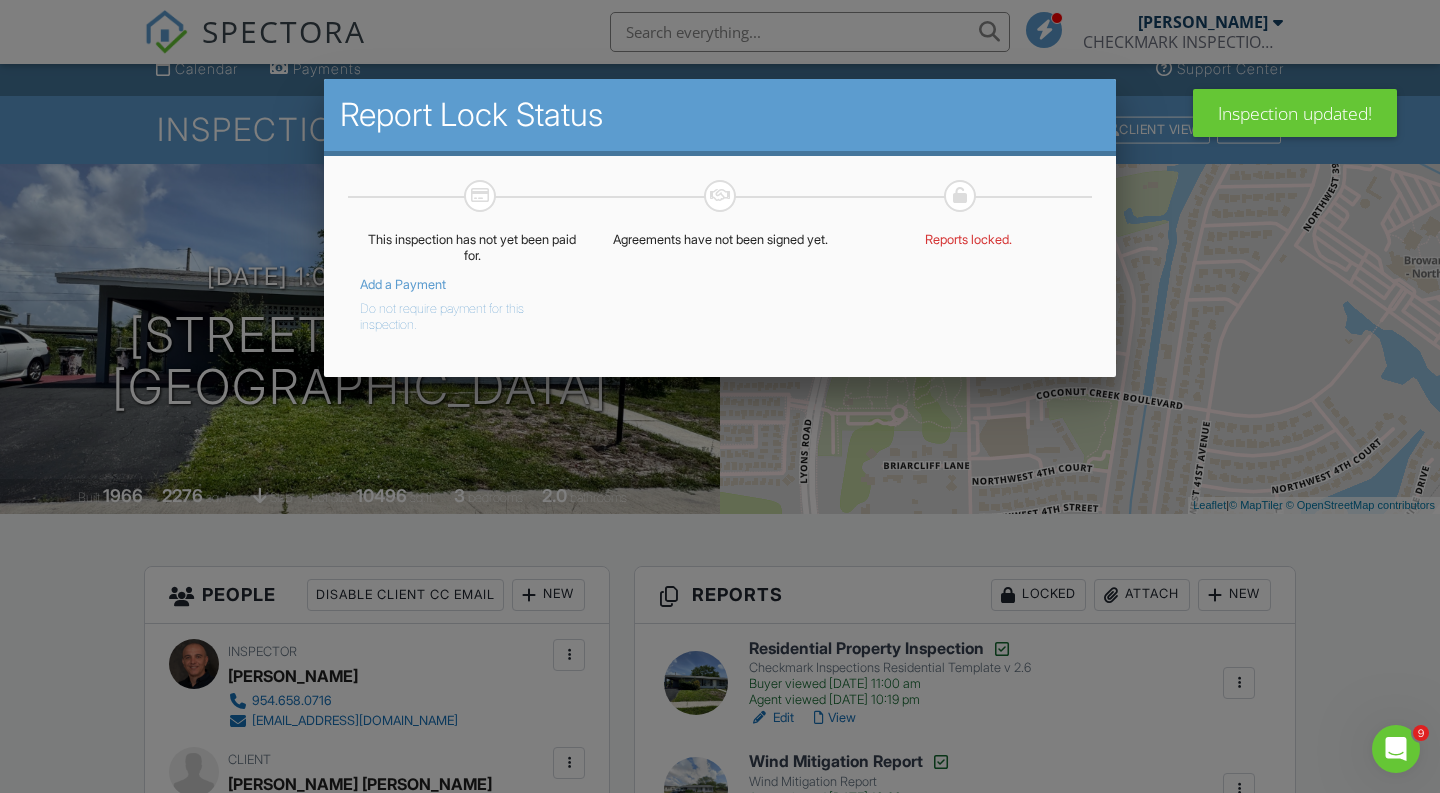 click on "Do not require payment for this inspection." at bounding box center (457, 313) 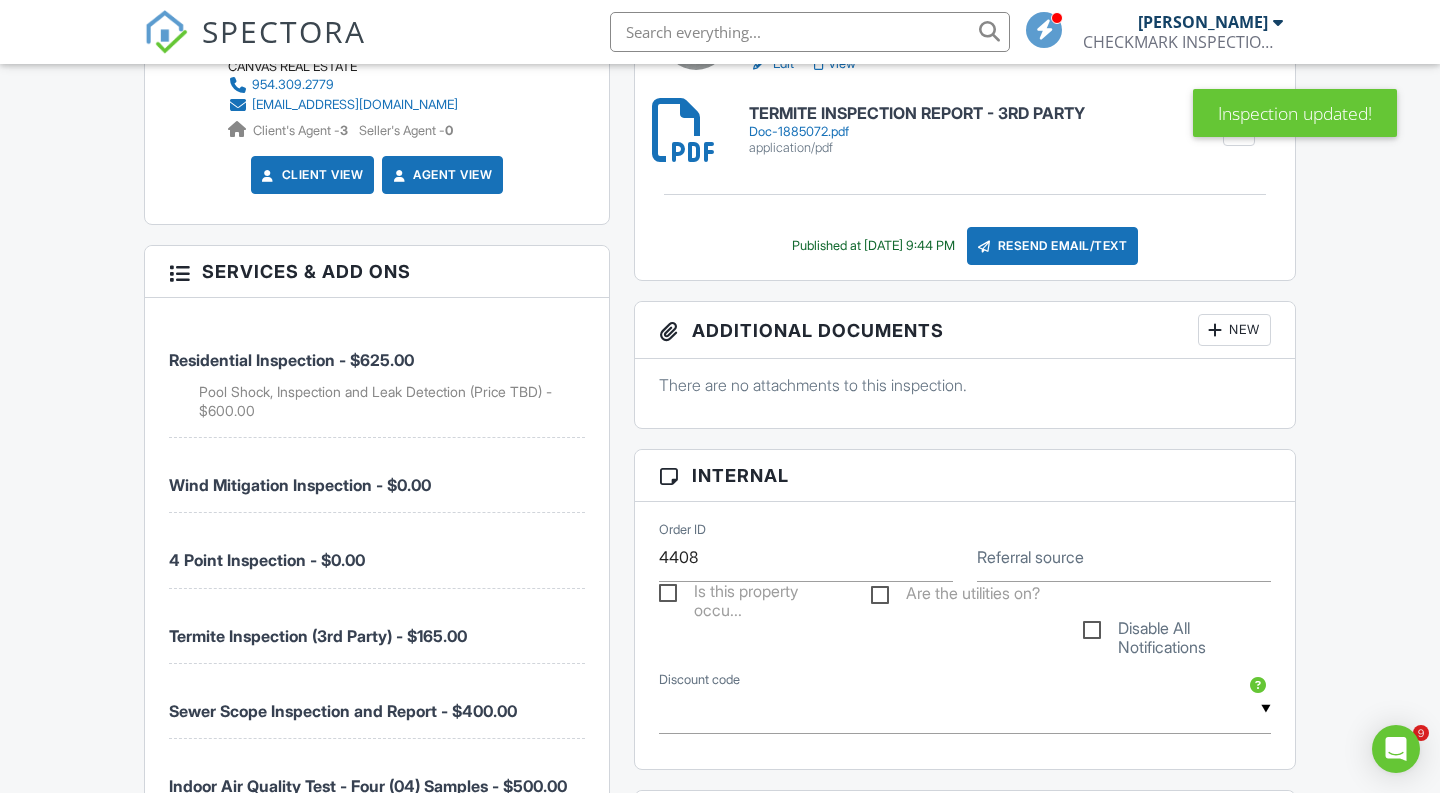 scroll, scrollTop: 0, scrollLeft: 0, axis: both 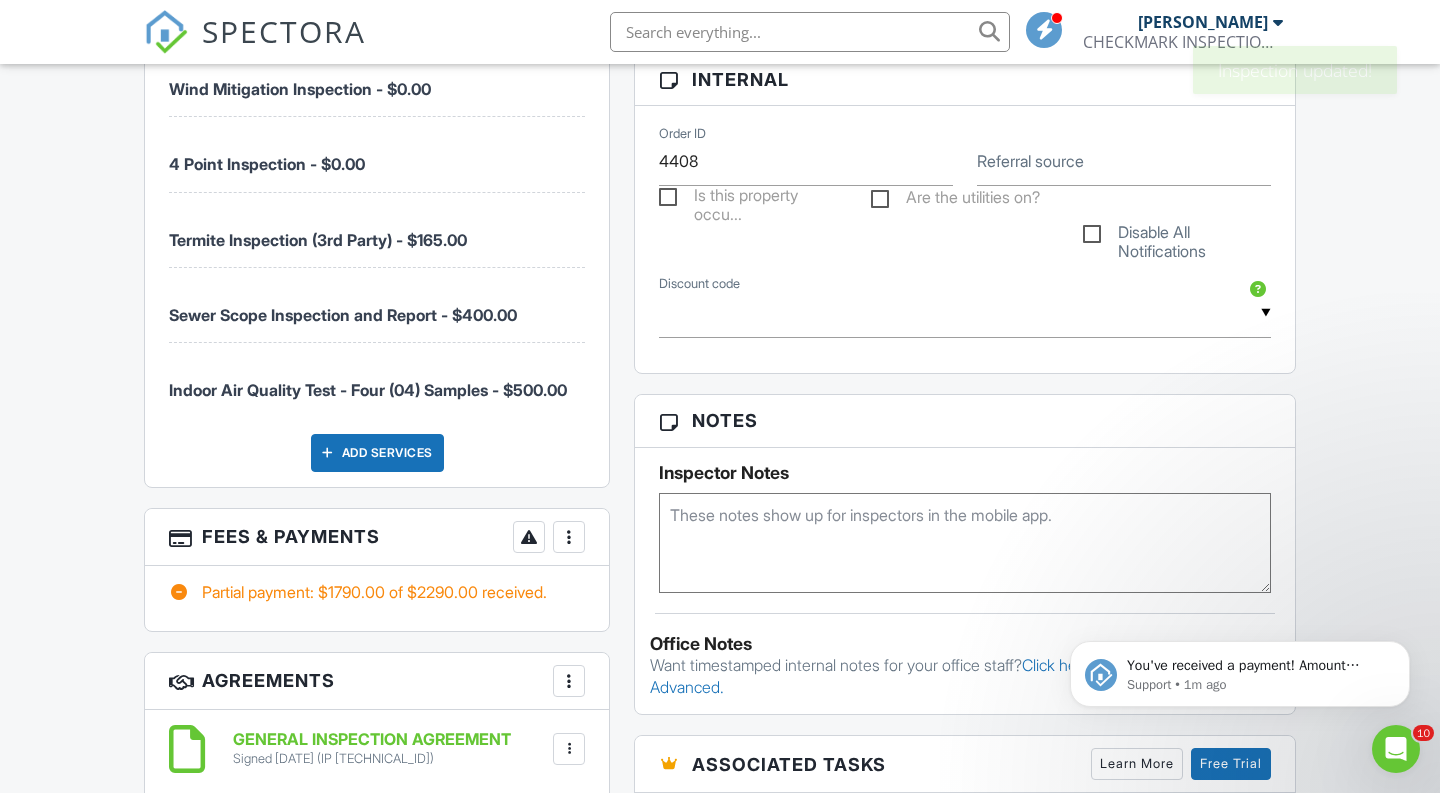 click at bounding box center (569, 537) 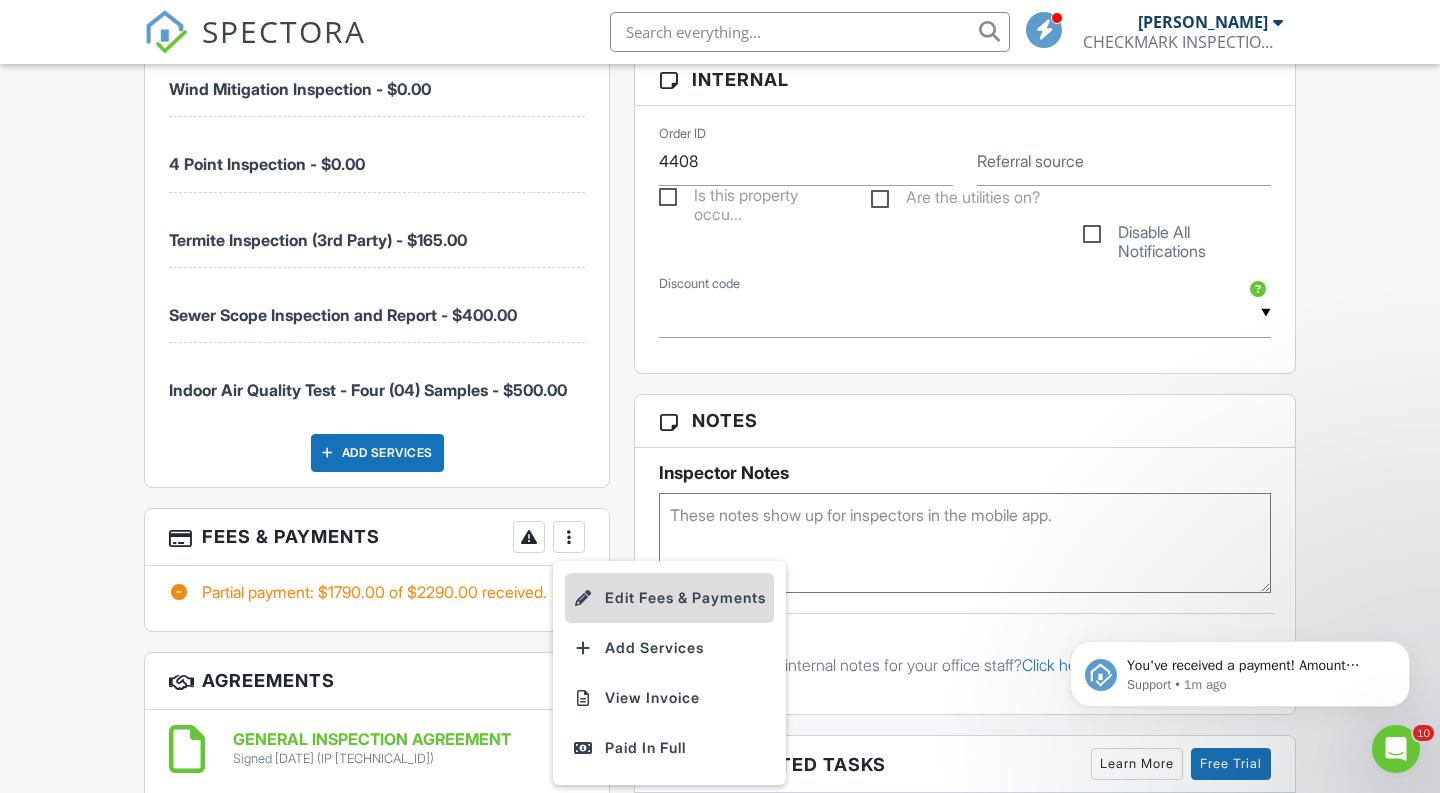 click on "Edit Fees & Payments" at bounding box center (669, 598) 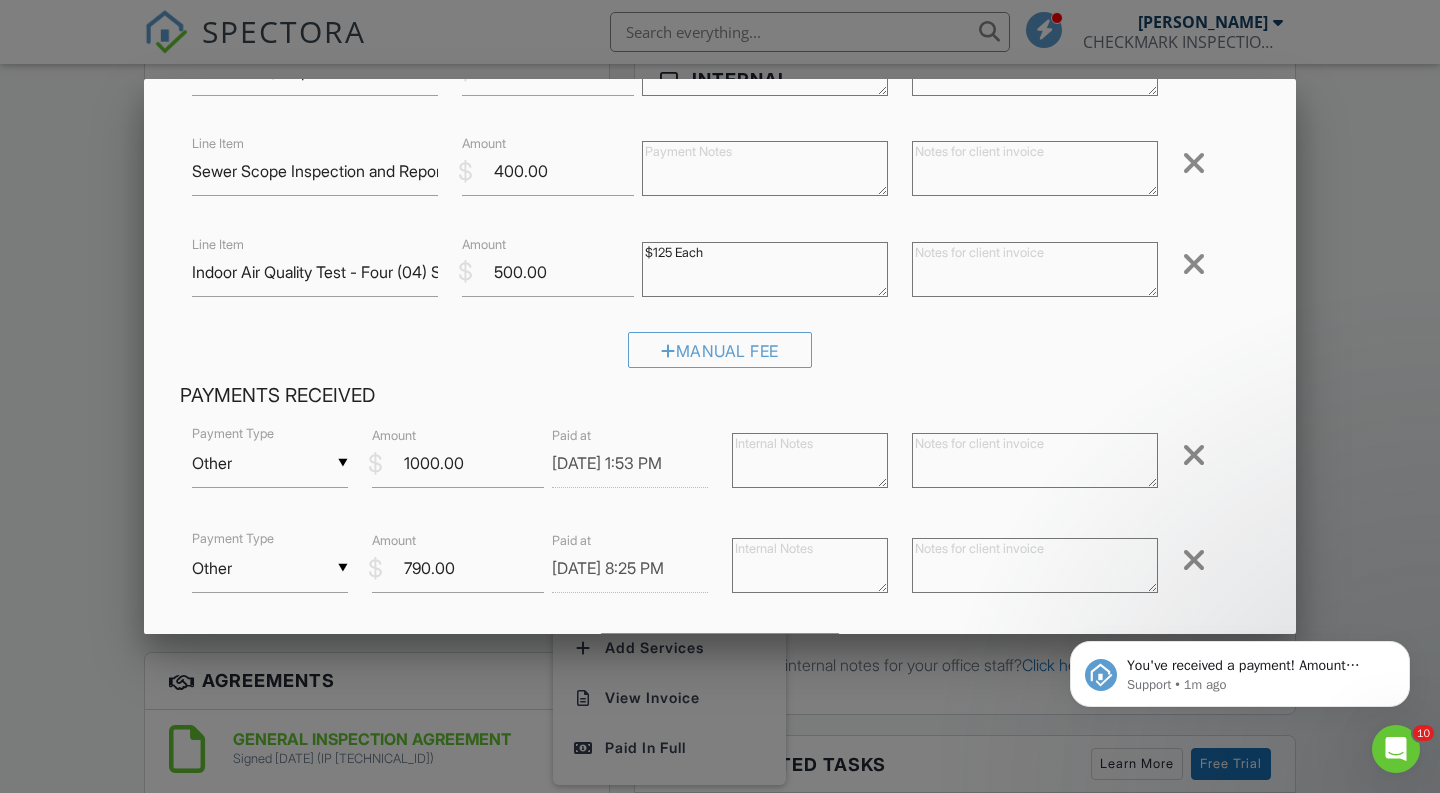 scroll, scrollTop: 667, scrollLeft: 0, axis: vertical 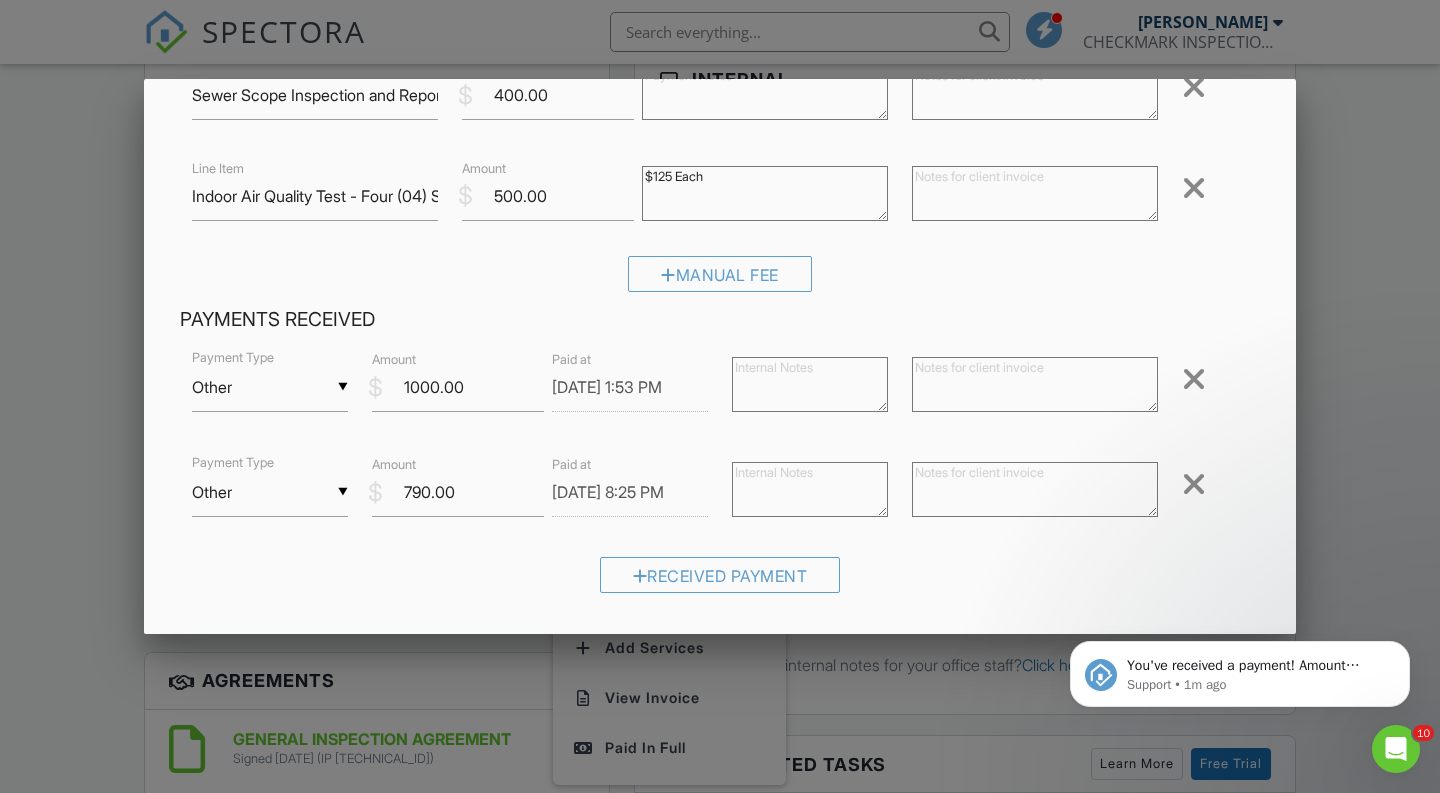 click at bounding box center (720, 395) 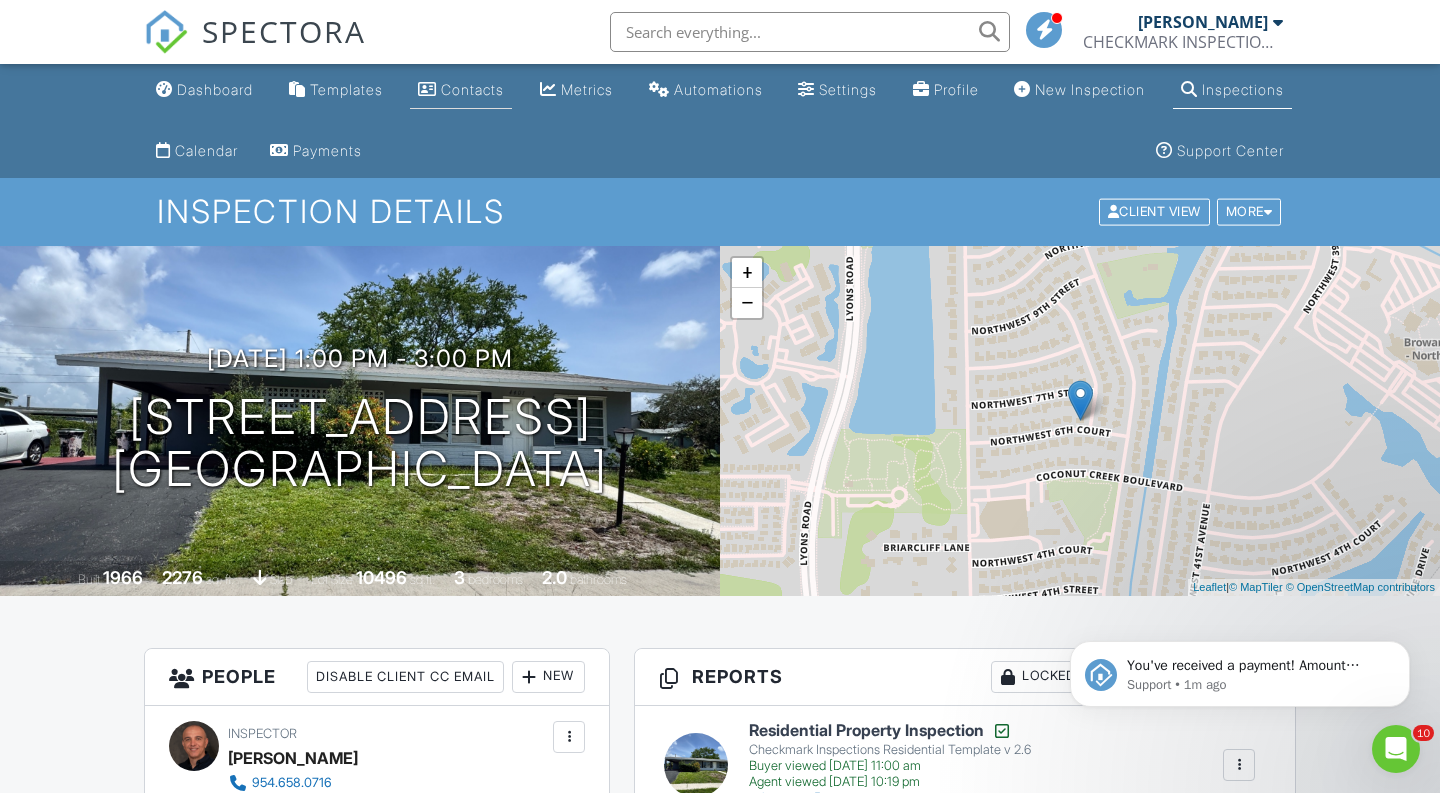 scroll, scrollTop: 0, scrollLeft: 0, axis: both 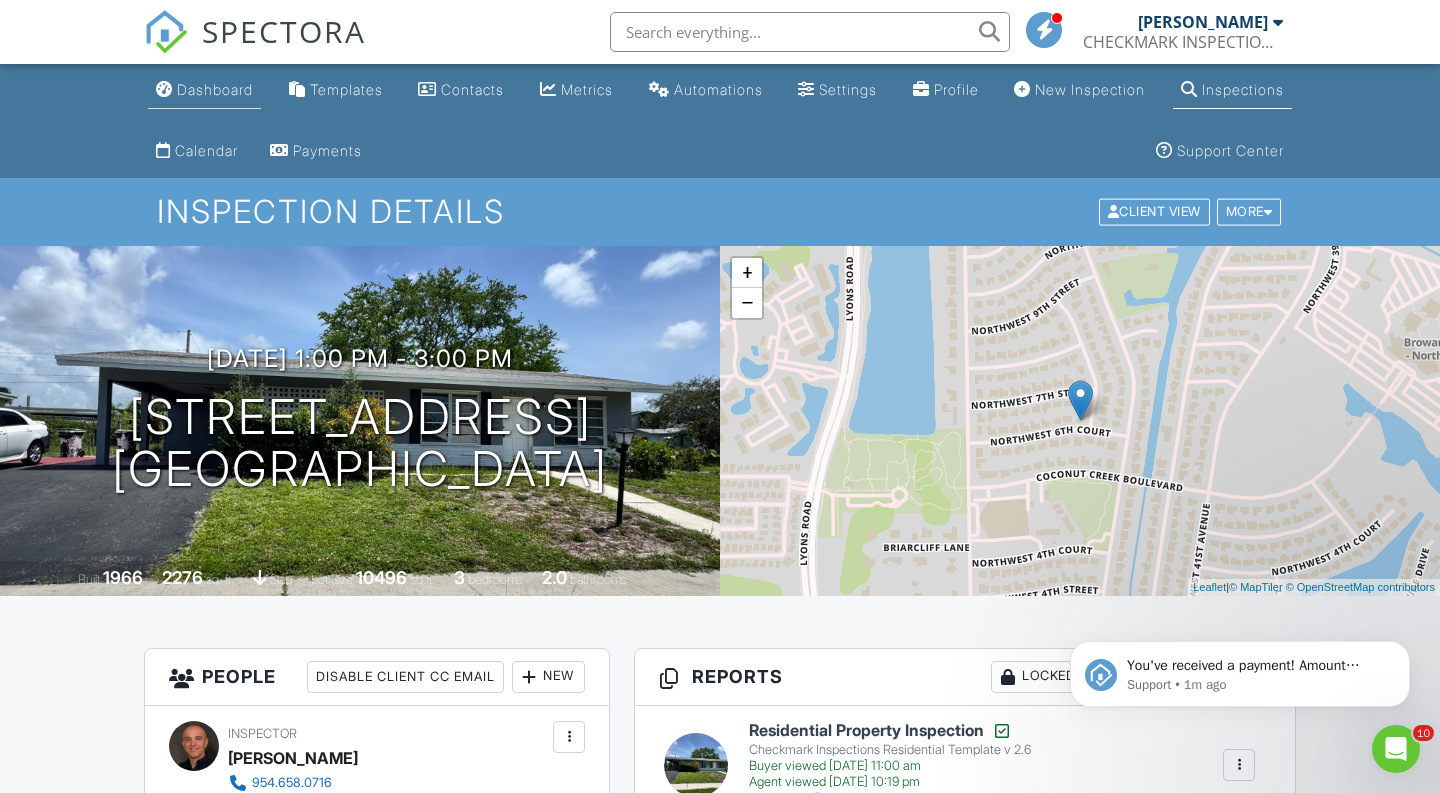 click on "Dashboard" at bounding box center (204, 90) 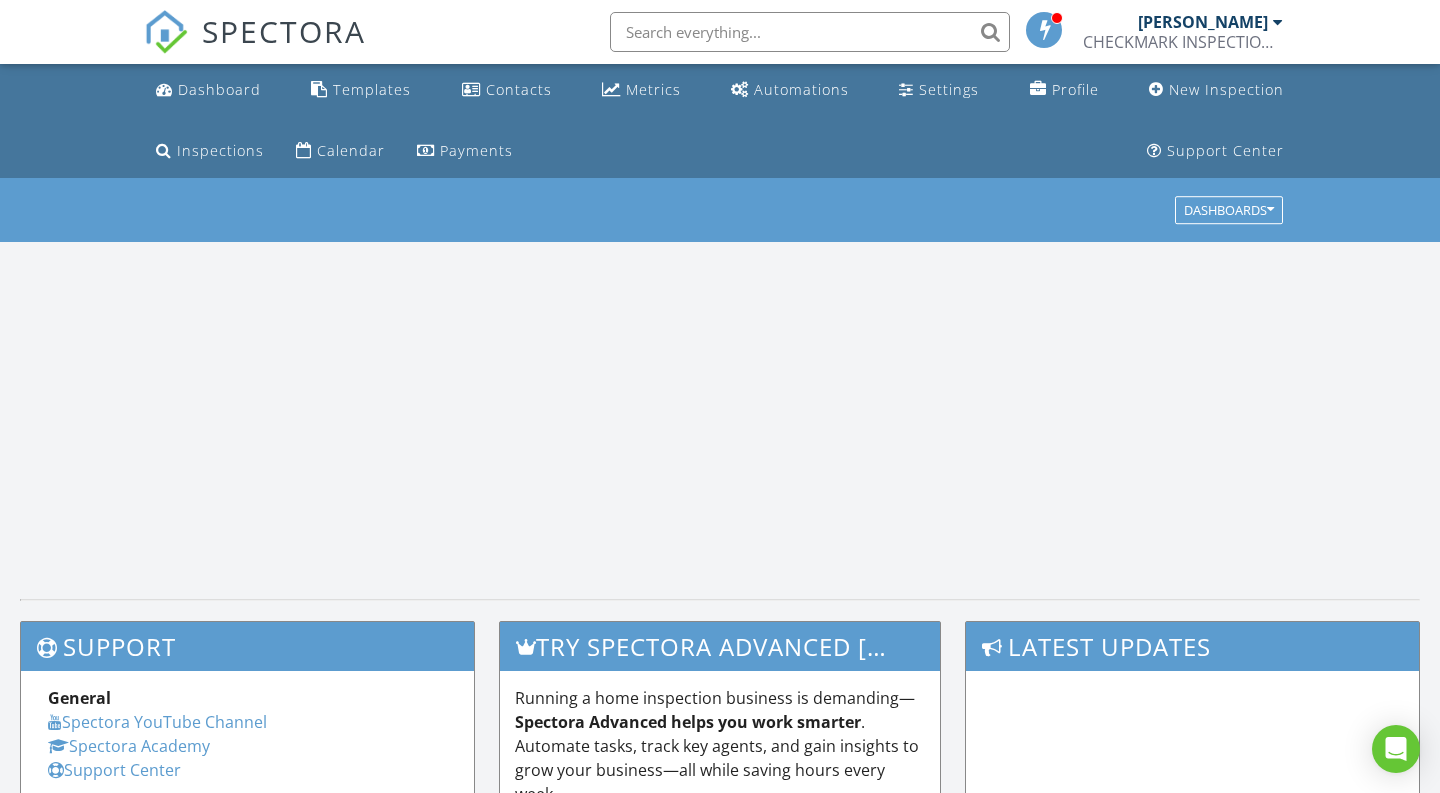 scroll, scrollTop: 0, scrollLeft: 0, axis: both 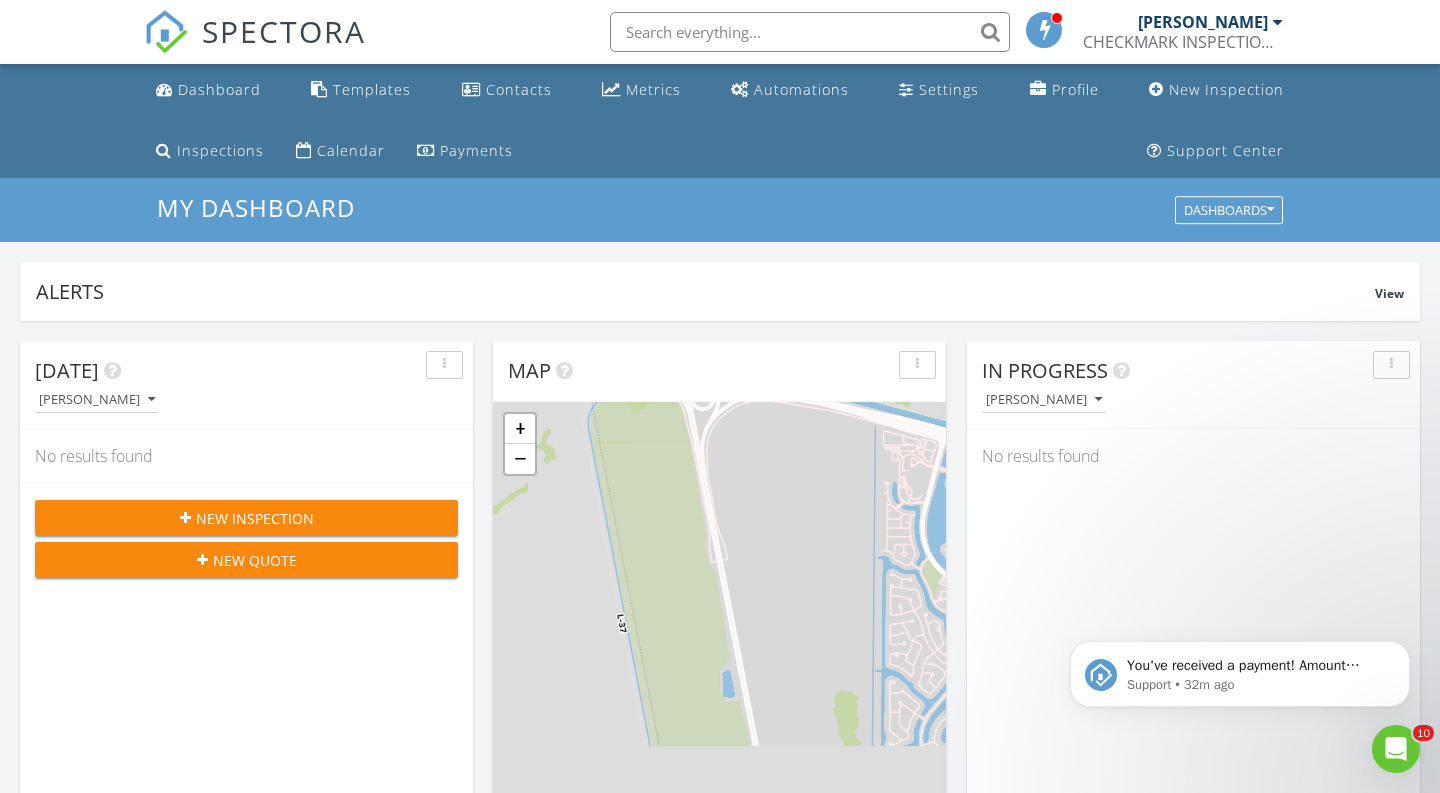 click on "New Inspection" at bounding box center (255, 518) 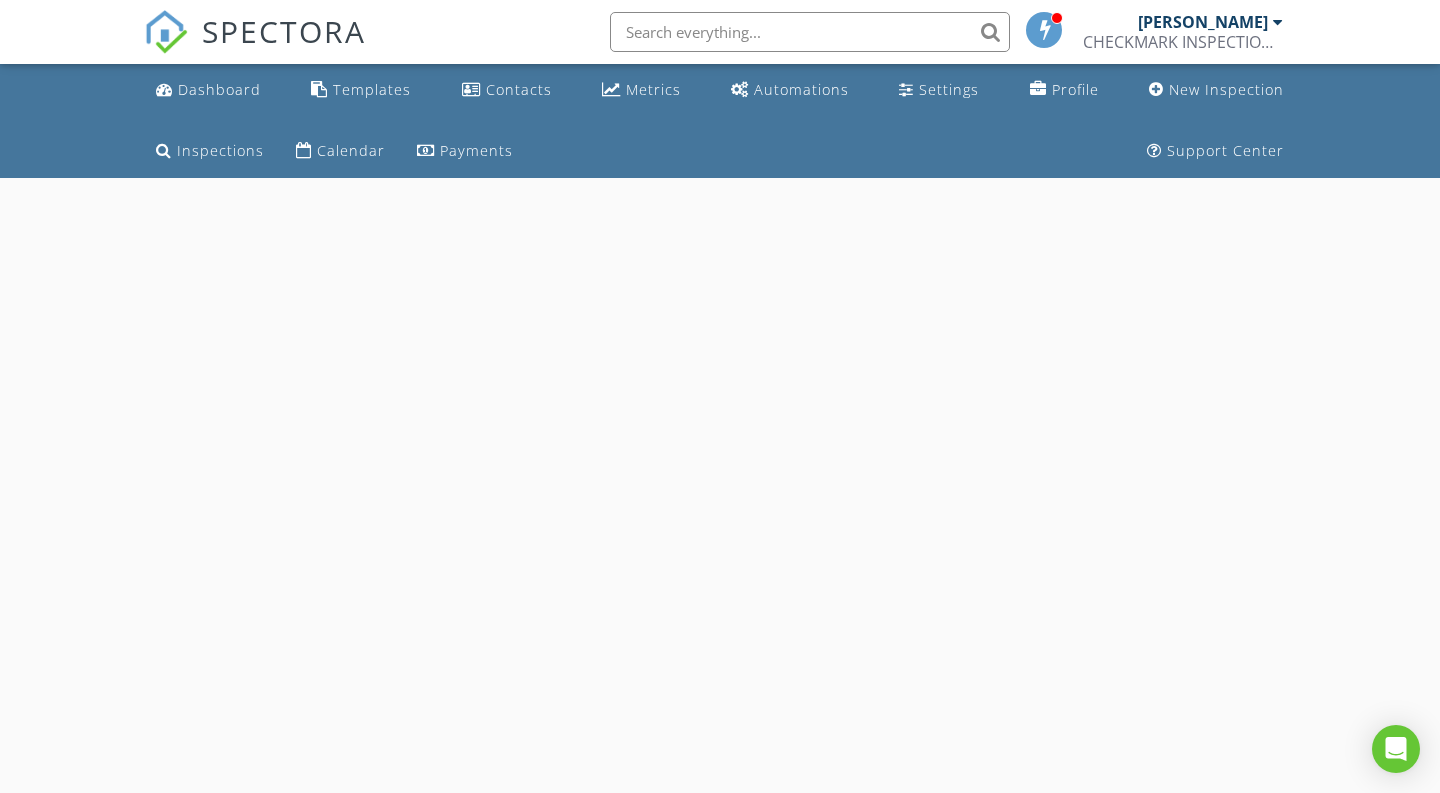scroll, scrollTop: 0, scrollLeft: 0, axis: both 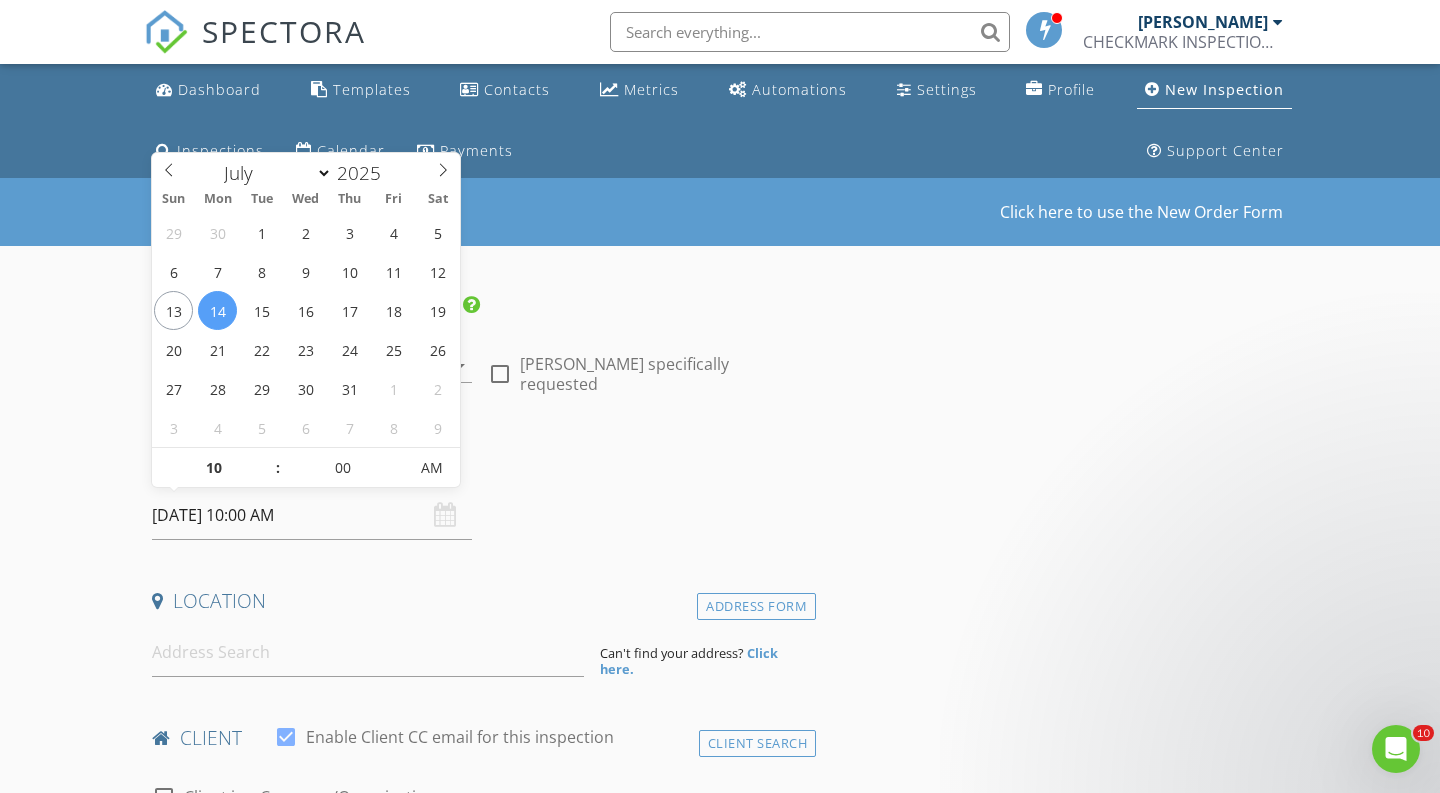 click on "[DATE] 10:00 AM" at bounding box center (312, 515) 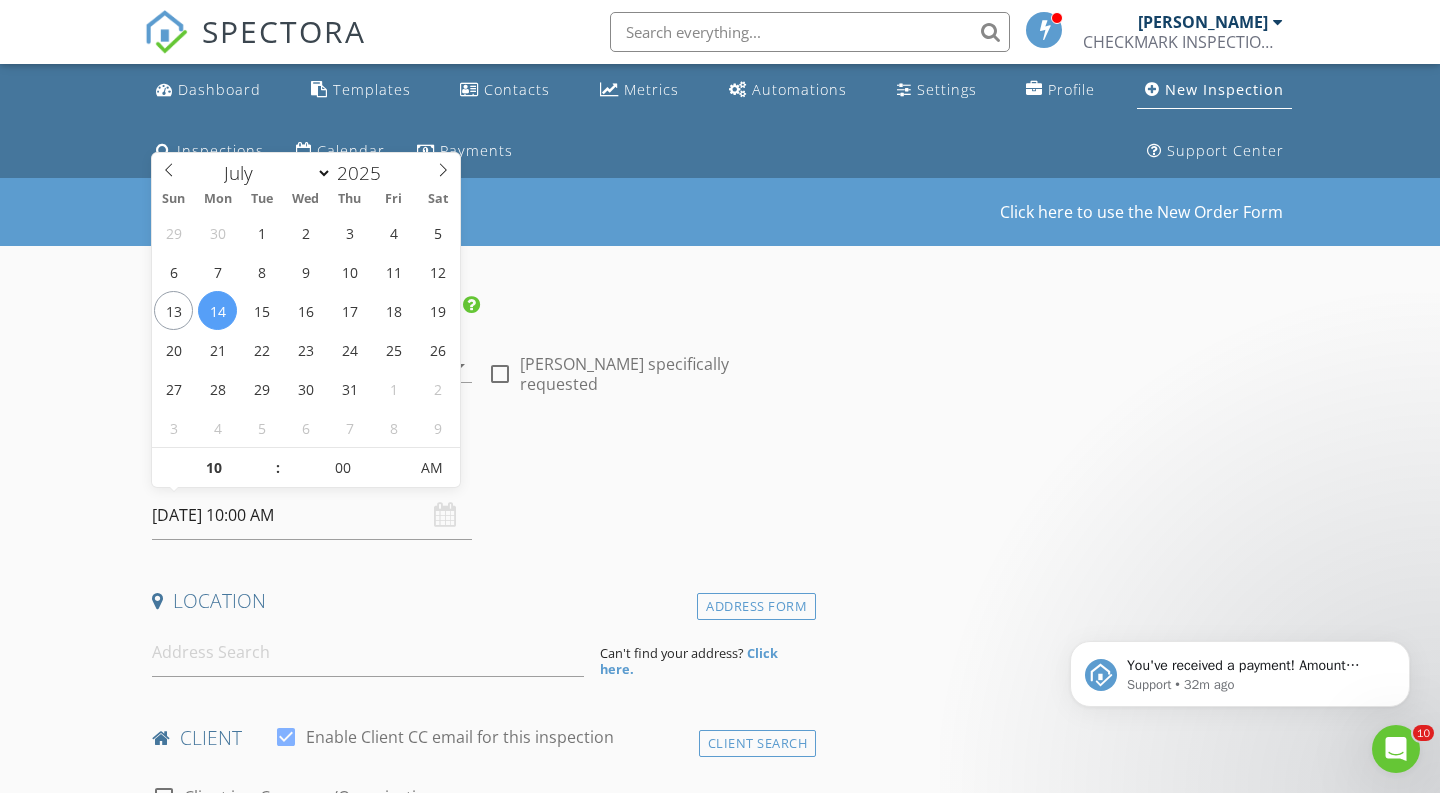 scroll, scrollTop: 0, scrollLeft: 0, axis: both 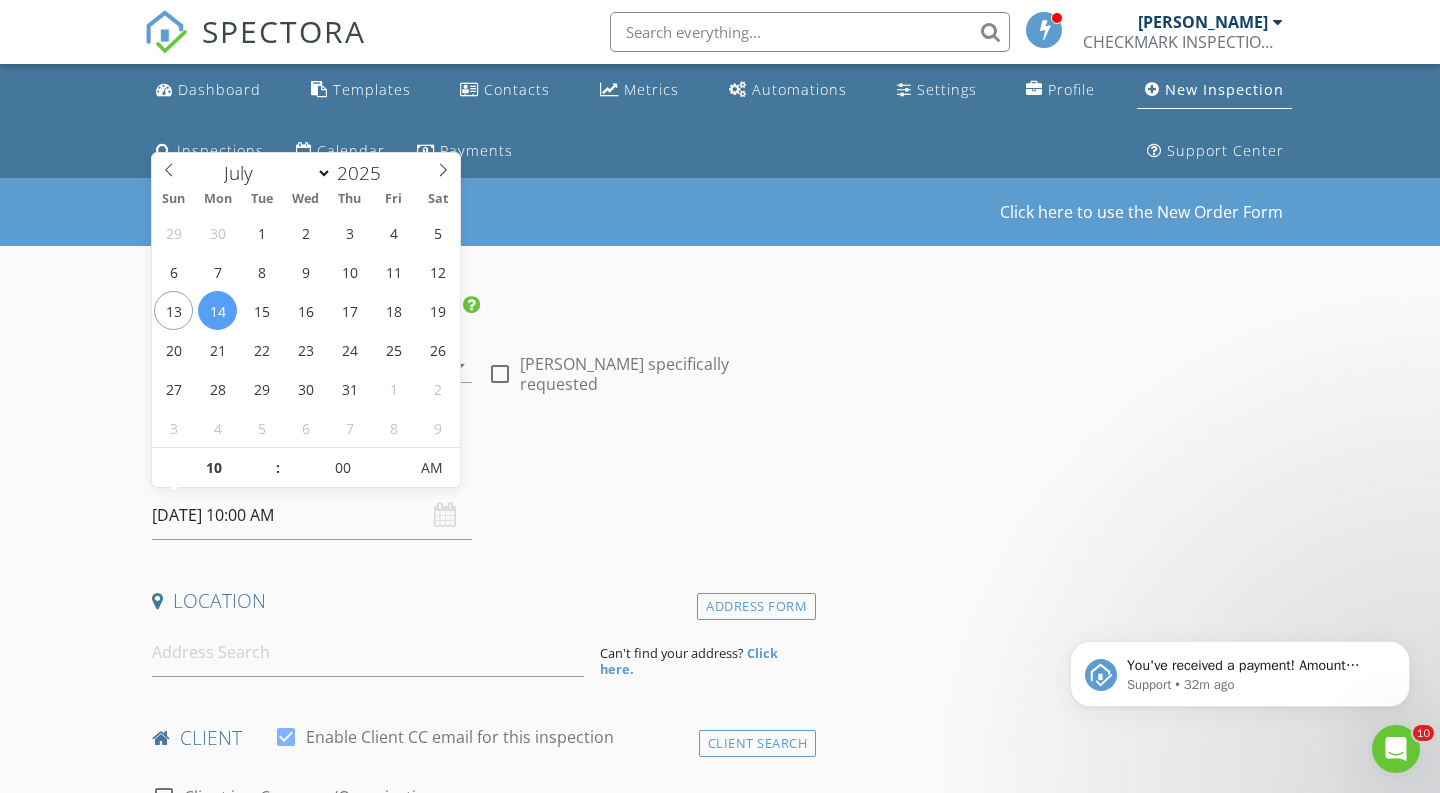 click on ":" at bounding box center (278, 468) 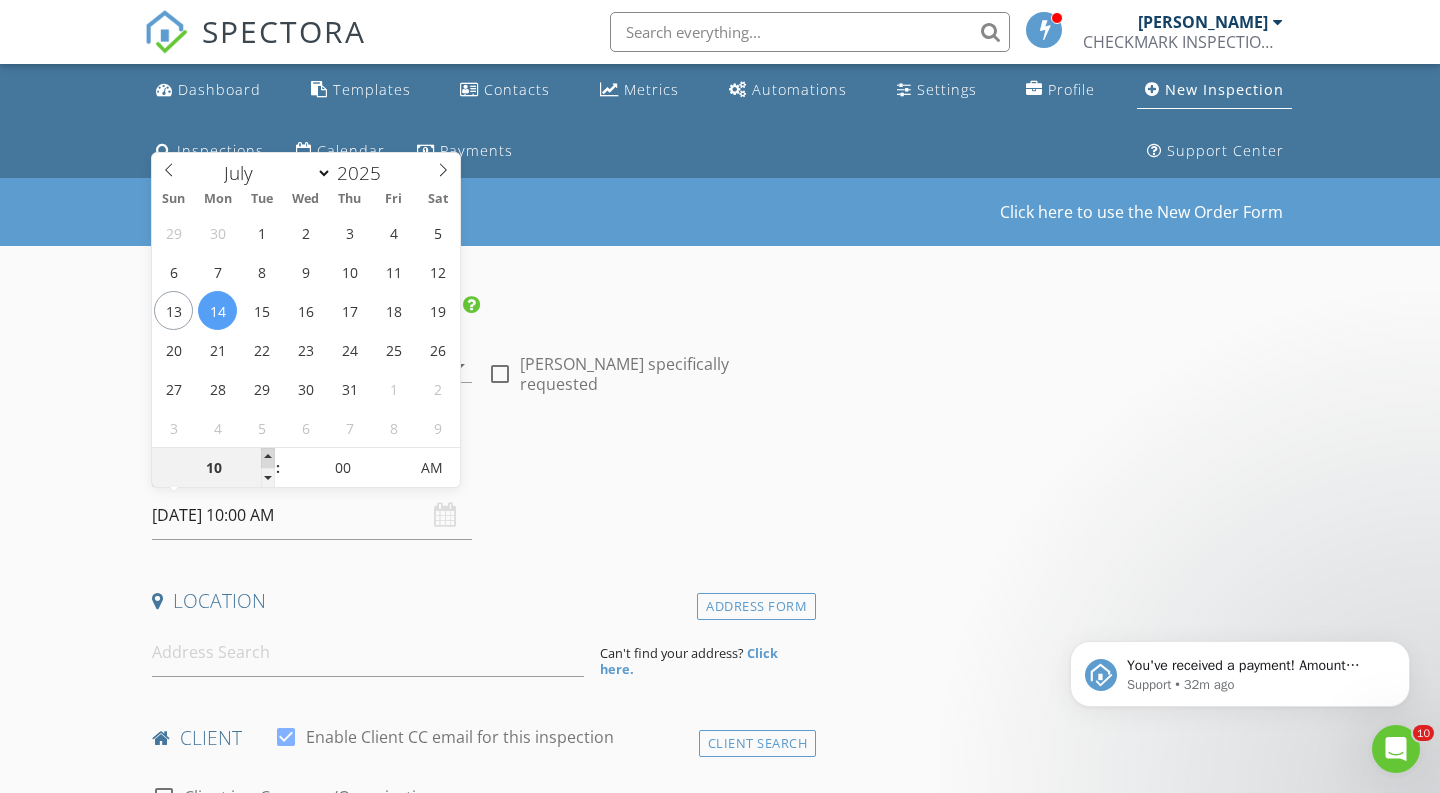 type on "11" 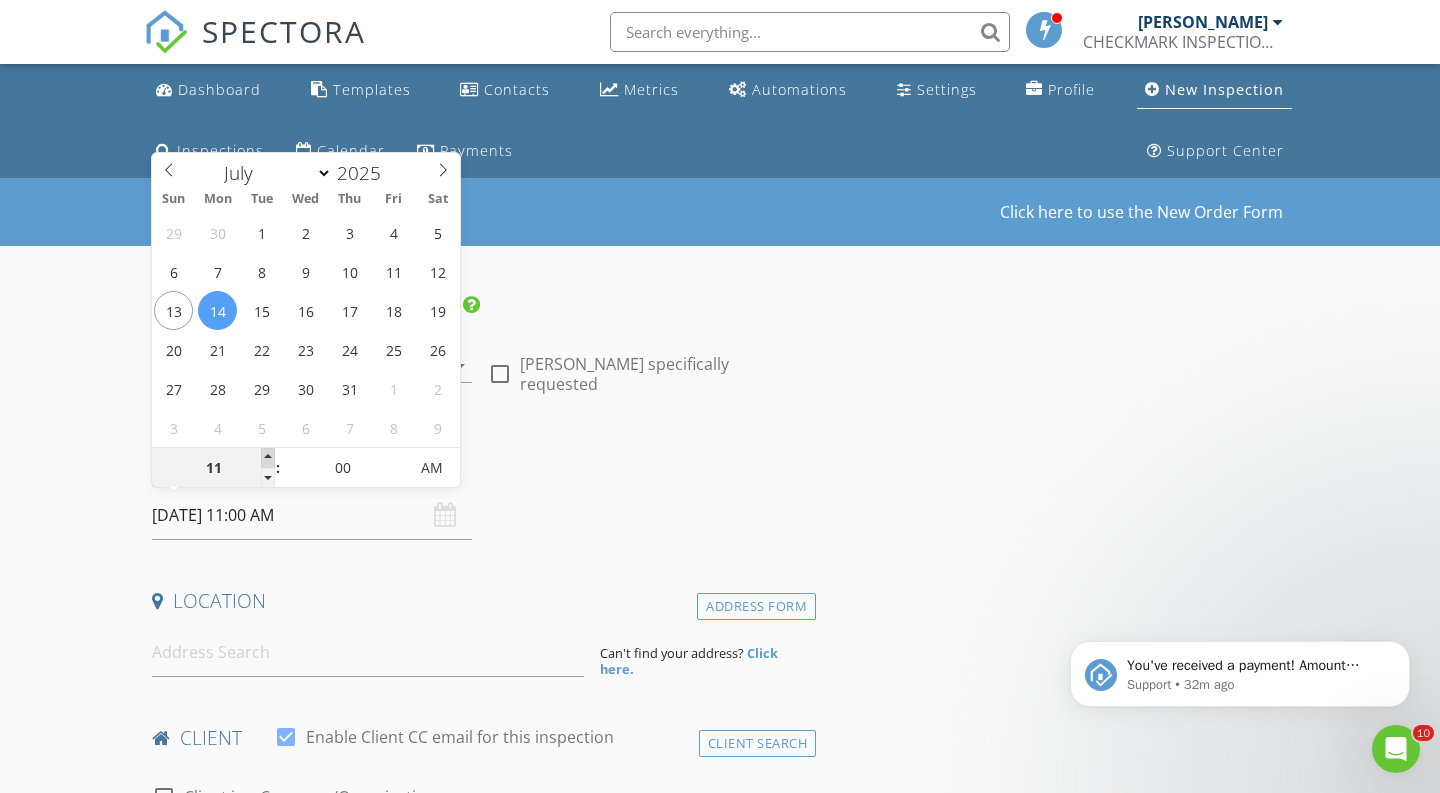 click at bounding box center (268, 458) 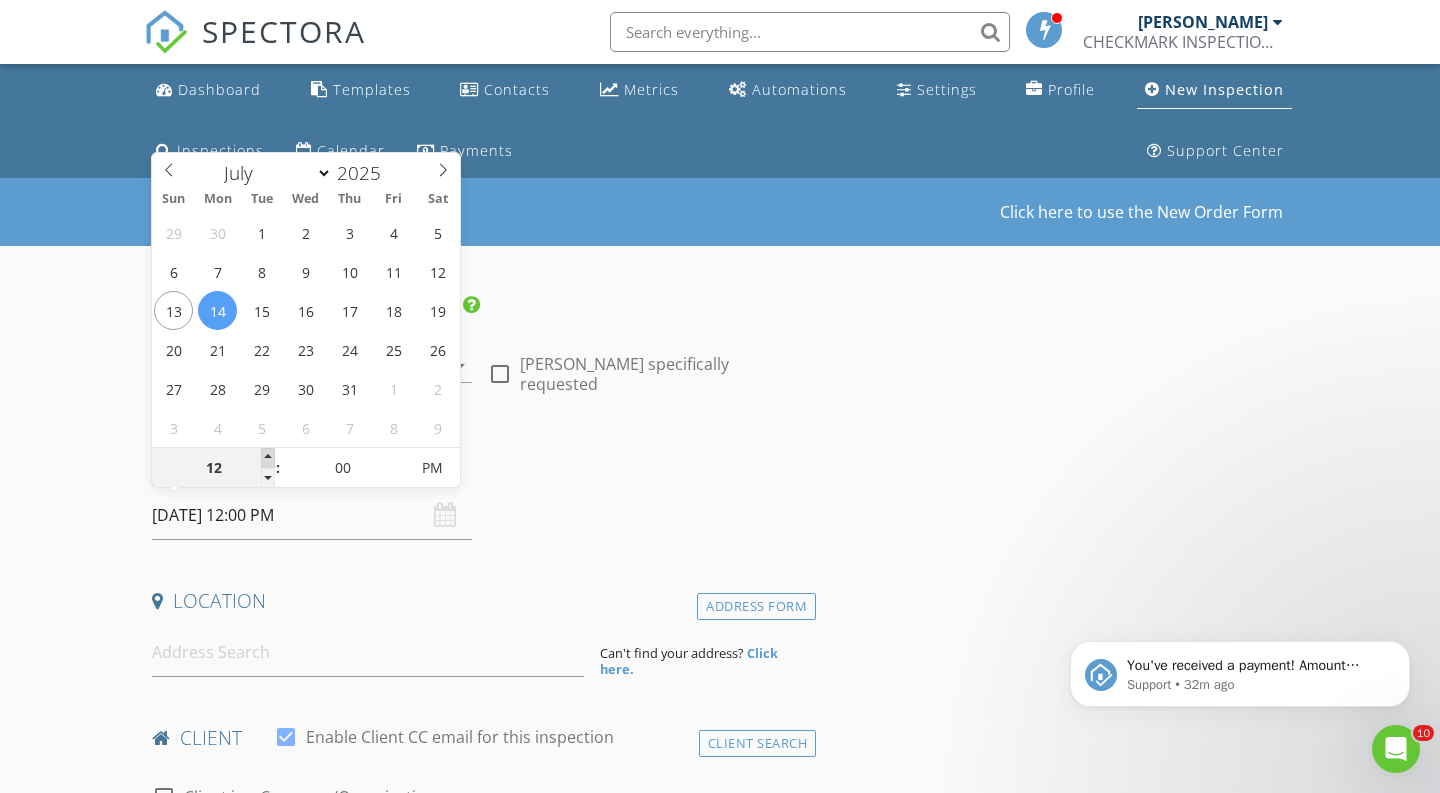 click at bounding box center [268, 458] 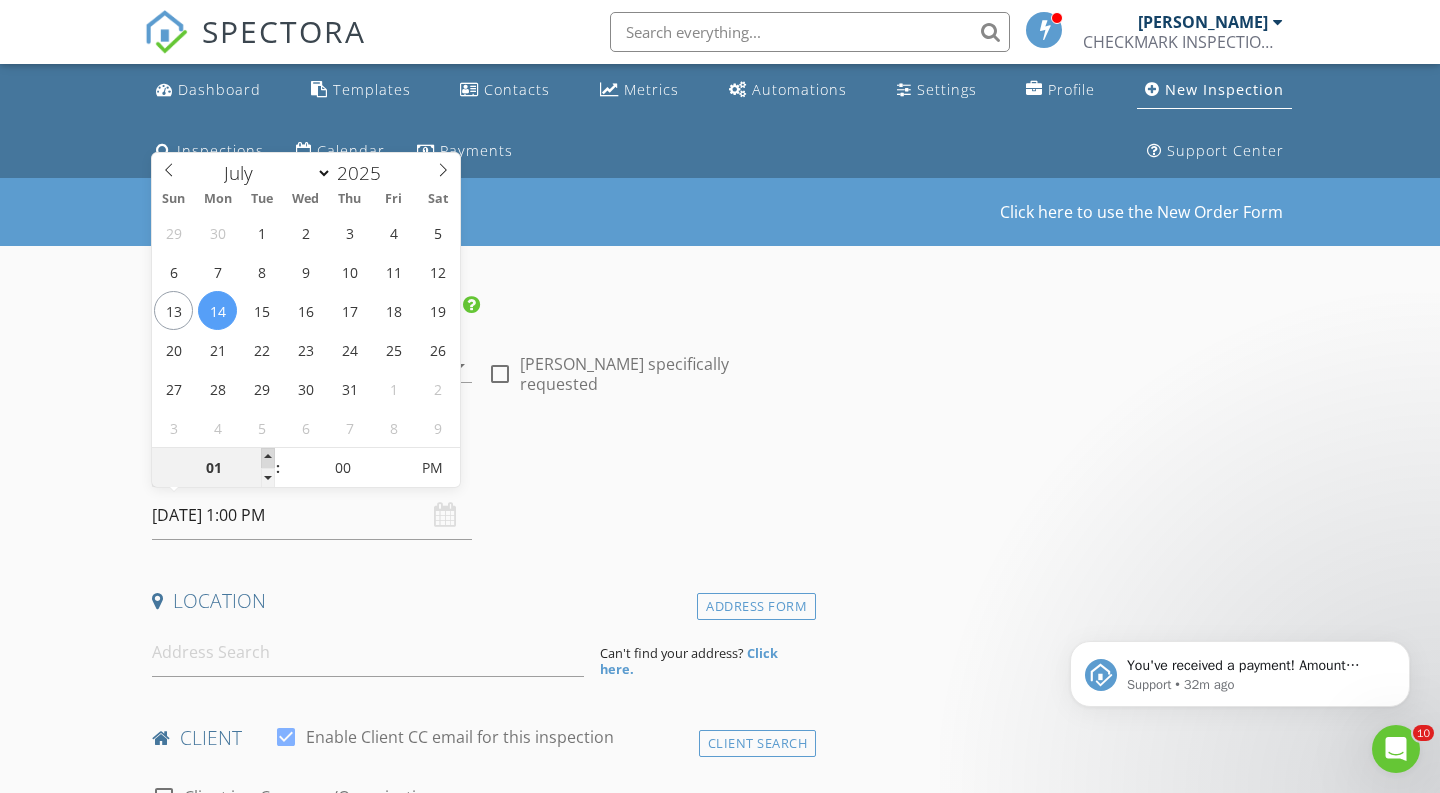 click at bounding box center (268, 458) 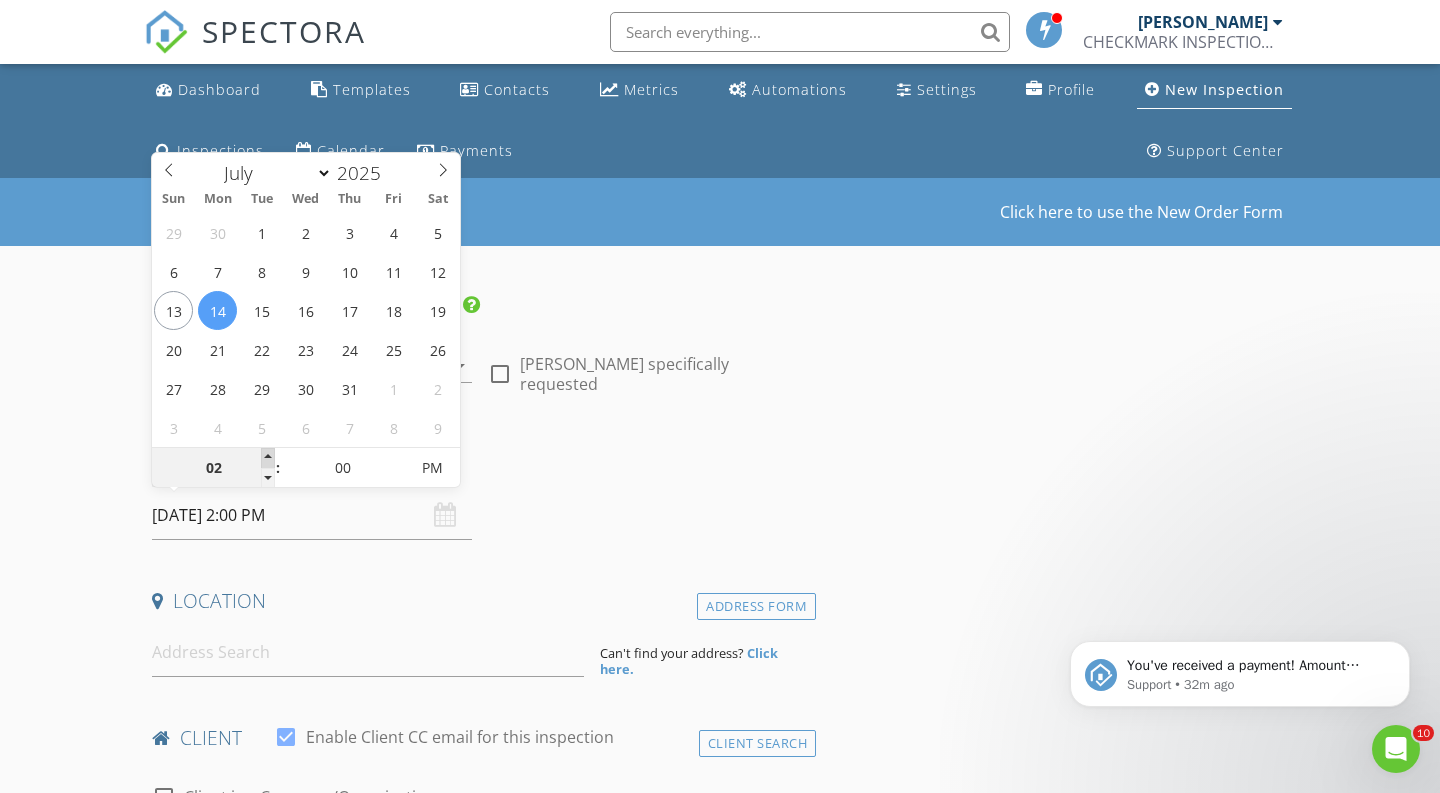 click at bounding box center (268, 458) 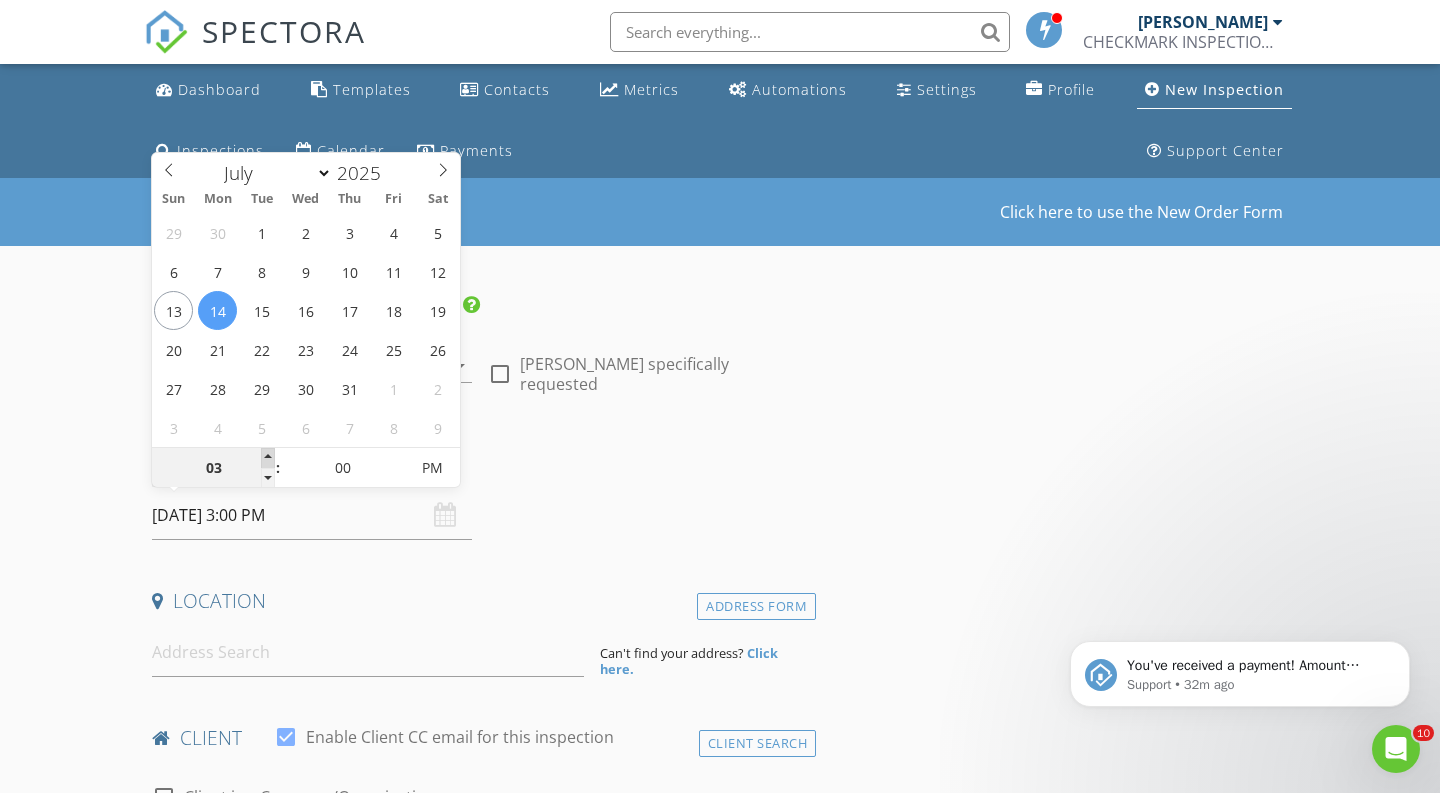click at bounding box center [268, 458] 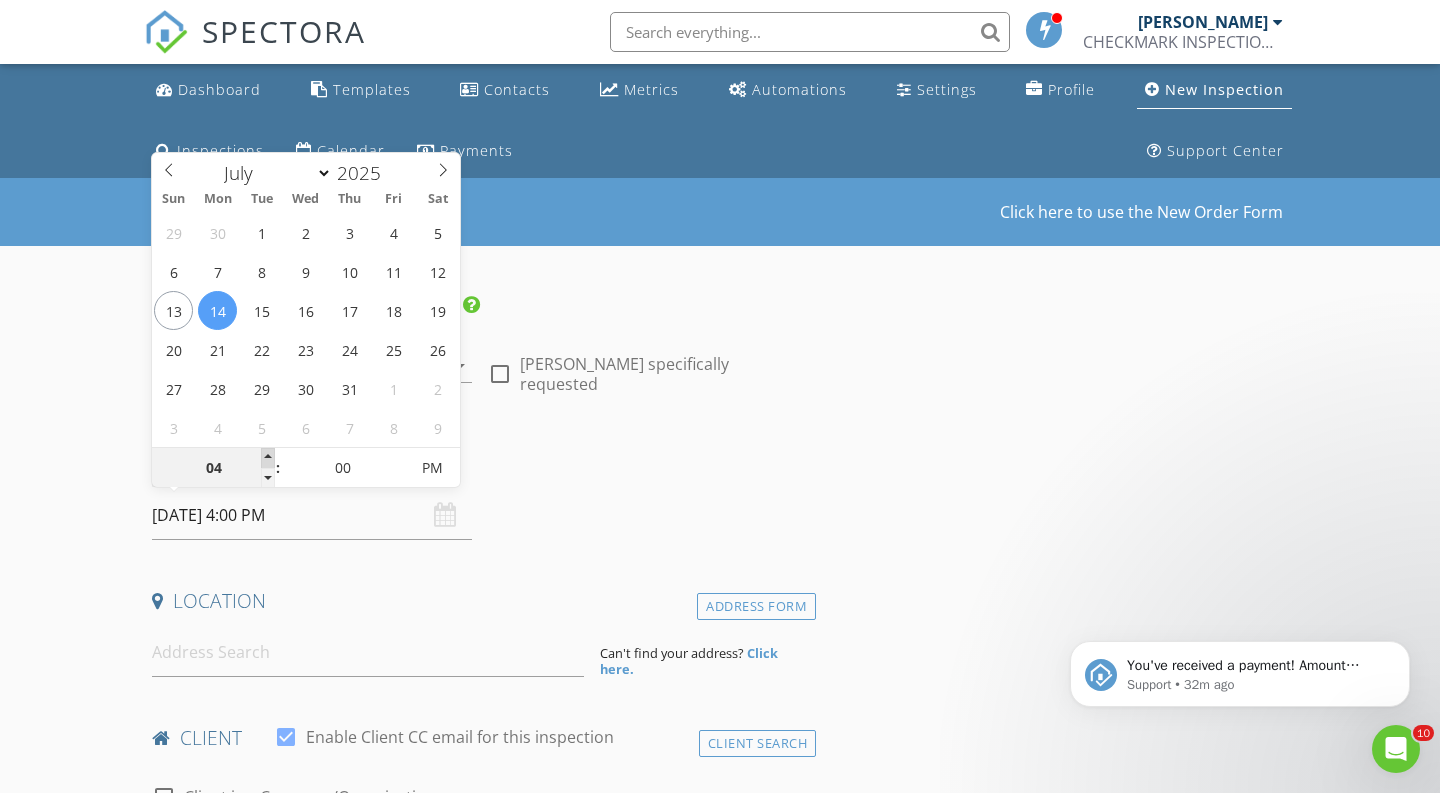 click at bounding box center [268, 458] 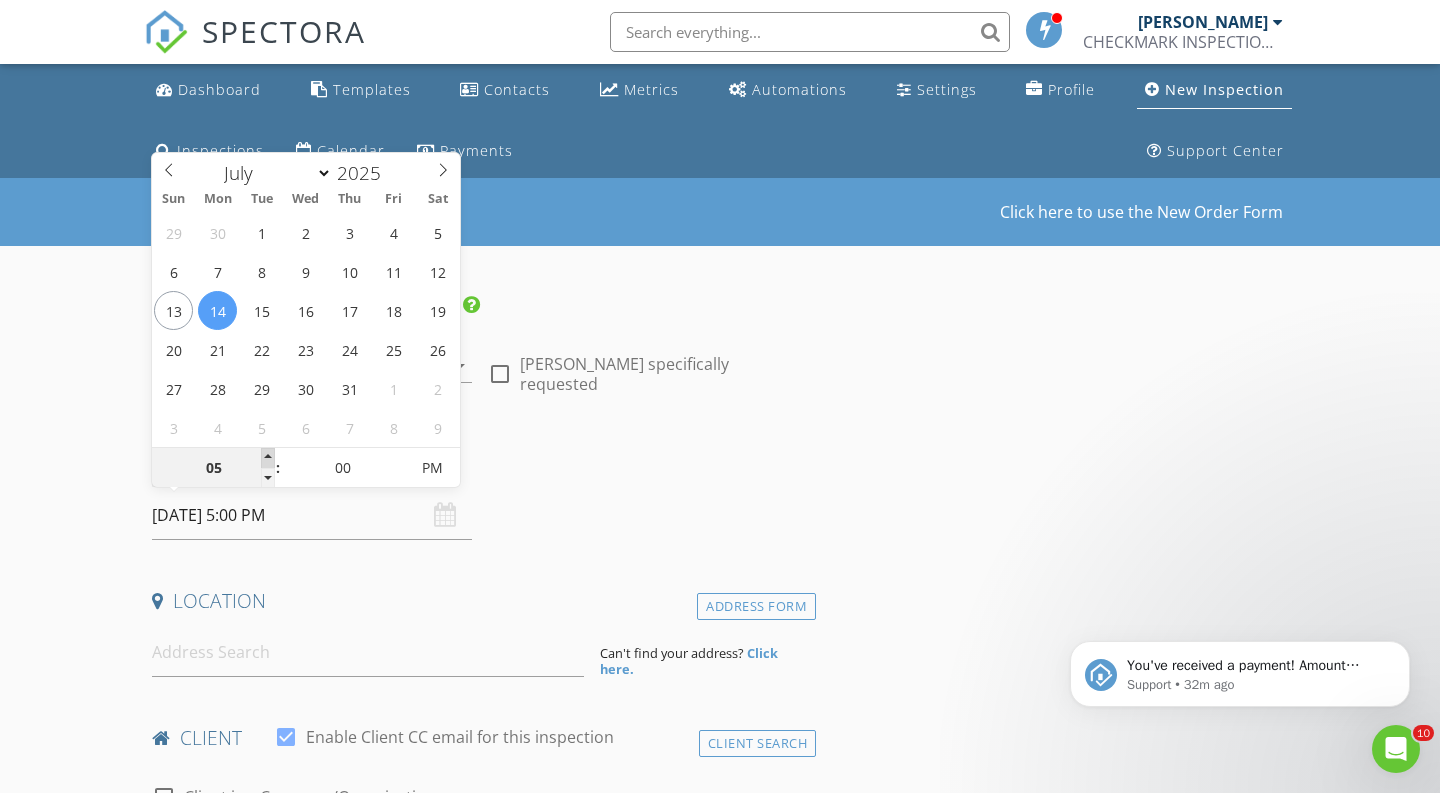 click at bounding box center (268, 458) 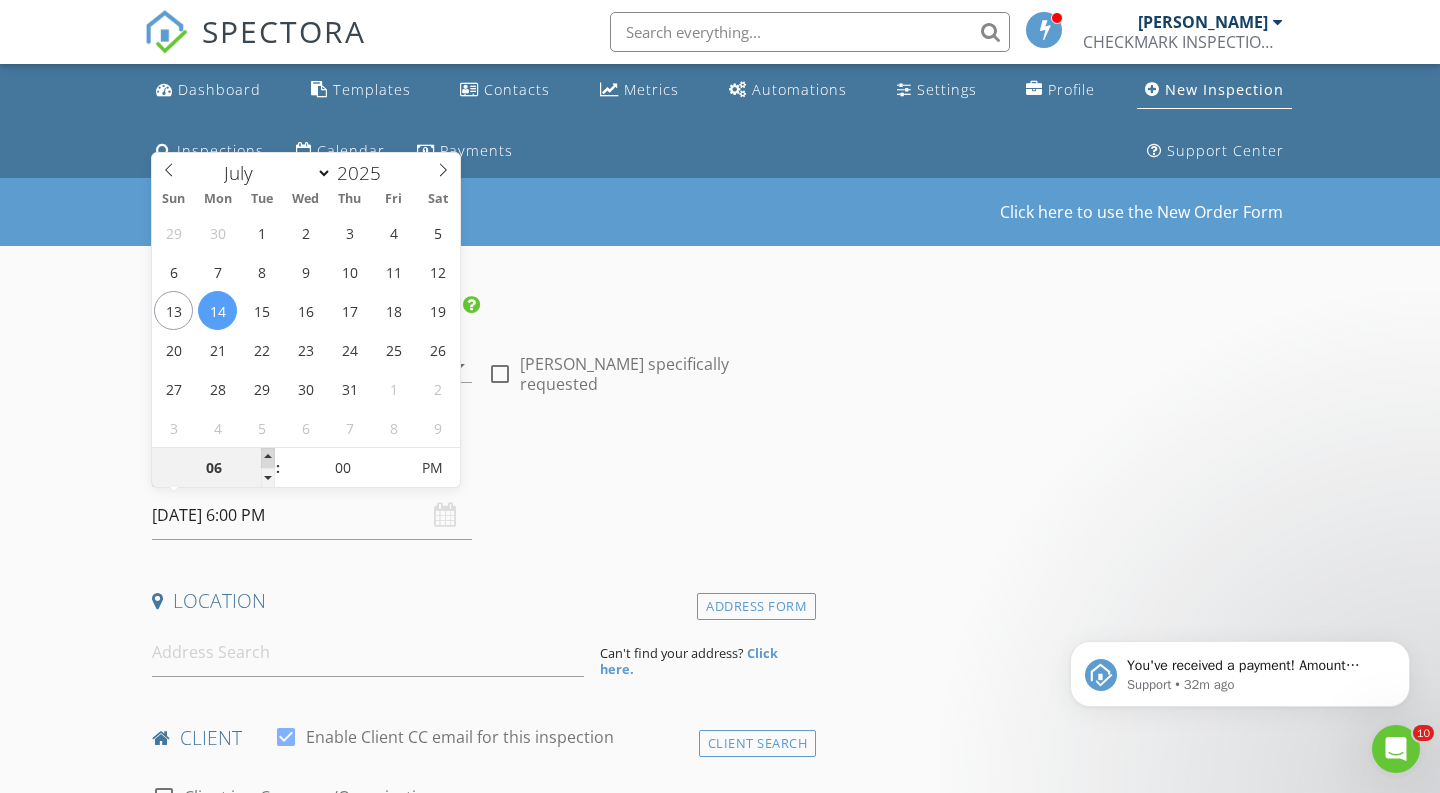 click at bounding box center [268, 458] 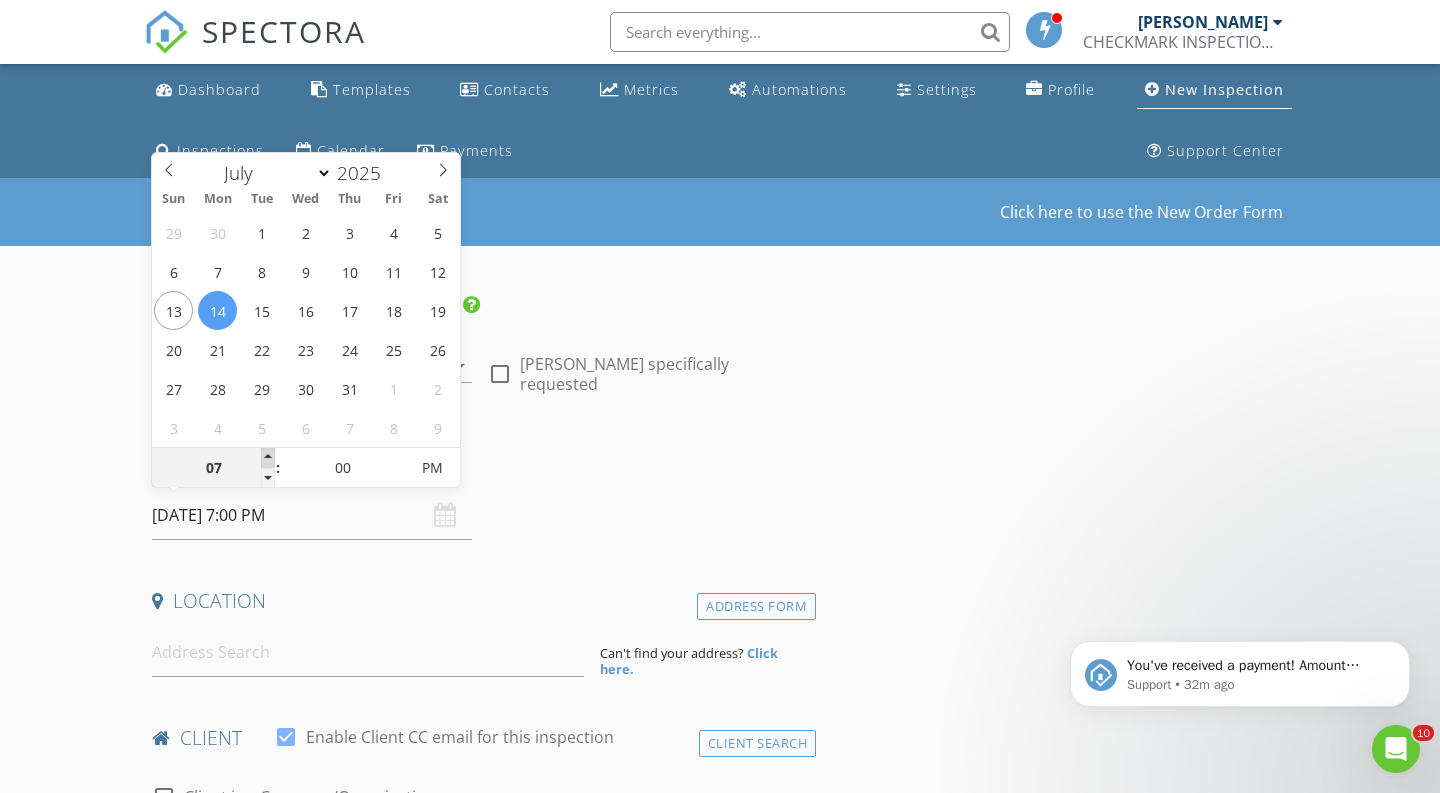 click at bounding box center (268, 458) 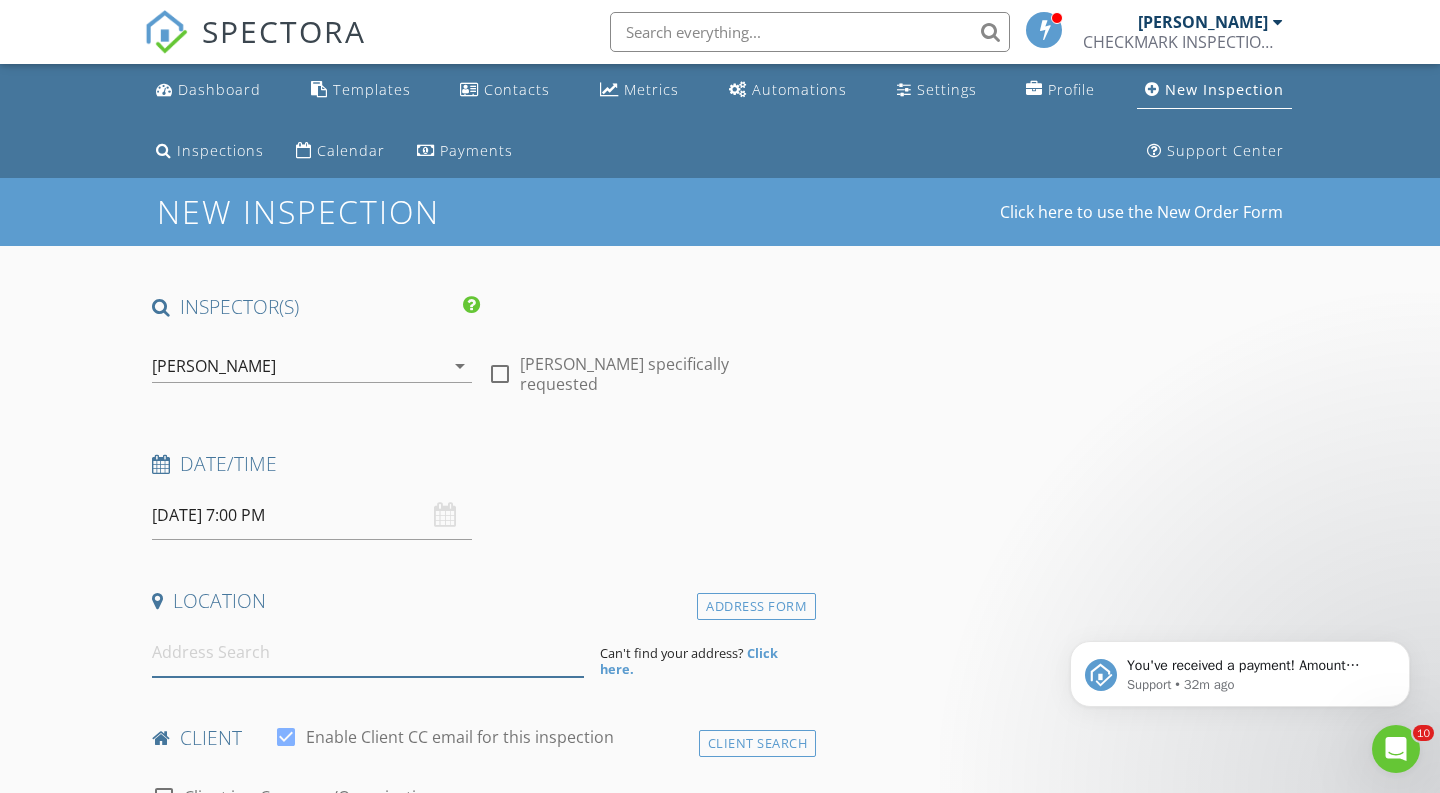 click at bounding box center [368, 652] 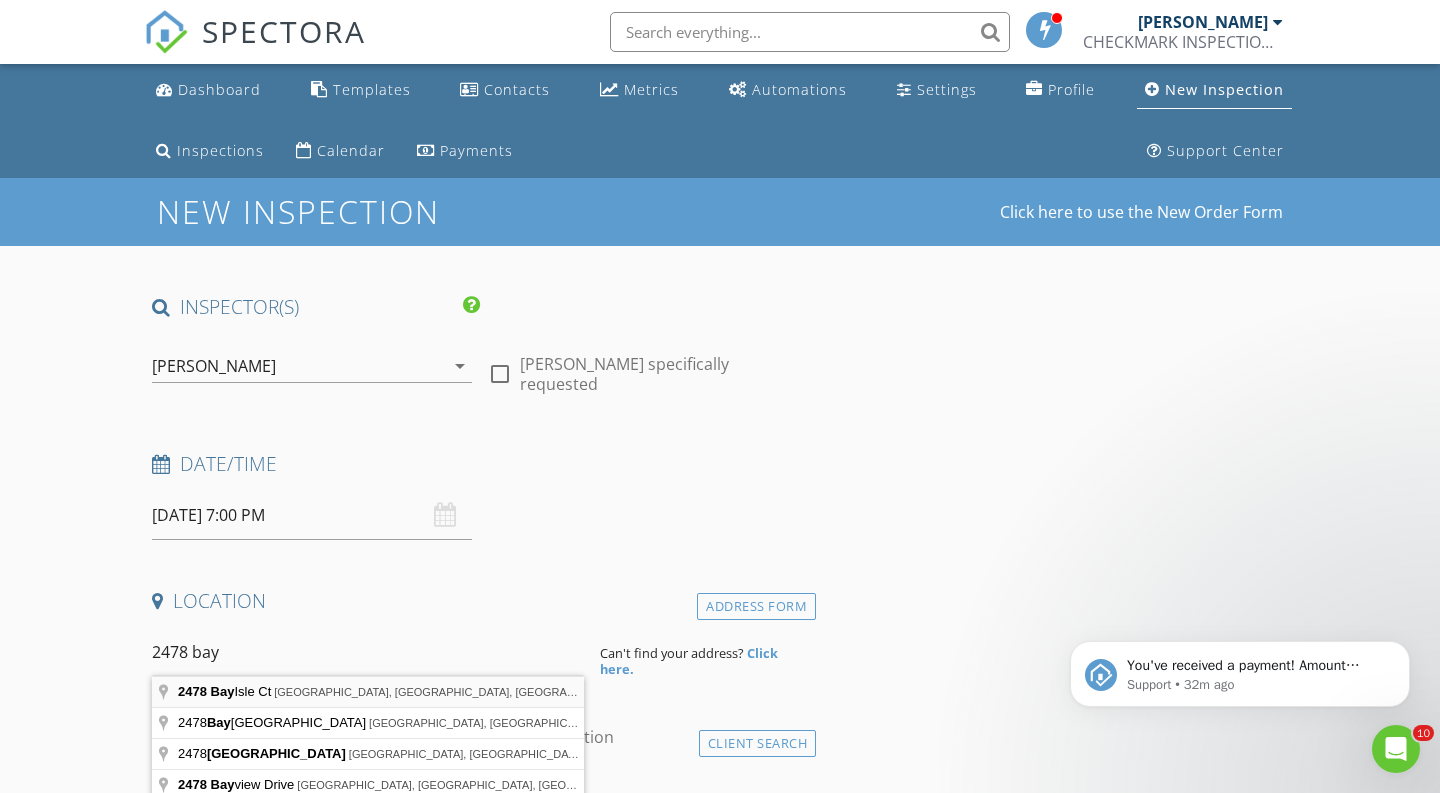 type on "2478 Bay Isle Ct, Weston, FL, USA" 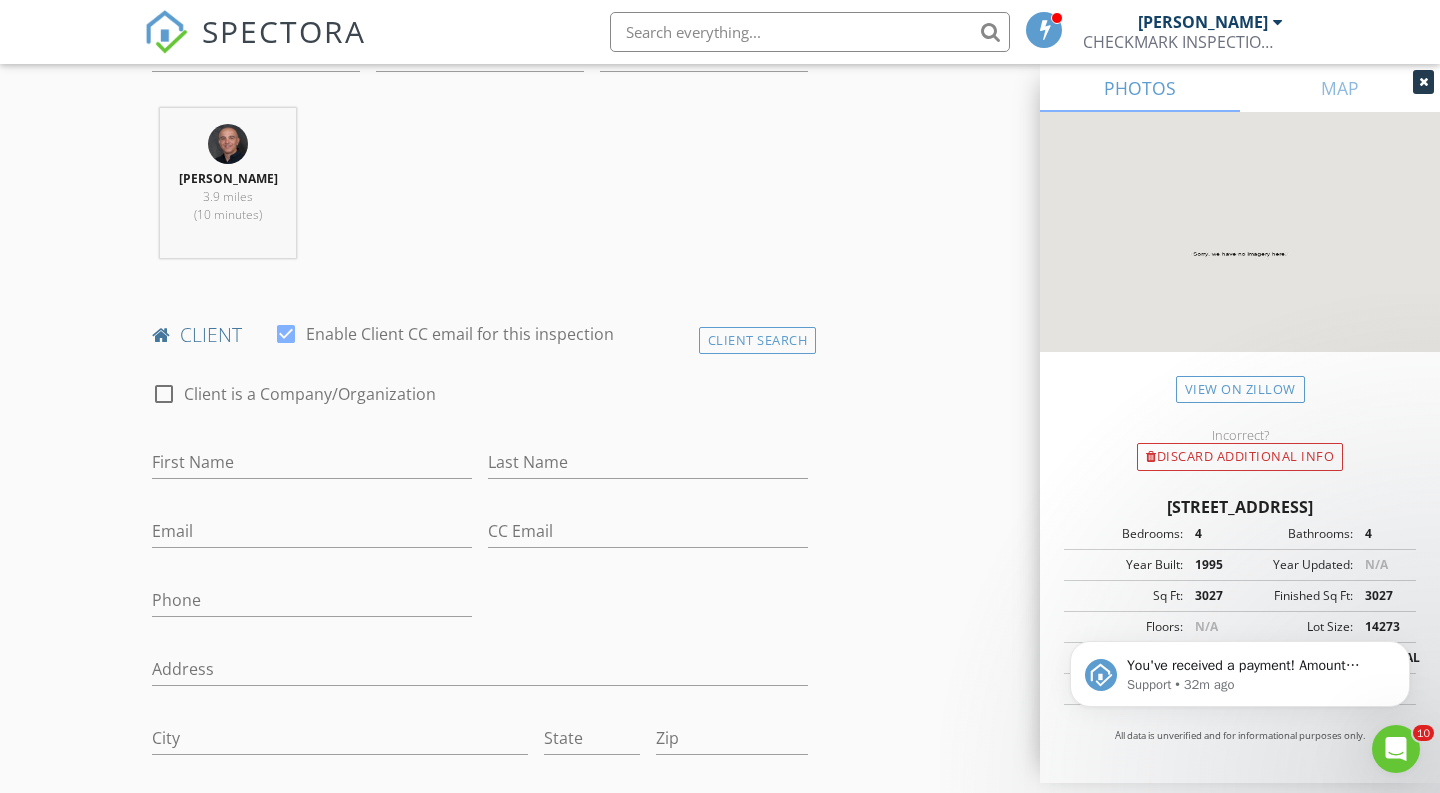 scroll, scrollTop: 842, scrollLeft: 0, axis: vertical 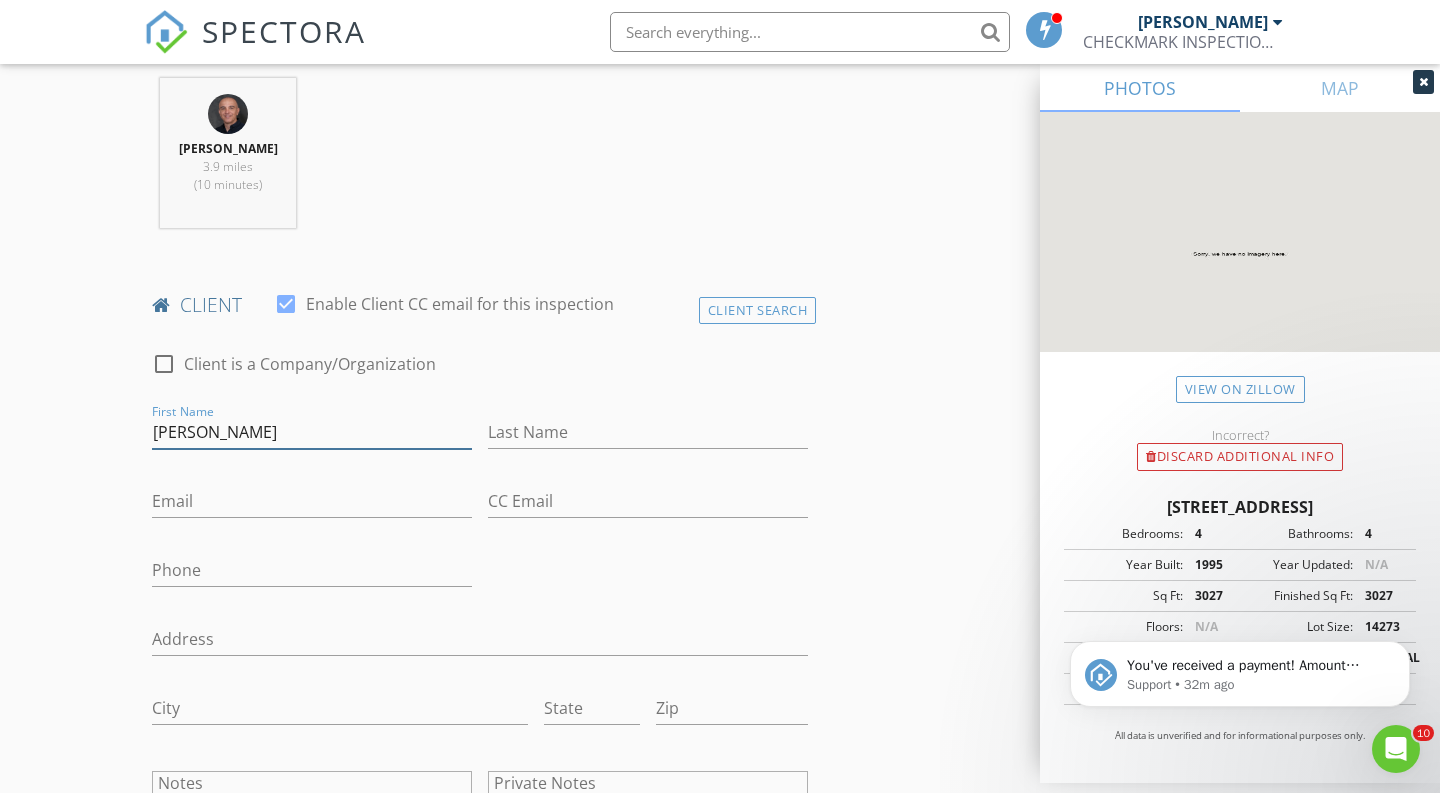 type on "[PERSON_NAME]" 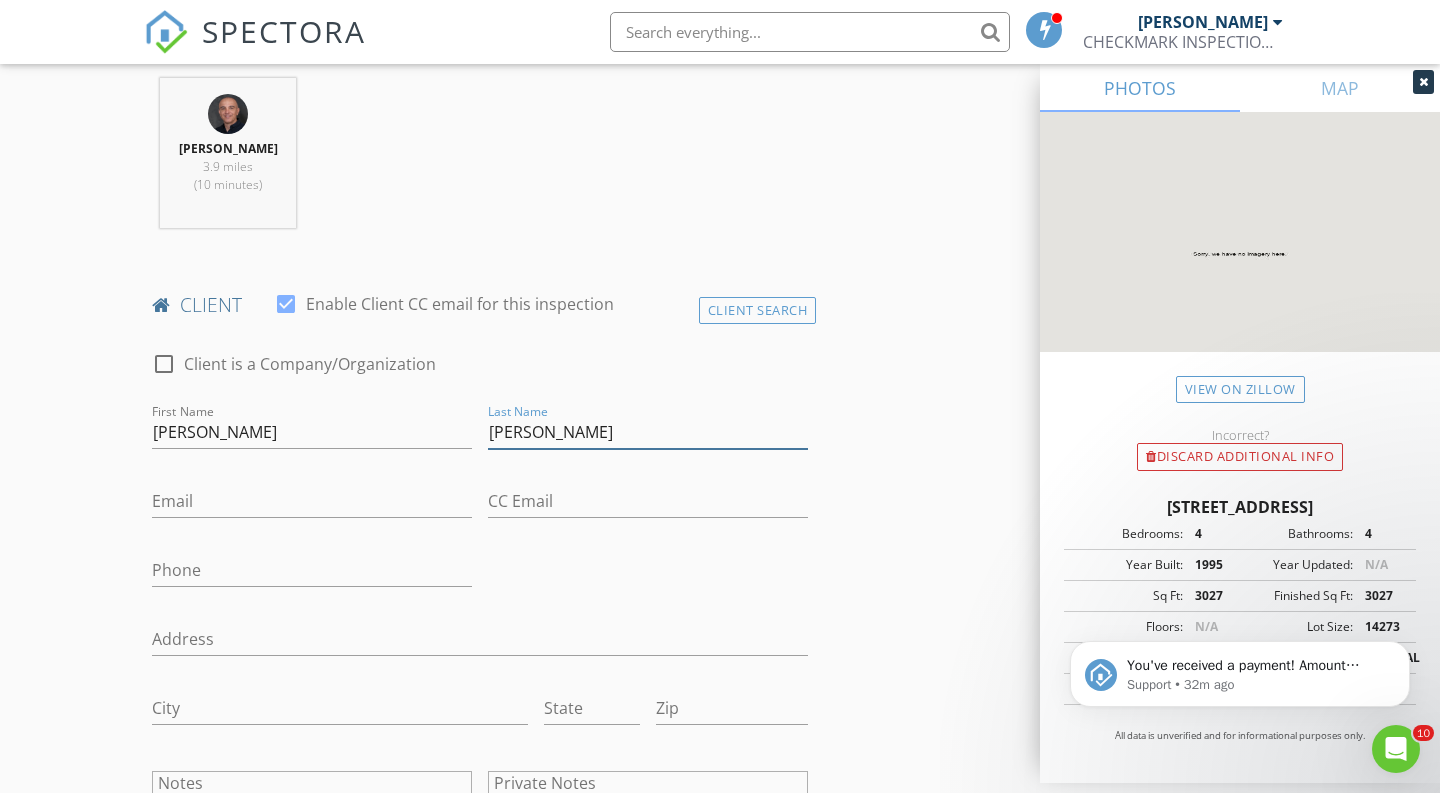type on "[PERSON_NAME]" 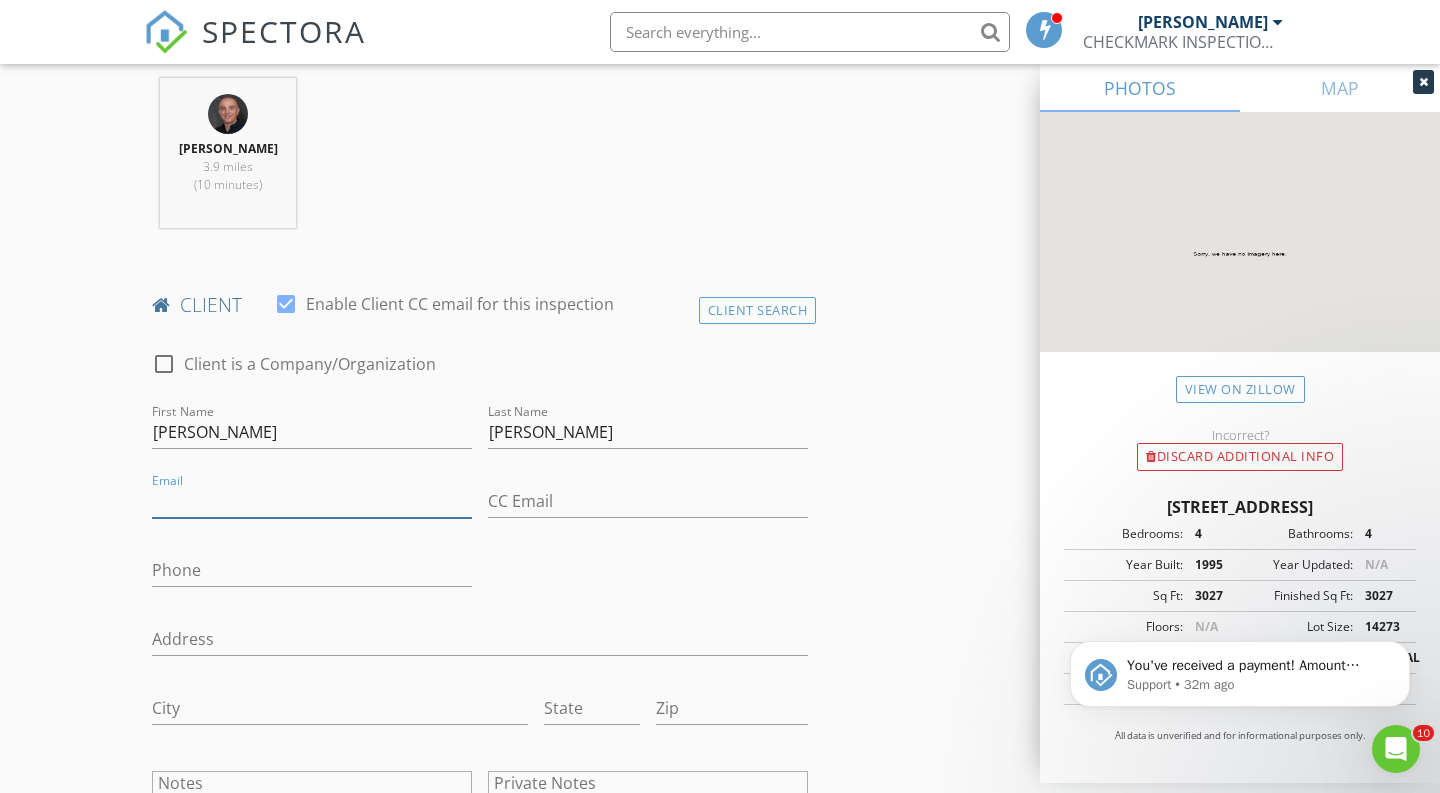 paste on "Coblue27@gmail.com" 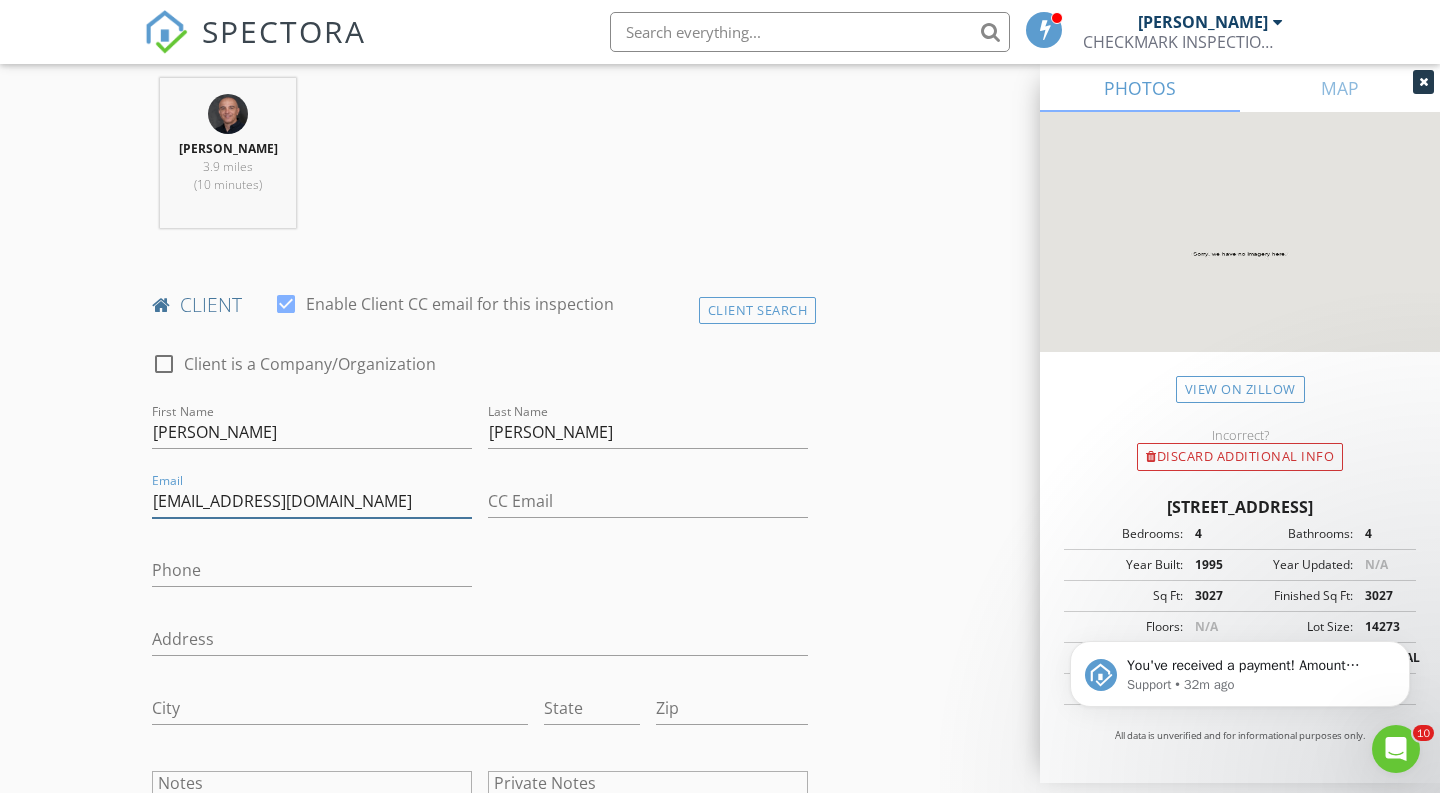 type on "Coblue27@gmail.com" 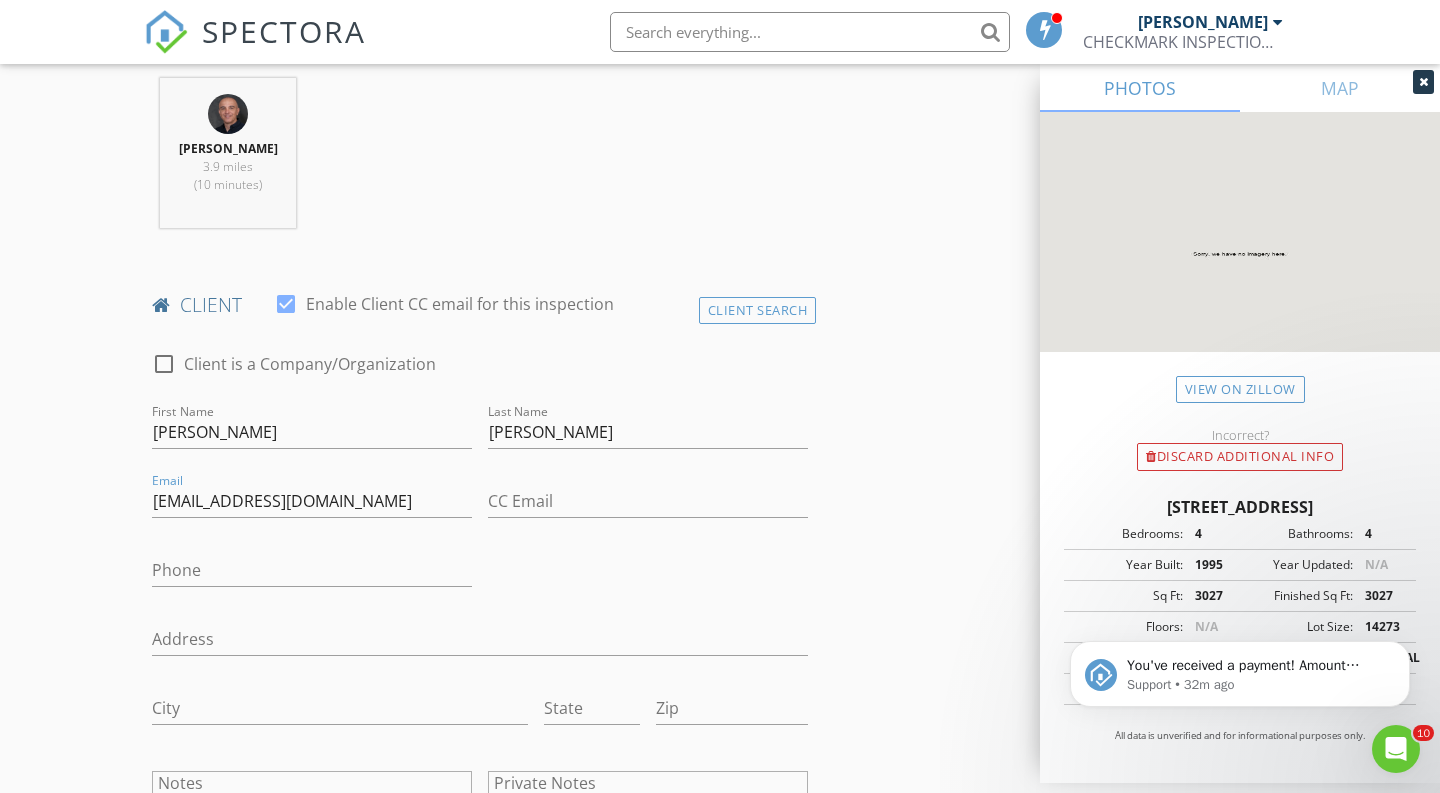 click at bounding box center (312, 601) 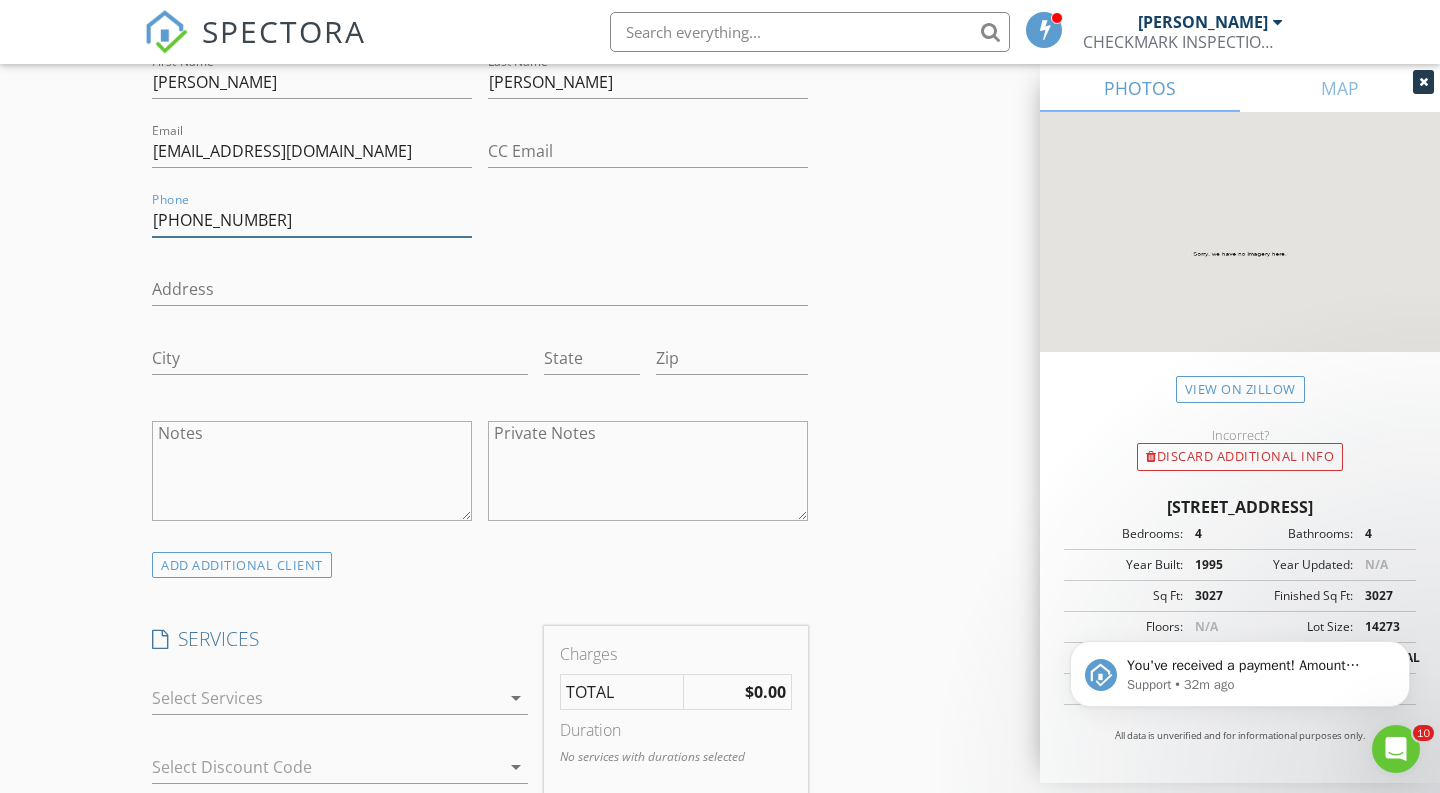 scroll, scrollTop: 1318, scrollLeft: 0, axis: vertical 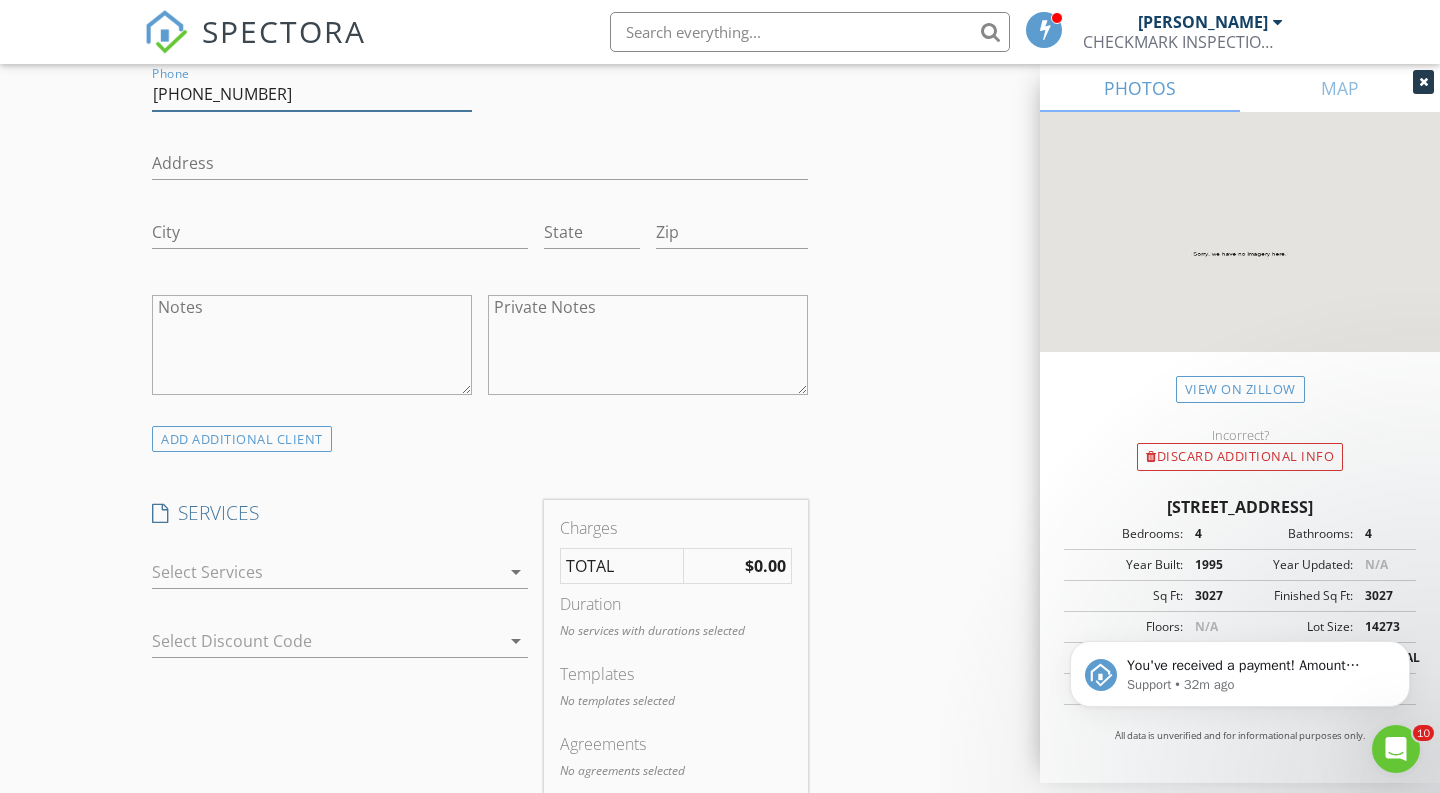 type on "[PHONE_NUMBER]" 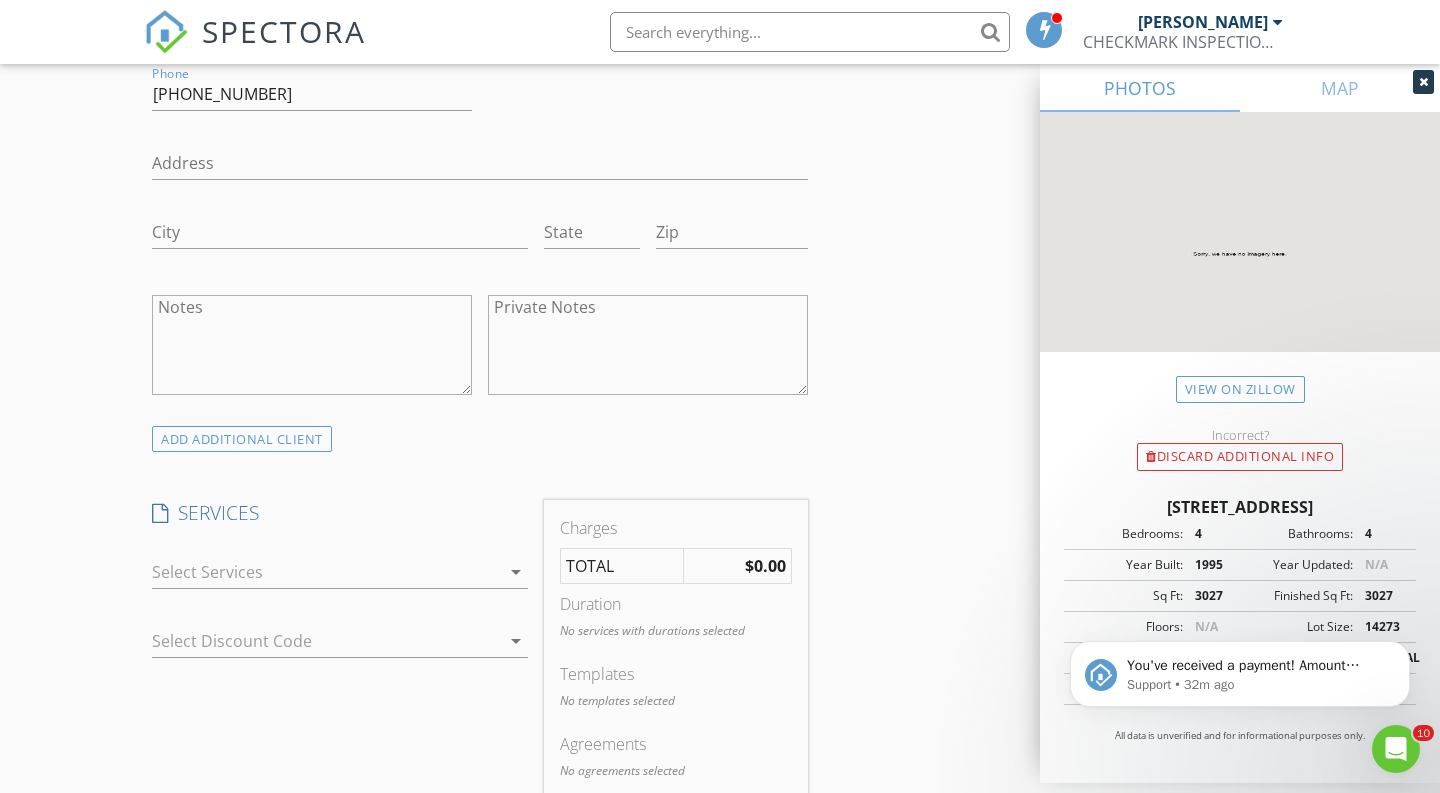 click at bounding box center (326, 572) 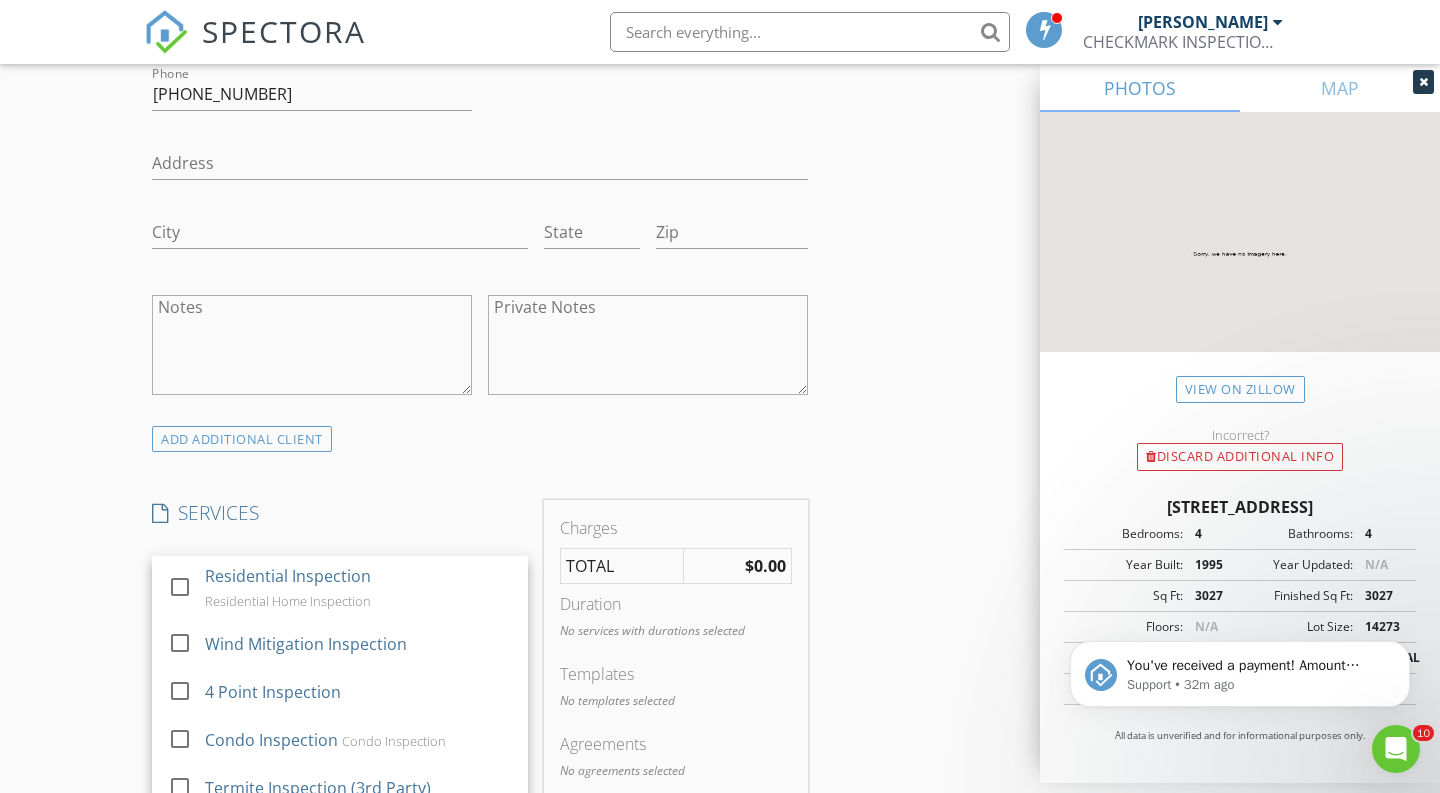 scroll, scrollTop: 1604, scrollLeft: 0, axis: vertical 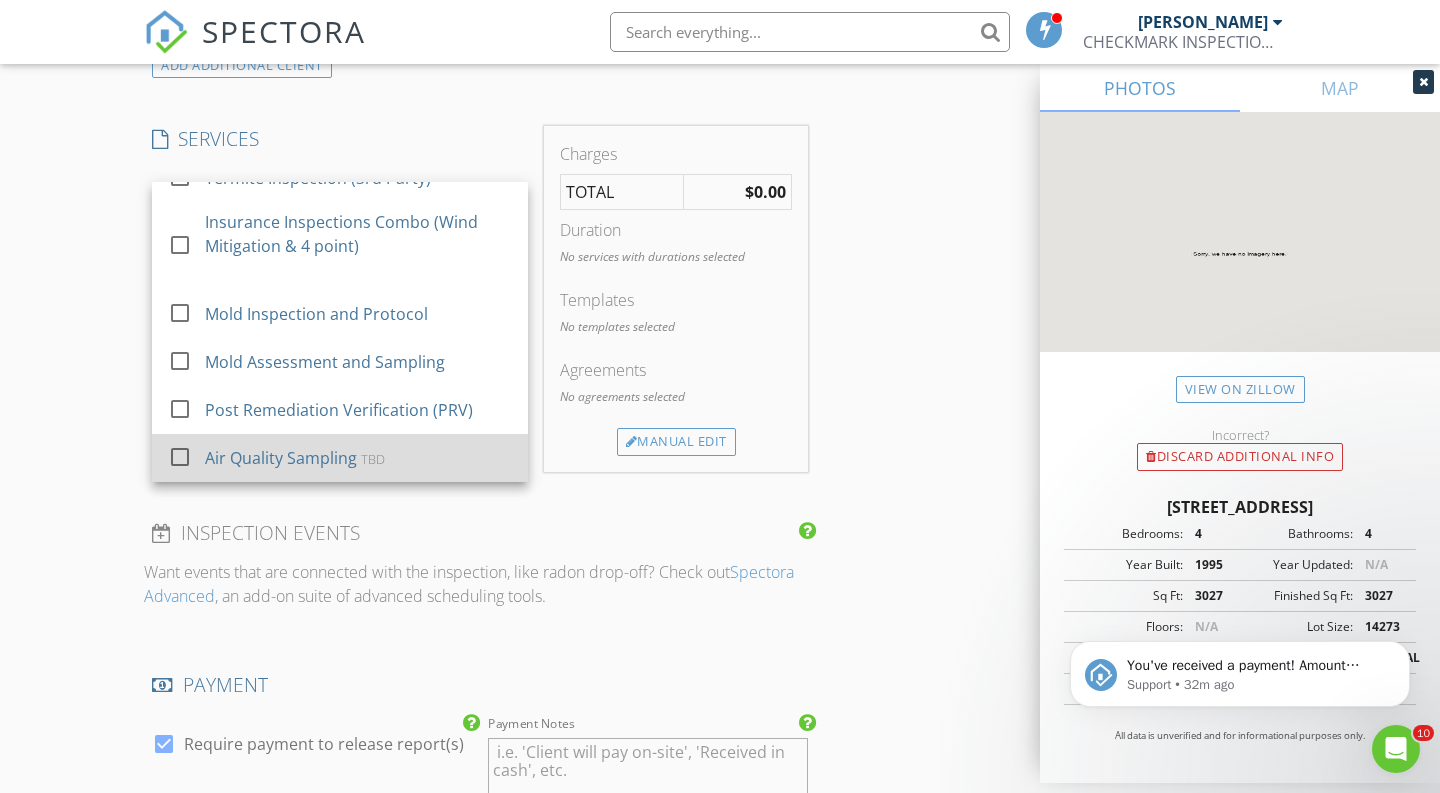 click on "Air Quality Sampling" at bounding box center [281, 458] 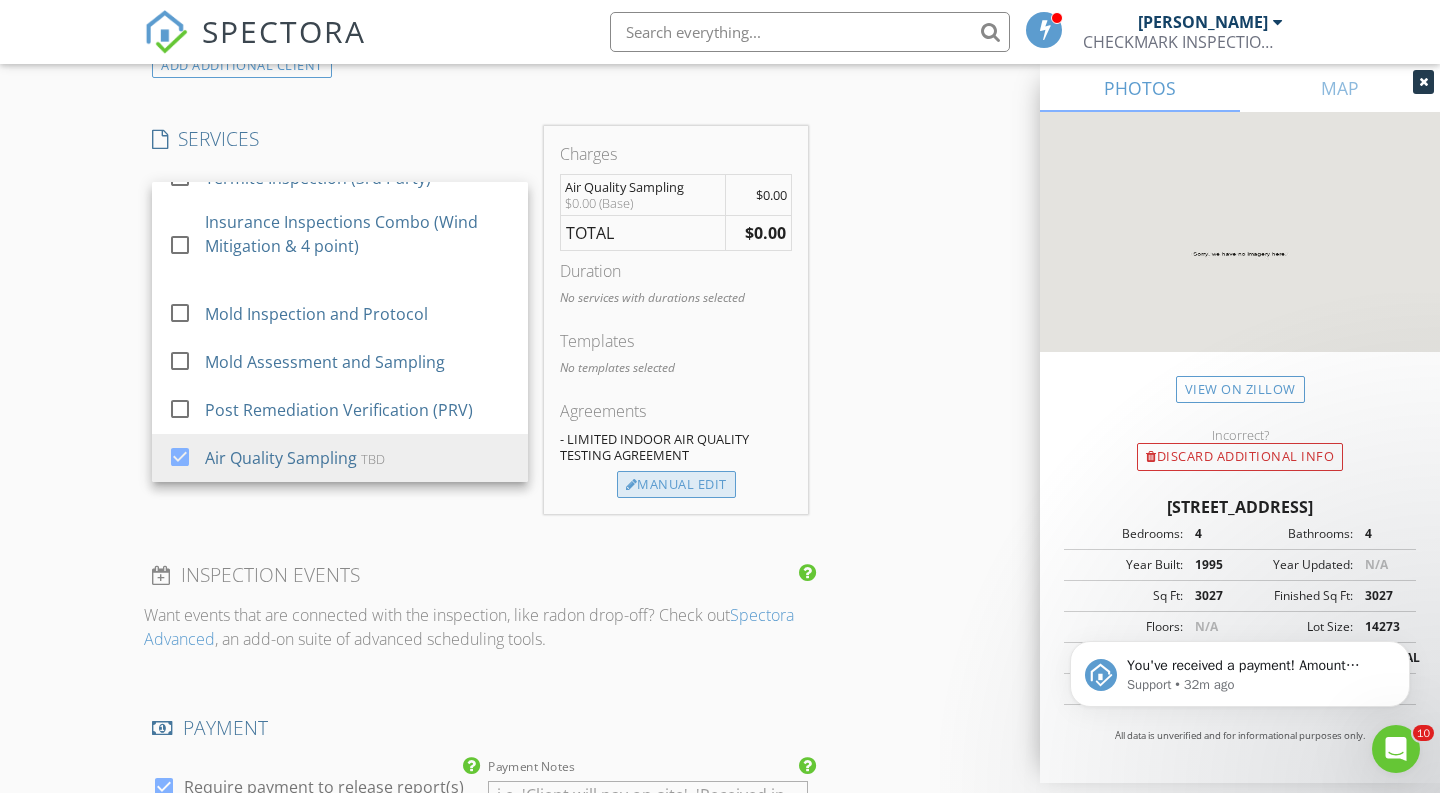 click on "Manual Edit" at bounding box center [676, 485] 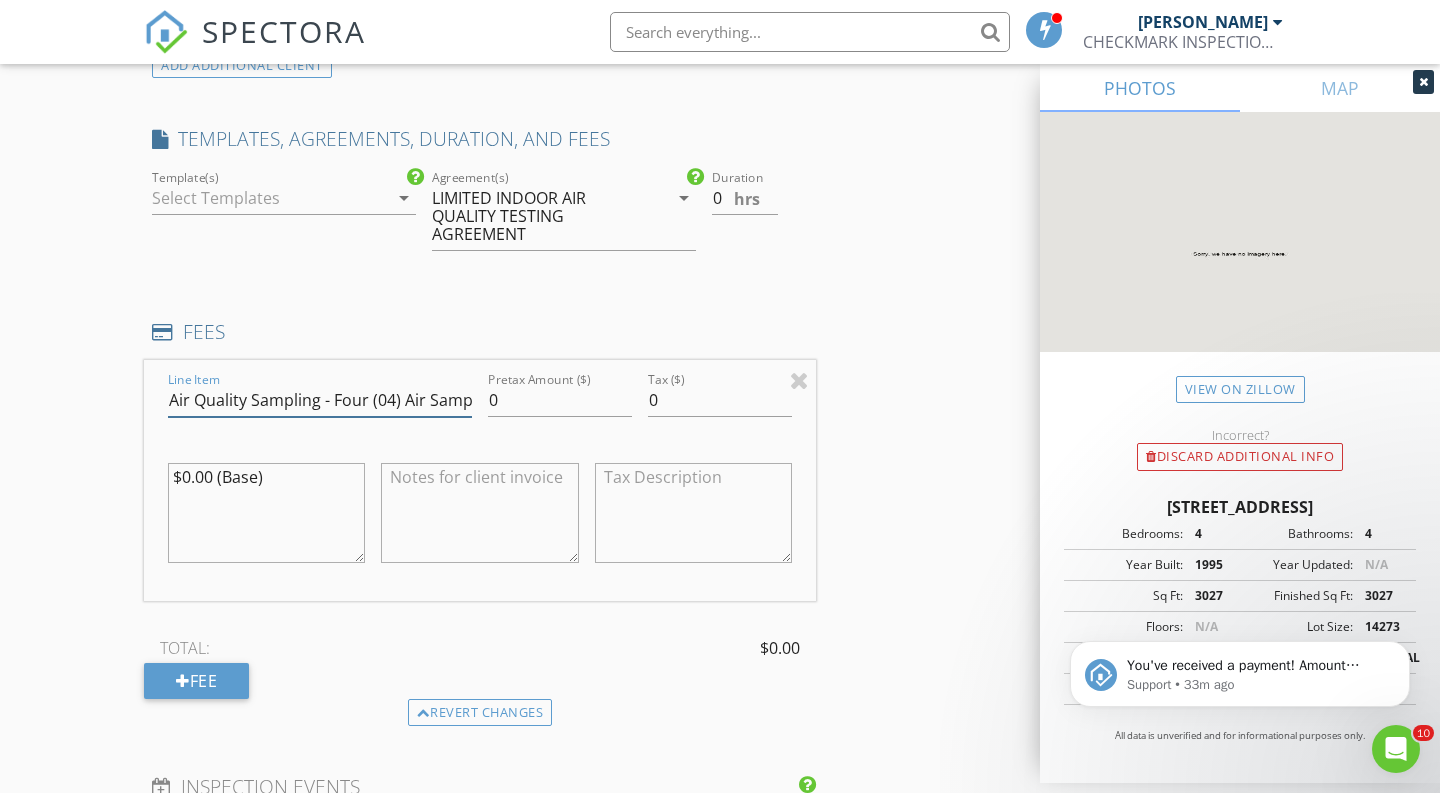 type on "Air Quality Sampling - Four (04) Air Samples" 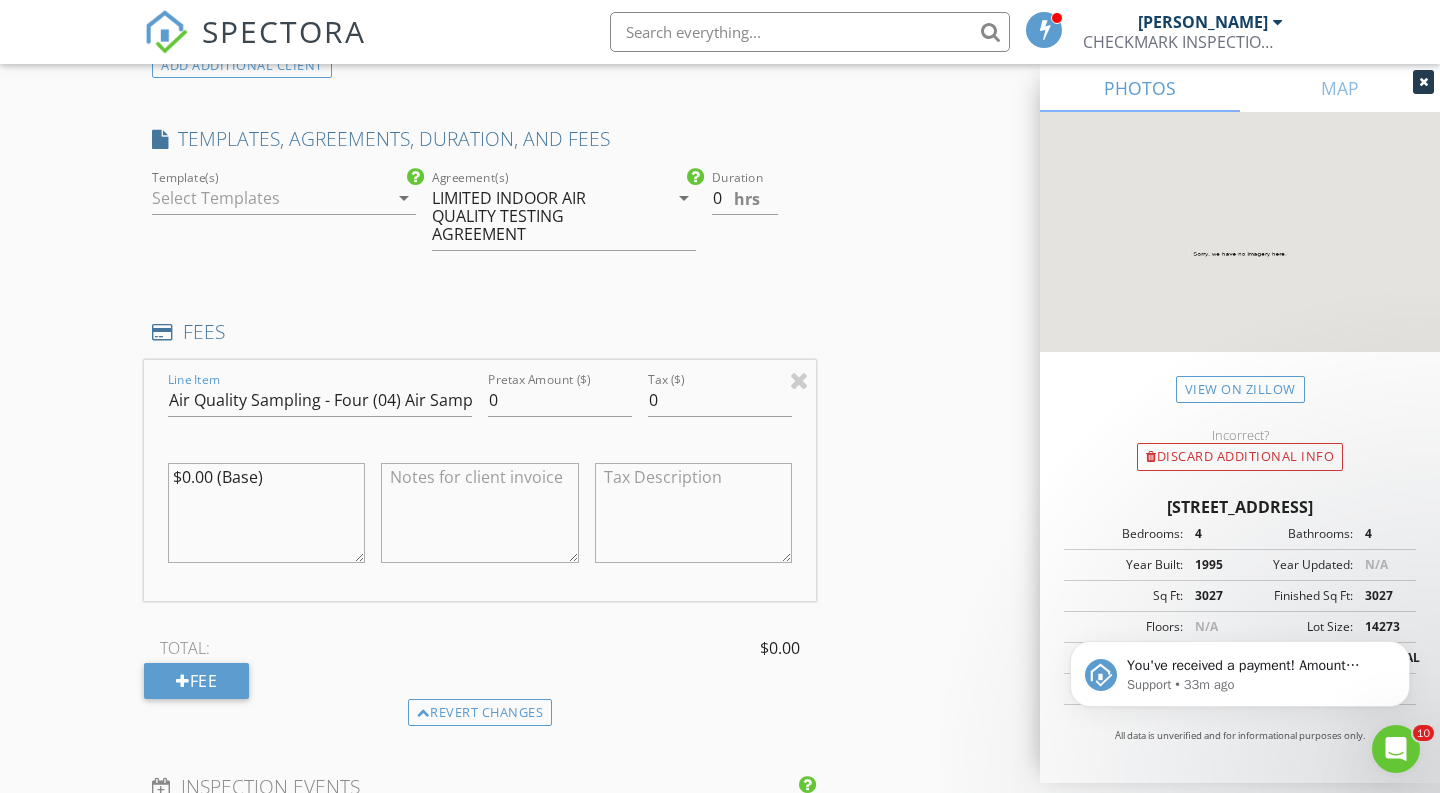 click at bounding box center [479, 513] 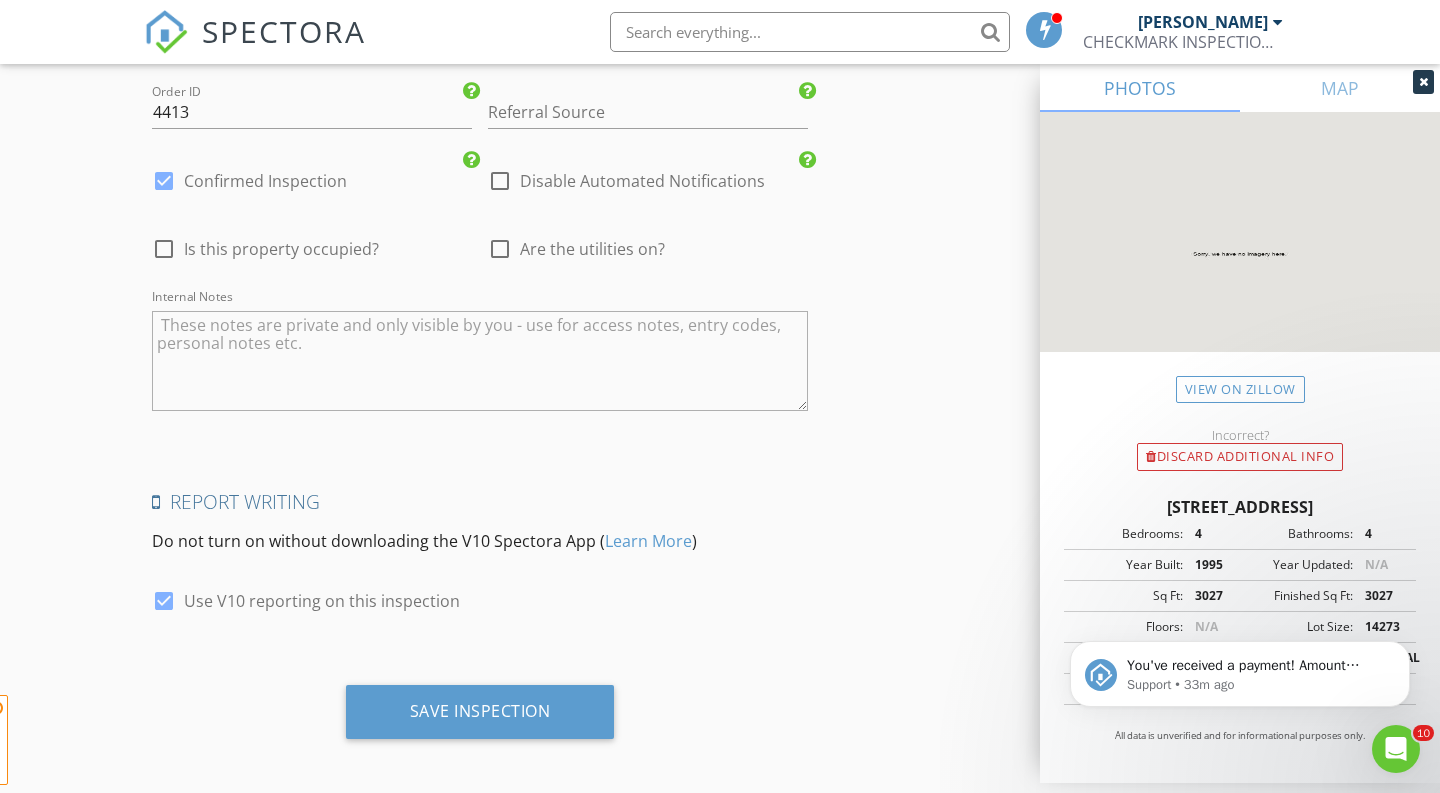 scroll, scrollTop: 3191, scrollLeft: 0, axis: vertical 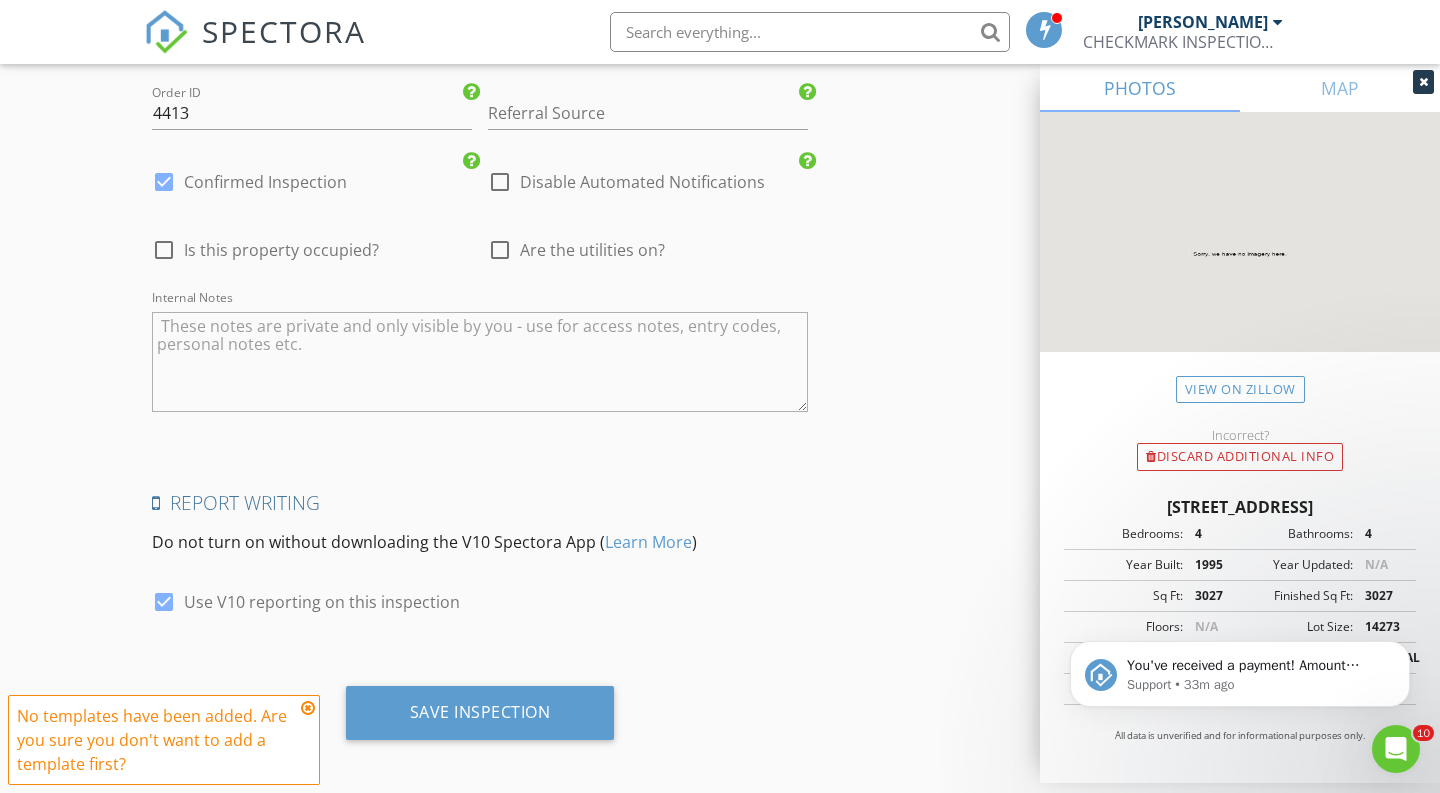 type on "Lab Fees Included" 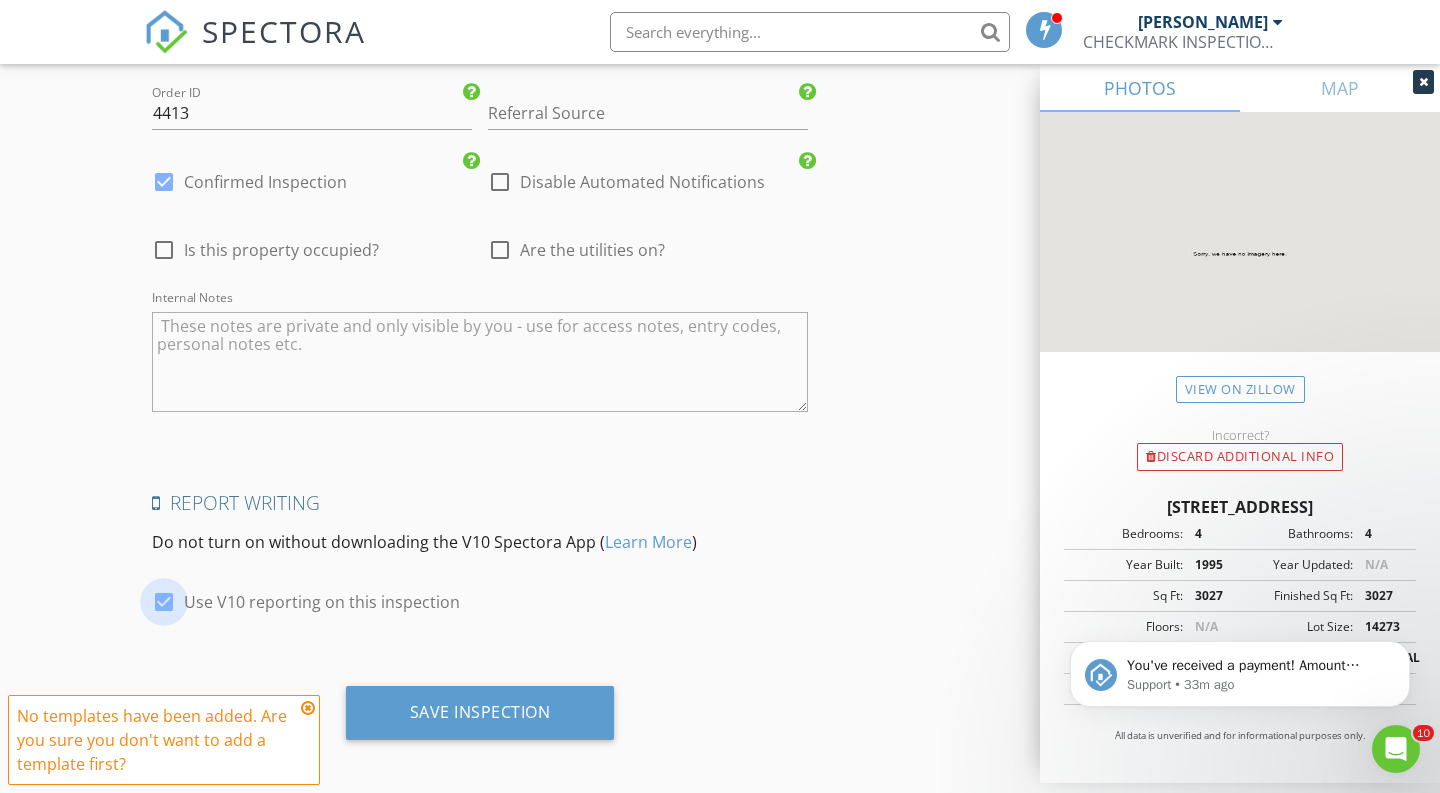 click at bounding box center (164, 602) 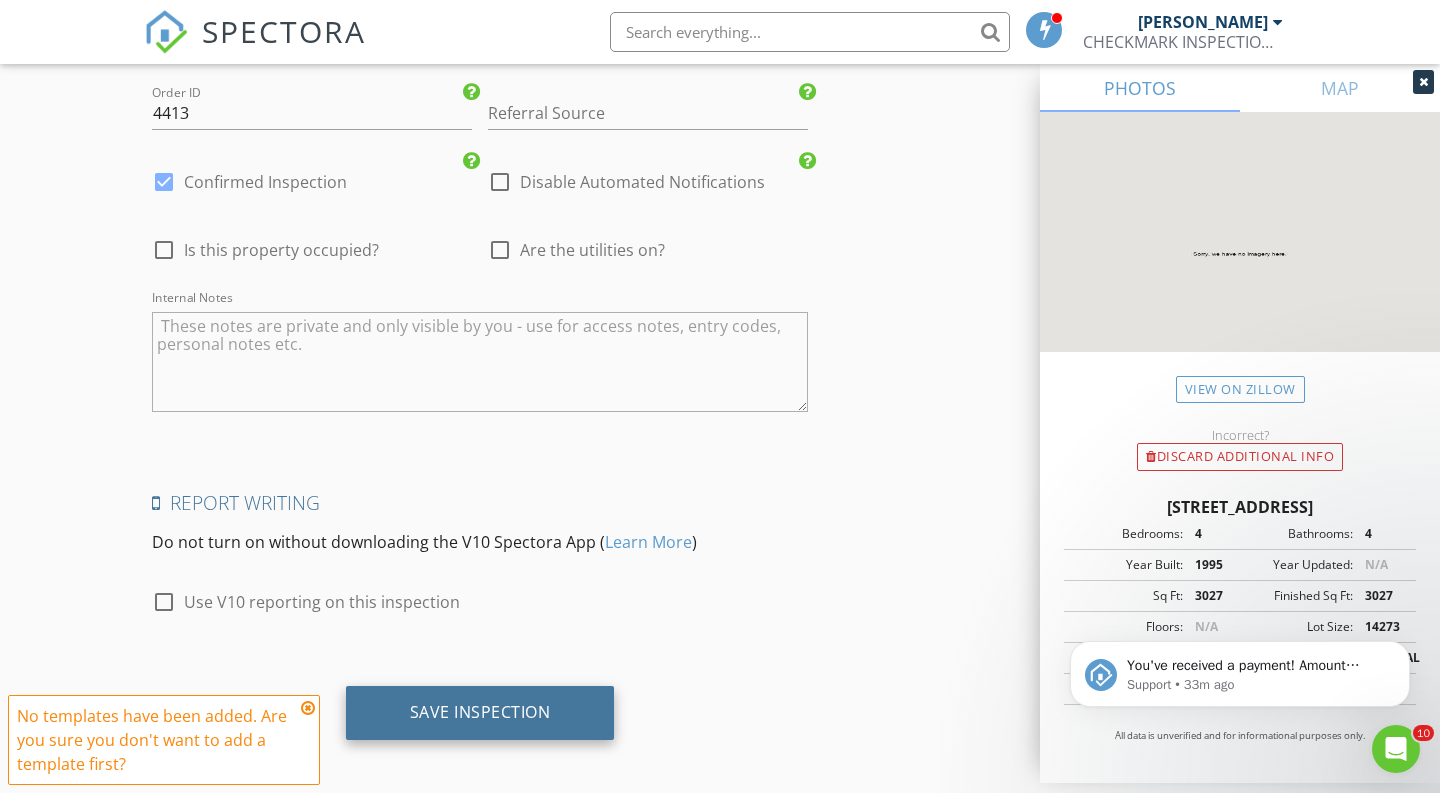 click on "Save Inspection" at bounding box center [480, 712] 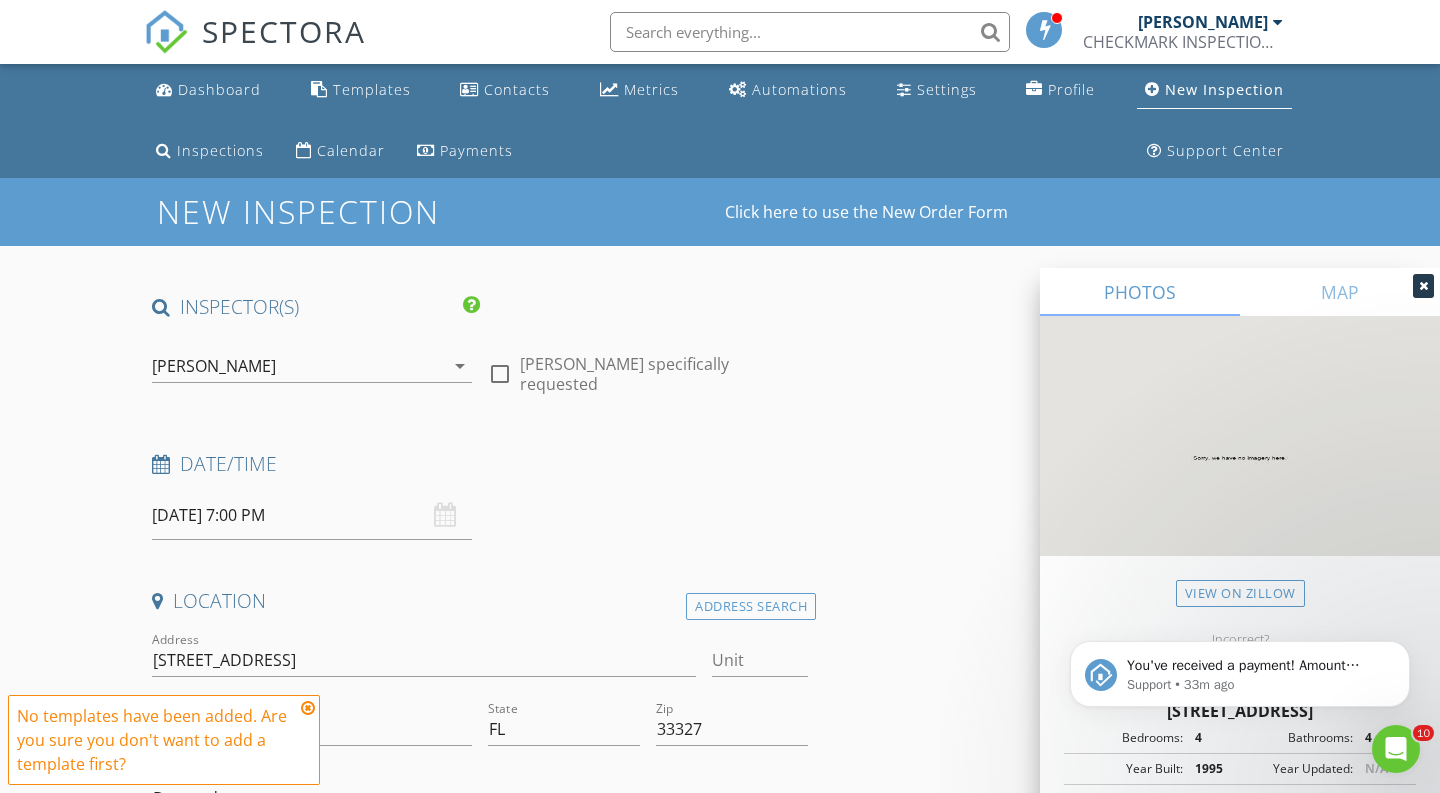 scroll, scrollTop: -47, scrollLeft: 0, axis: vertical 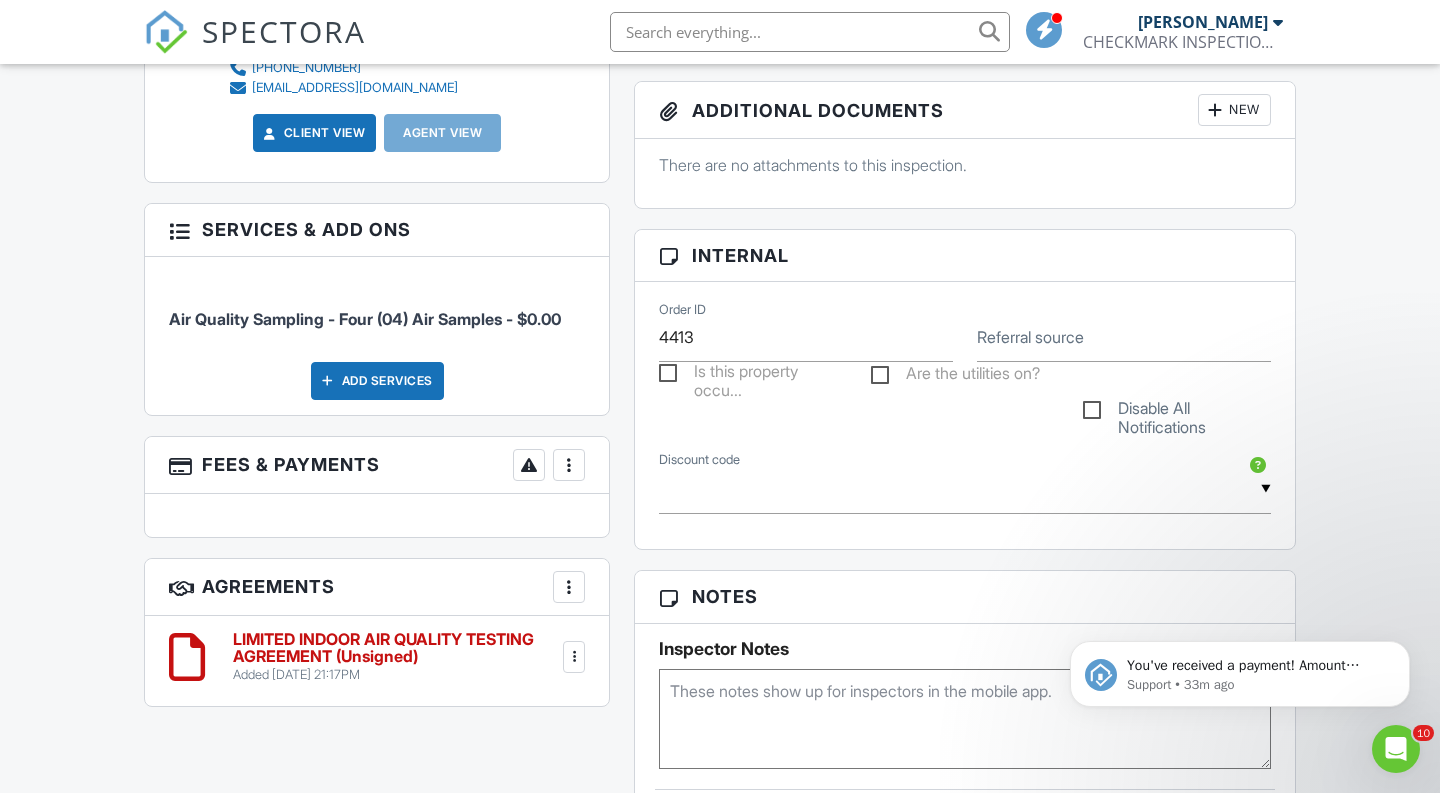 click on "Disable All Notifications" at bounding box center (1177, 411) 